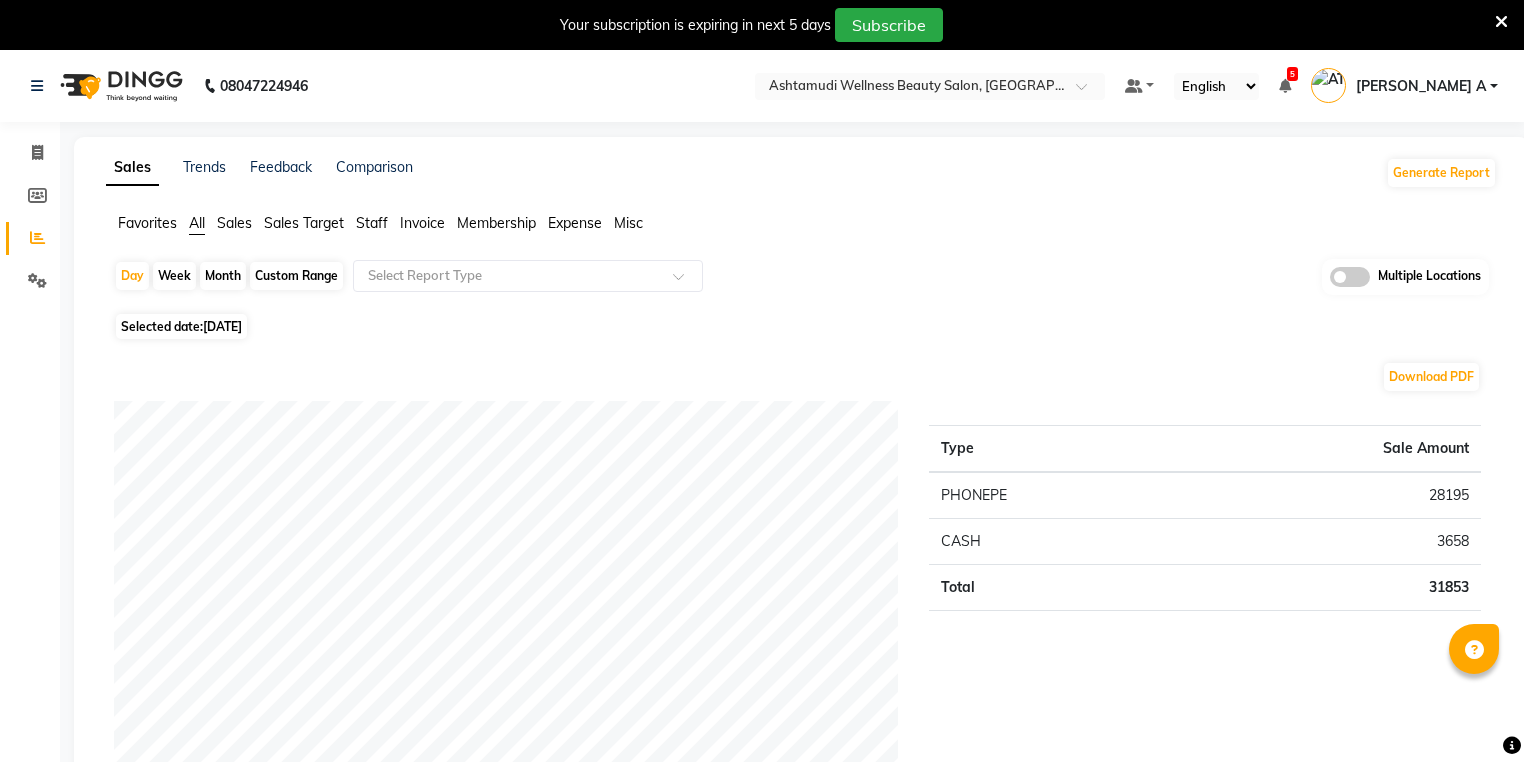 scroll, scrollTop: 0, scrollLeft: 0, axis: both 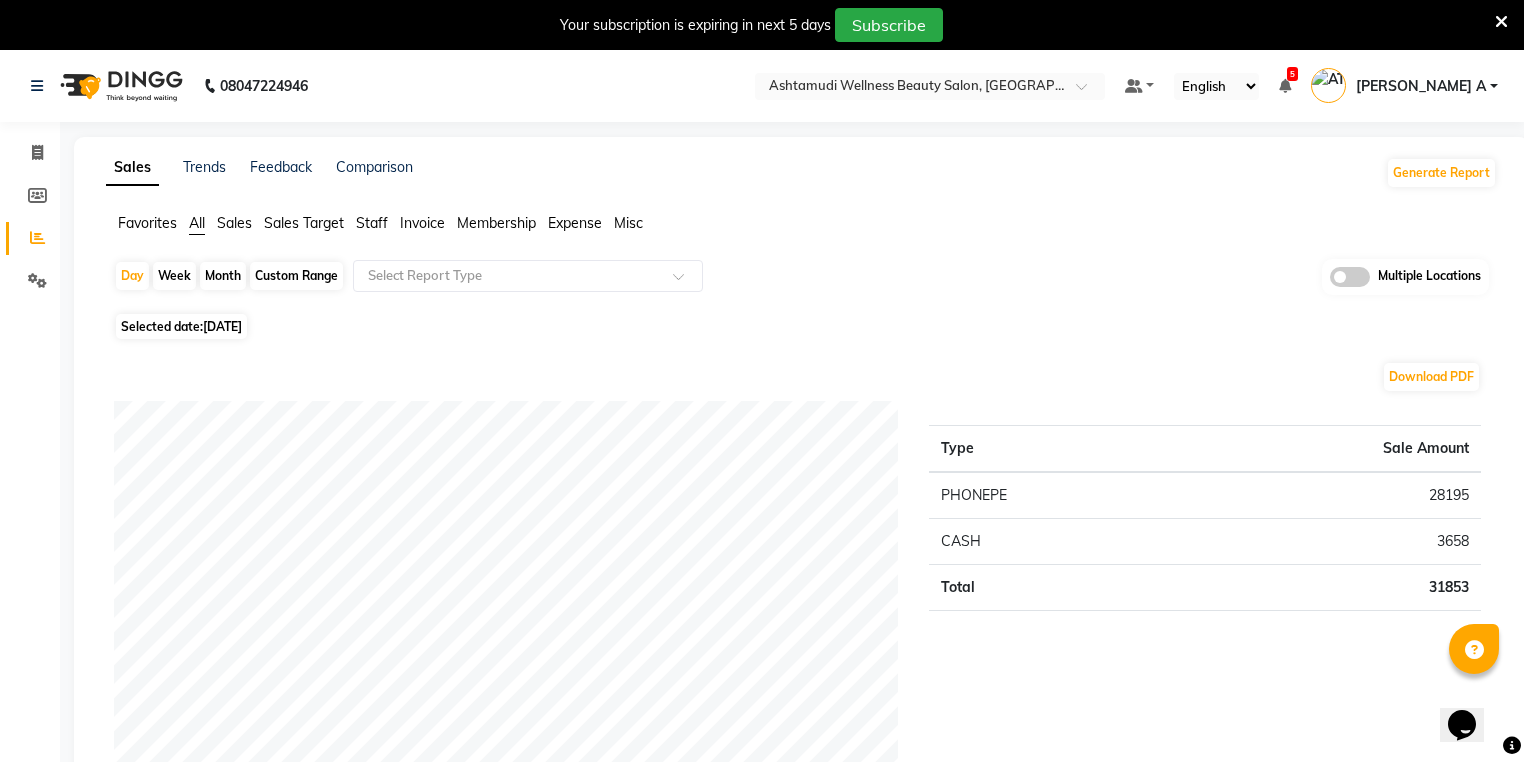 click at bounding box center [1501, 25] 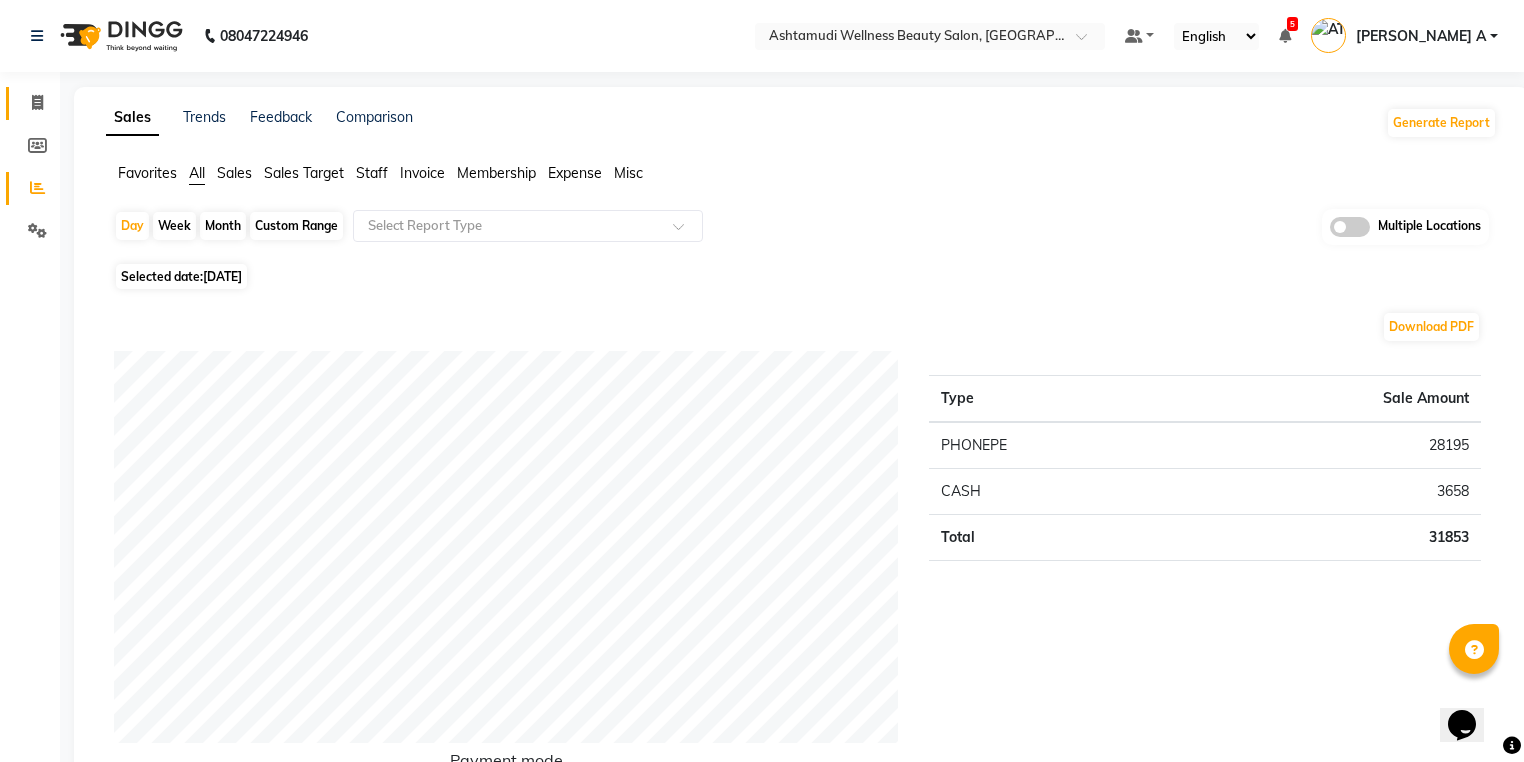 click on "Invoice" 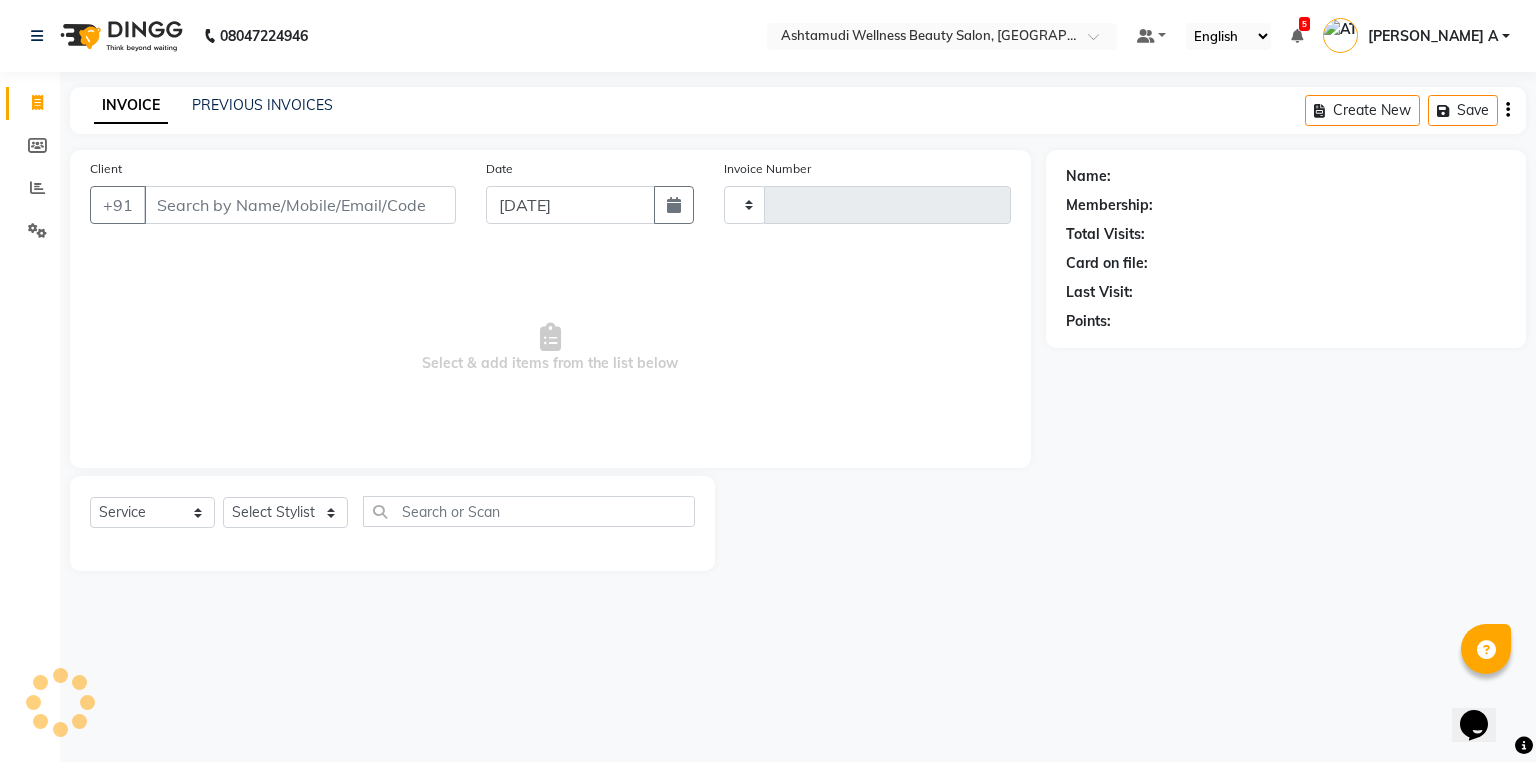 type on "2122" 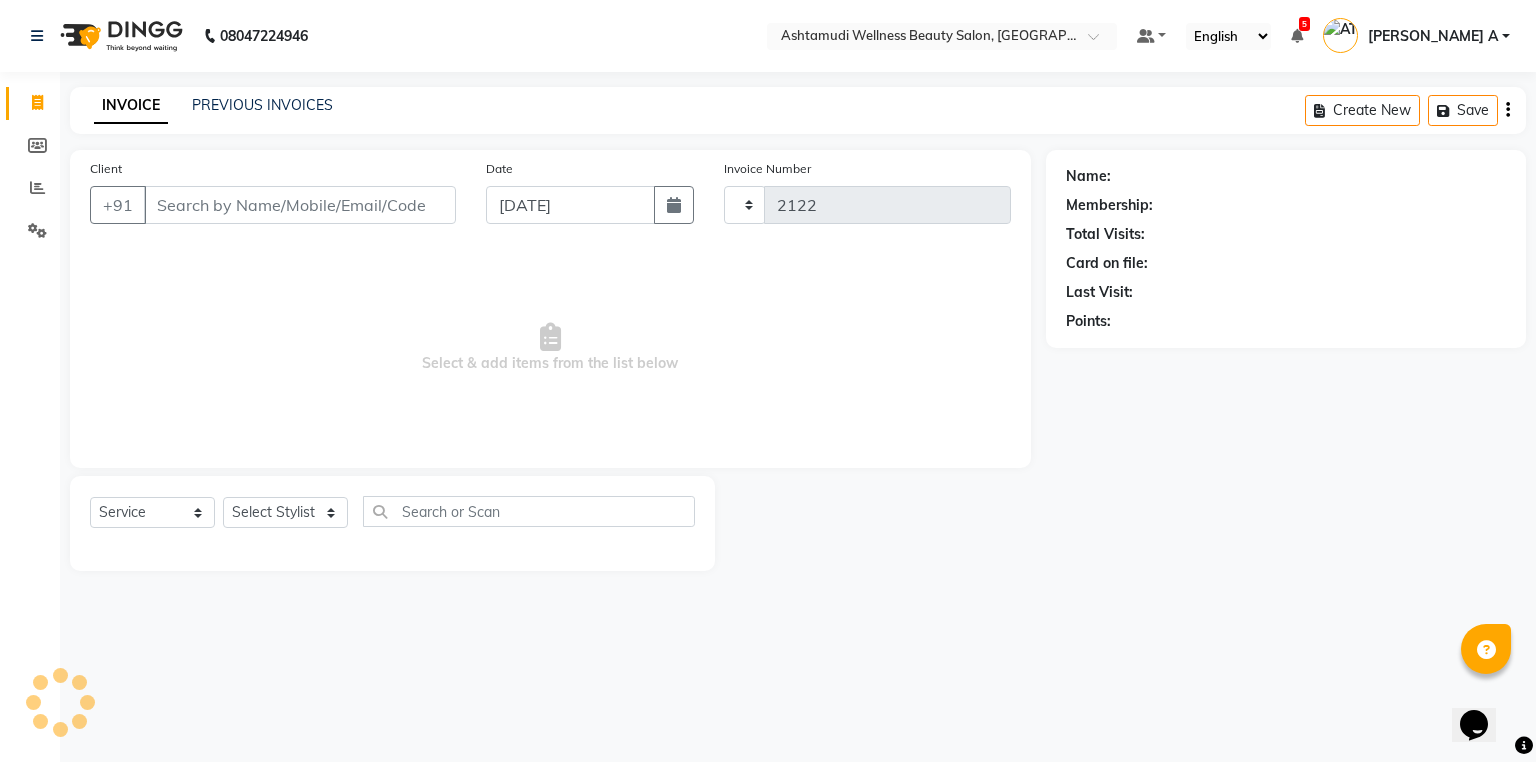 select on "4674" 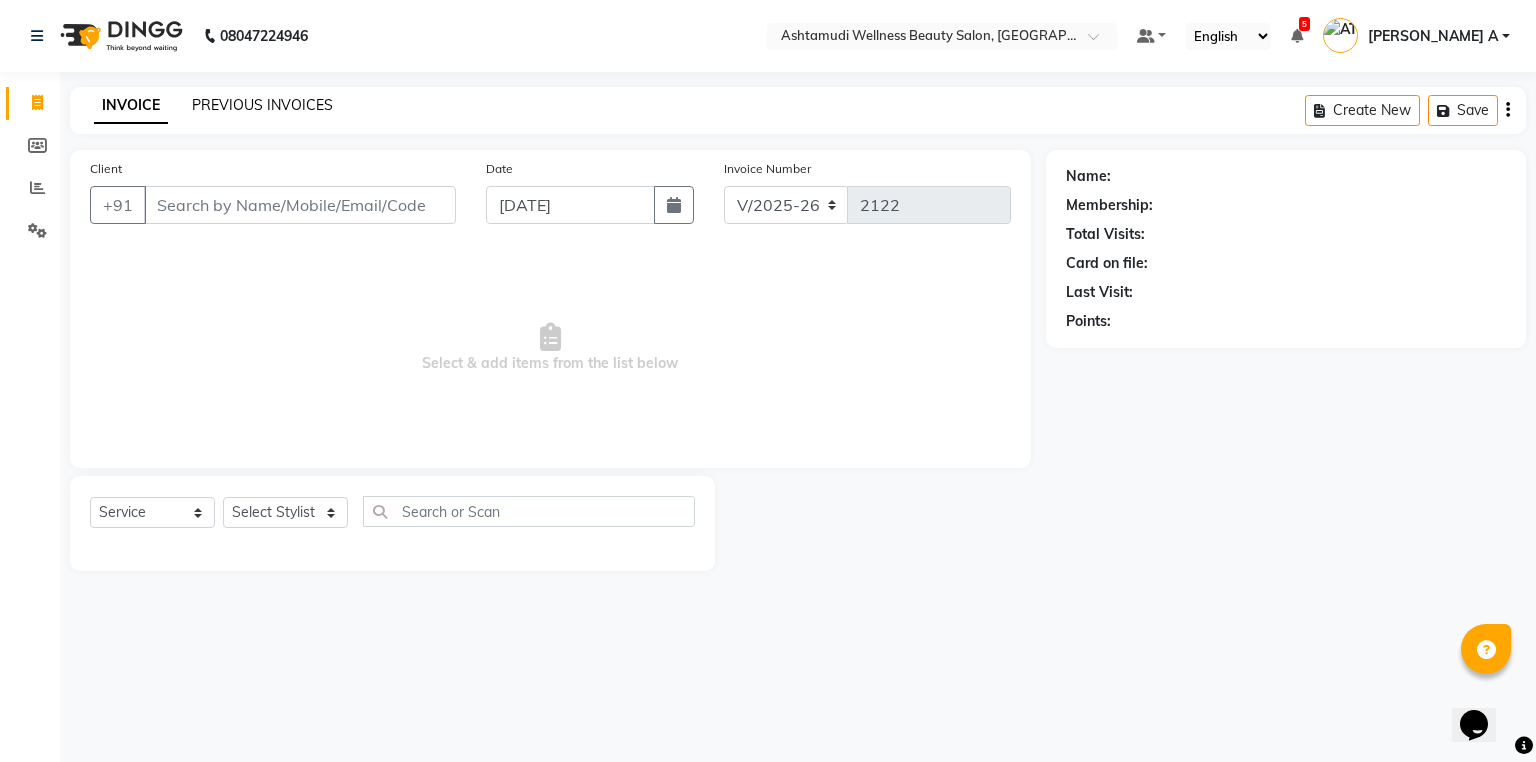 click on "PREVIOUS INVOICES" 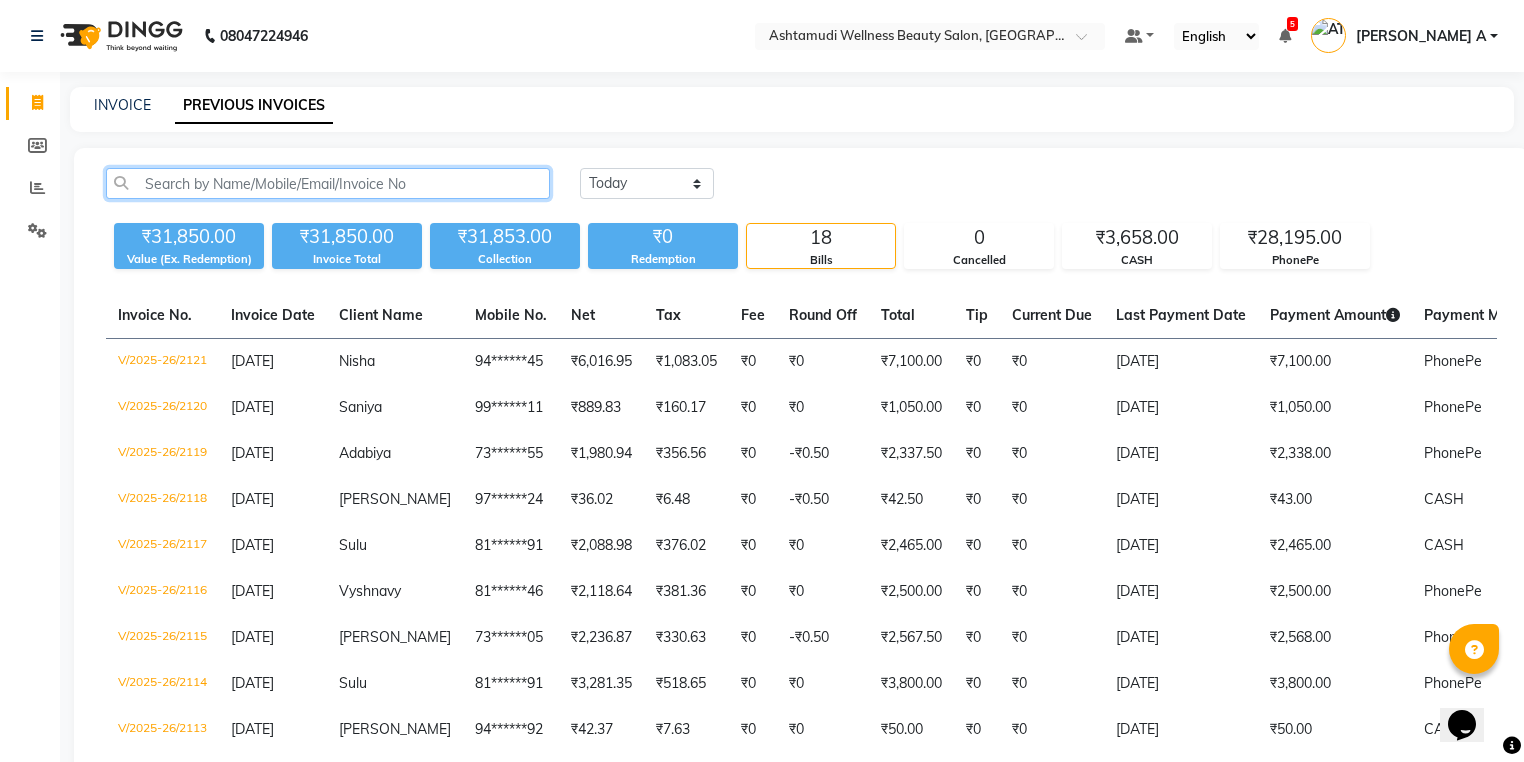 click 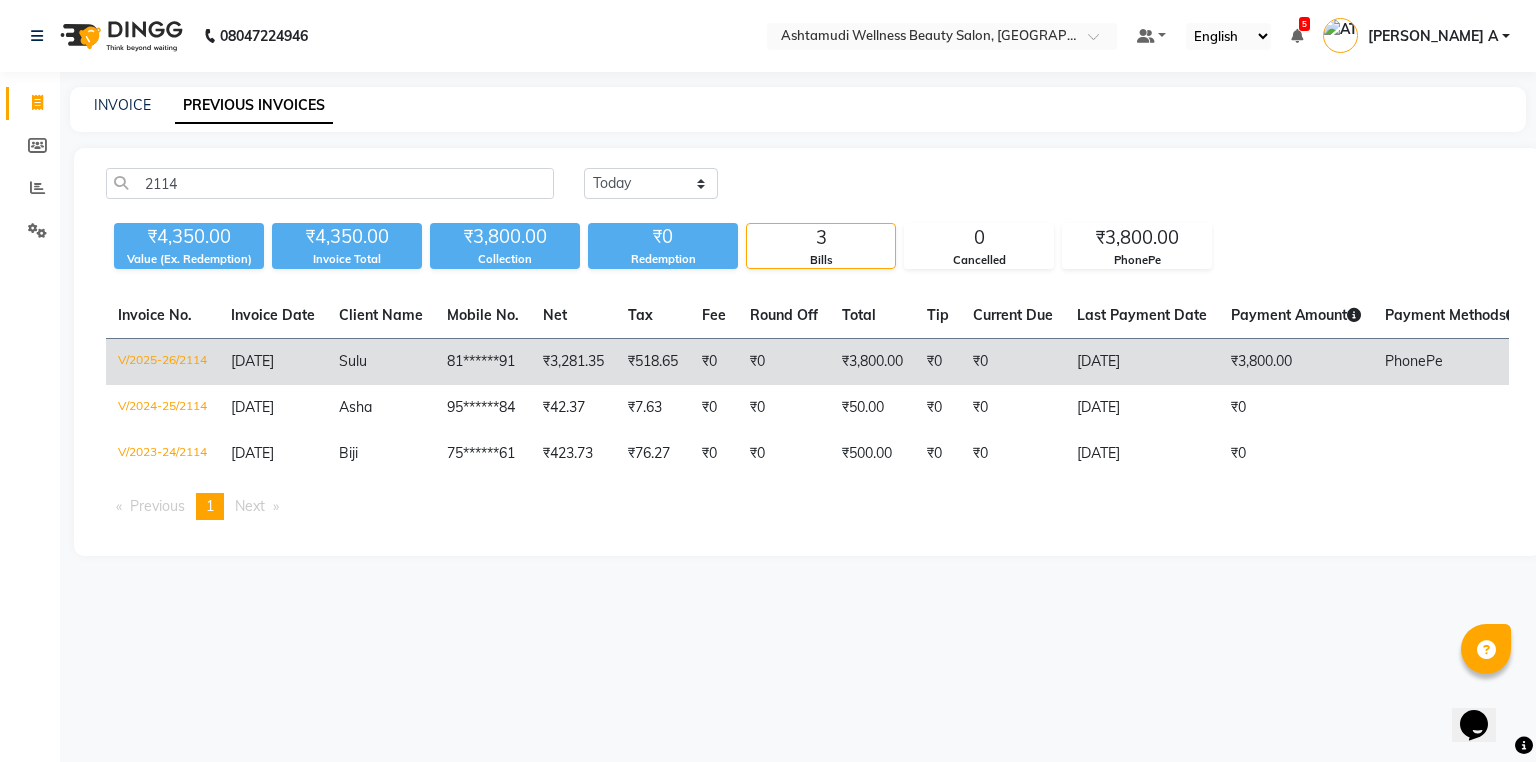 click on "V/2025-26/2114" 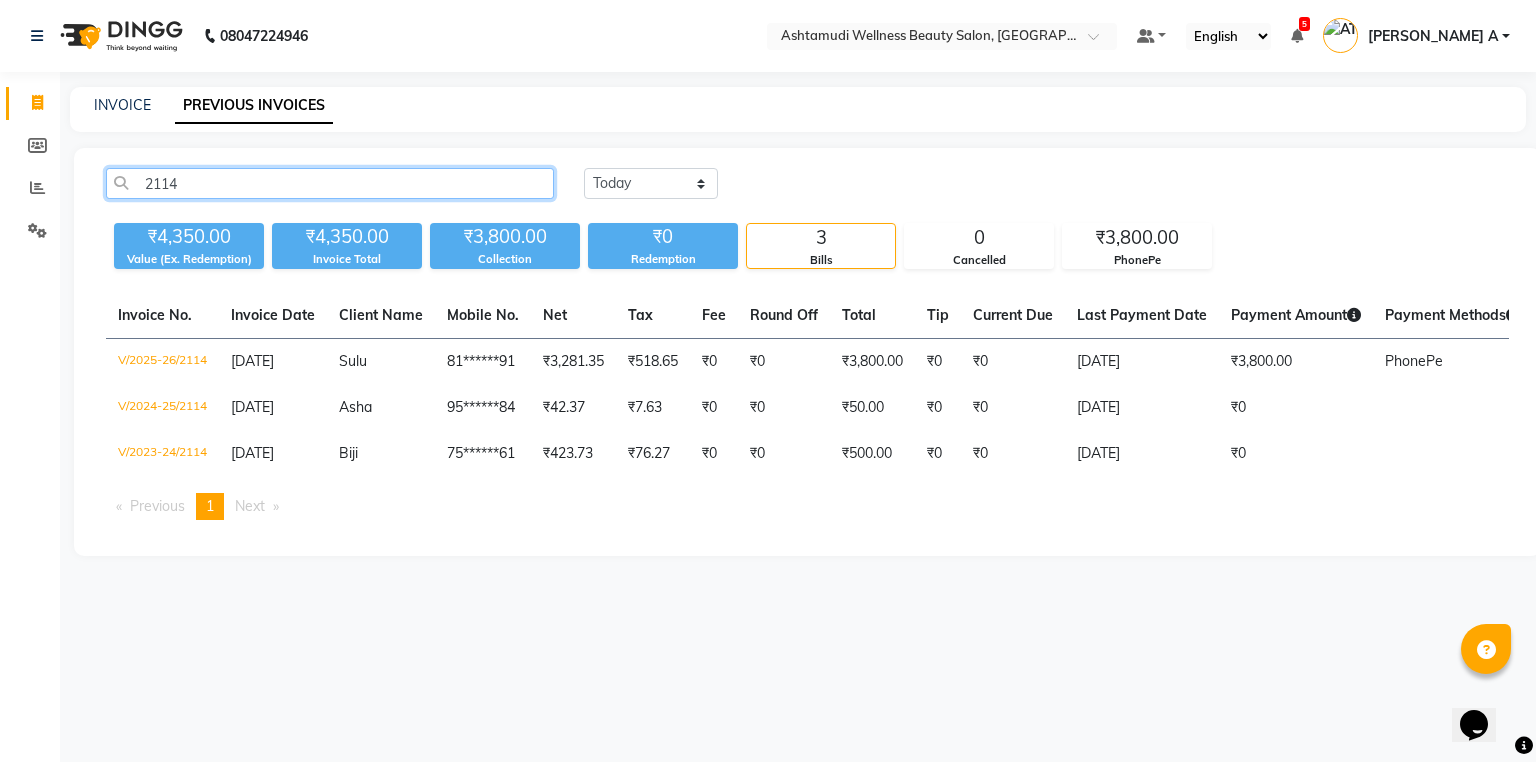 click on "2114" 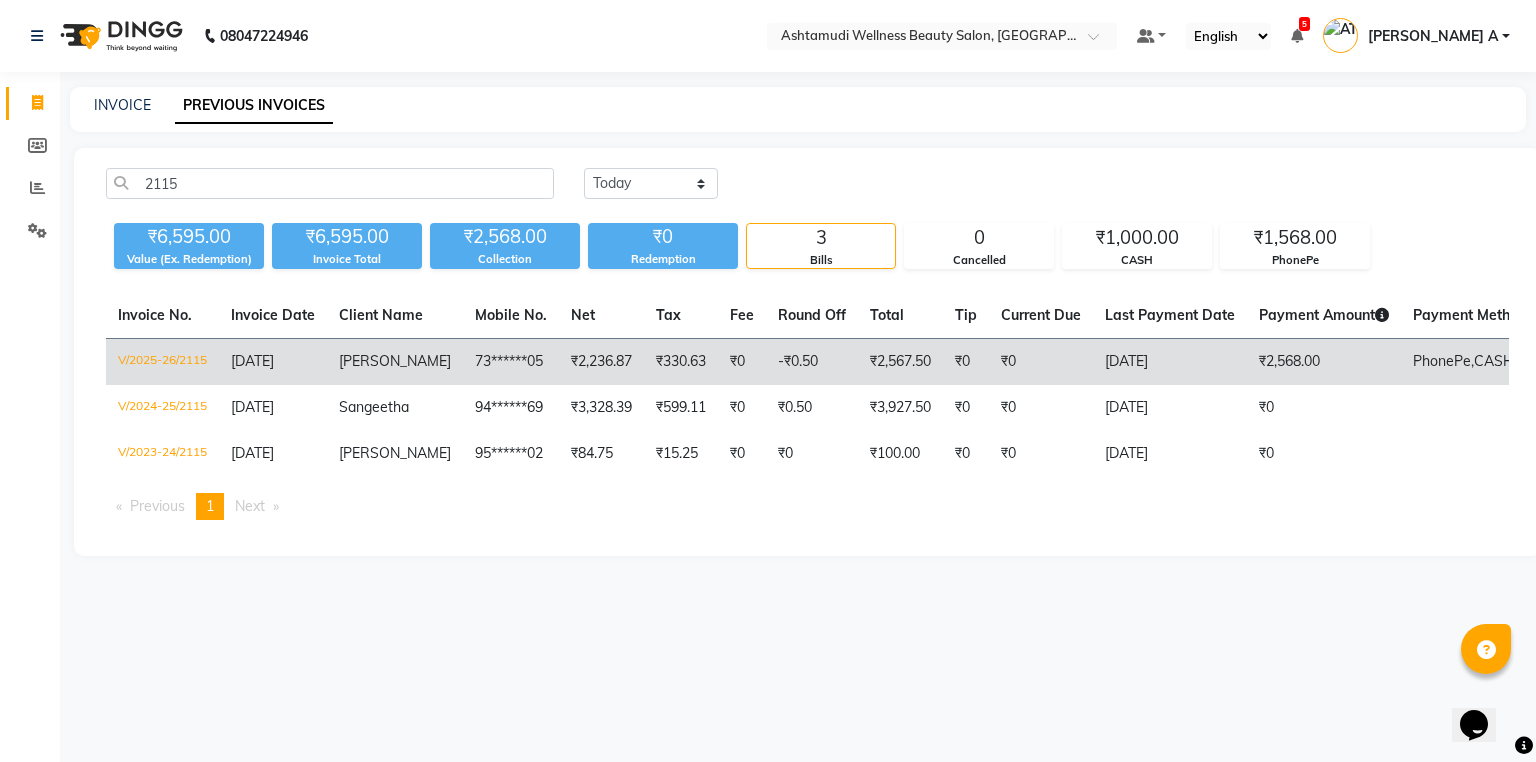 click on "V/2025-26/2115" 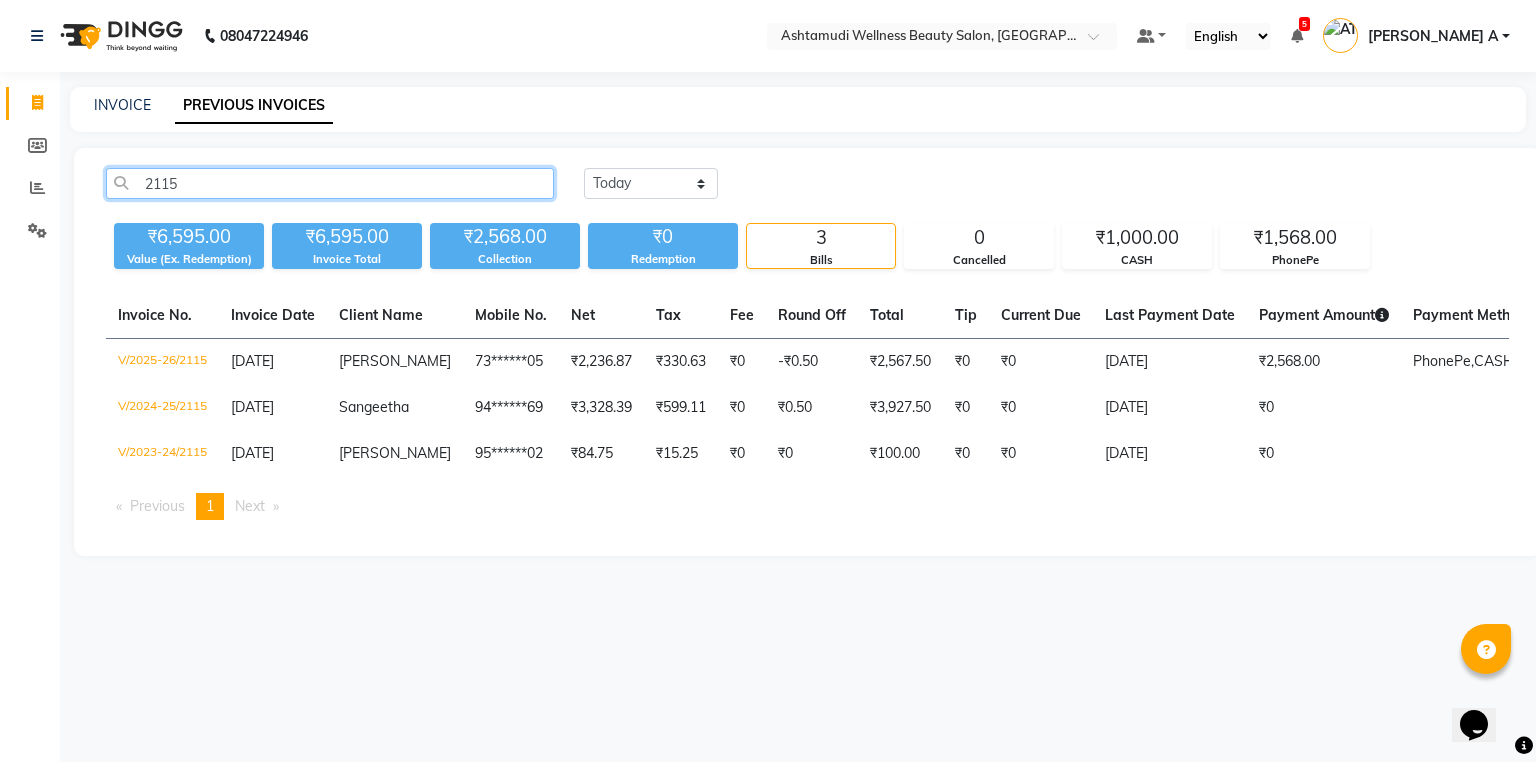 click on "2115" 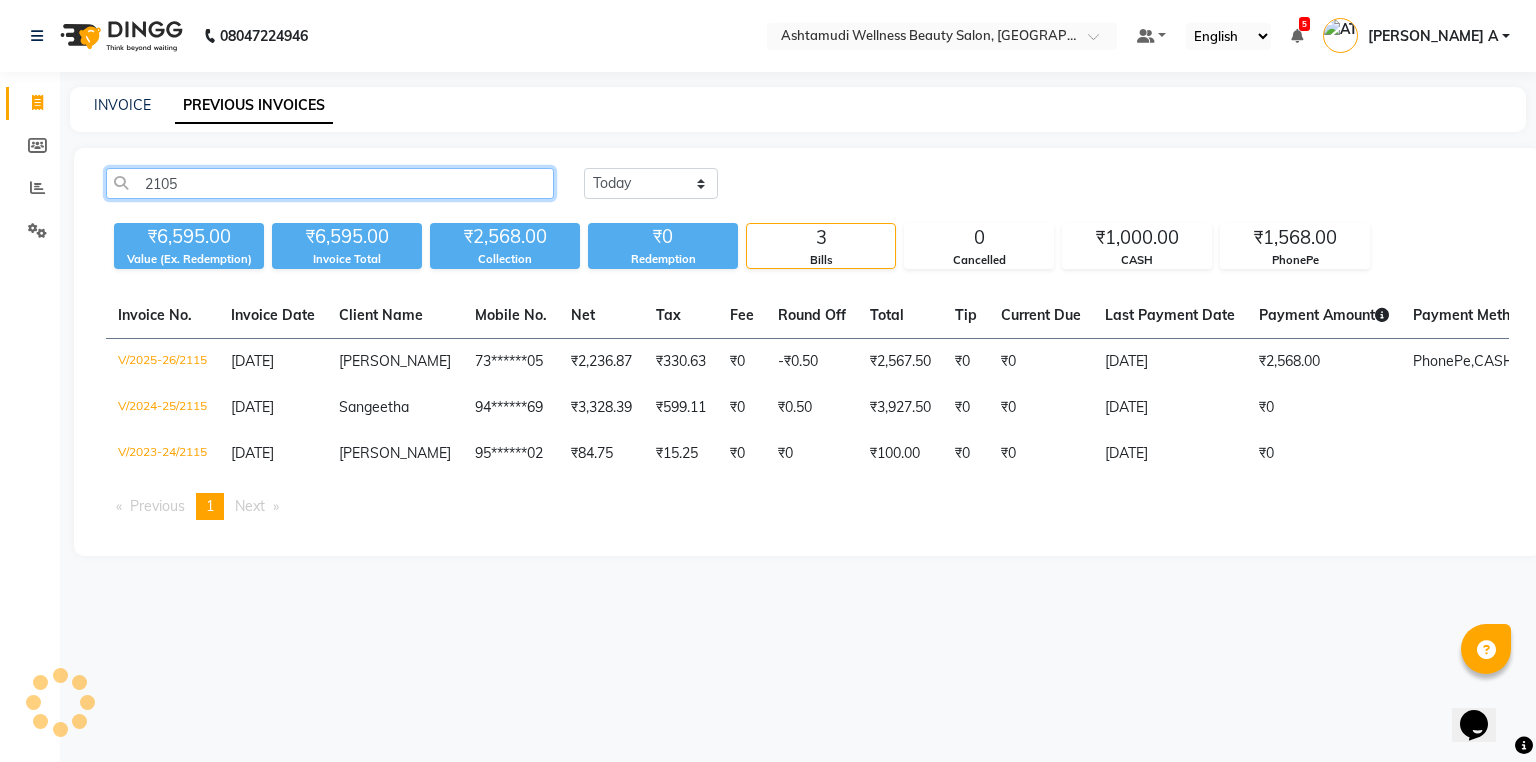 type on "2105" 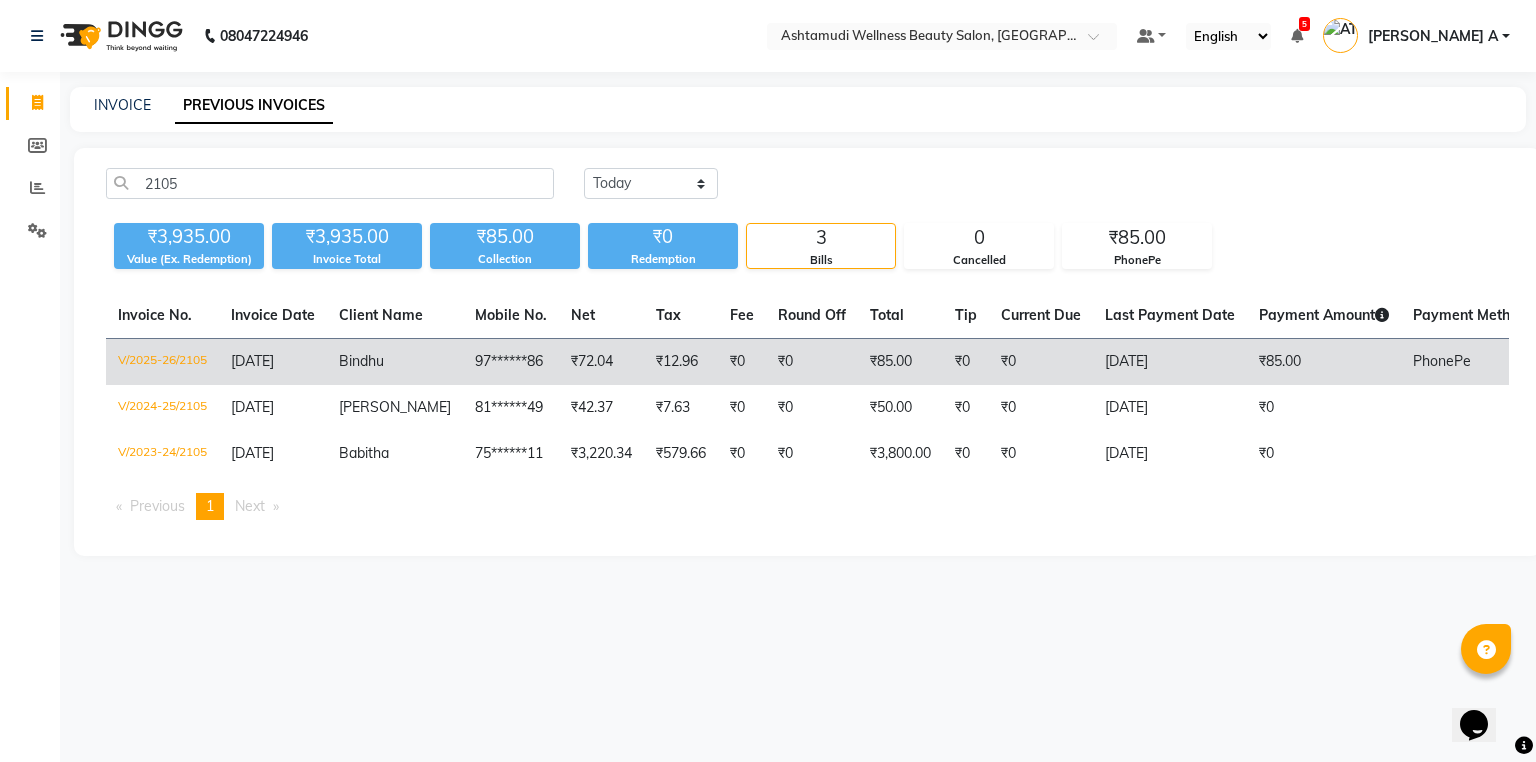 click on "V/2025-26/2105" 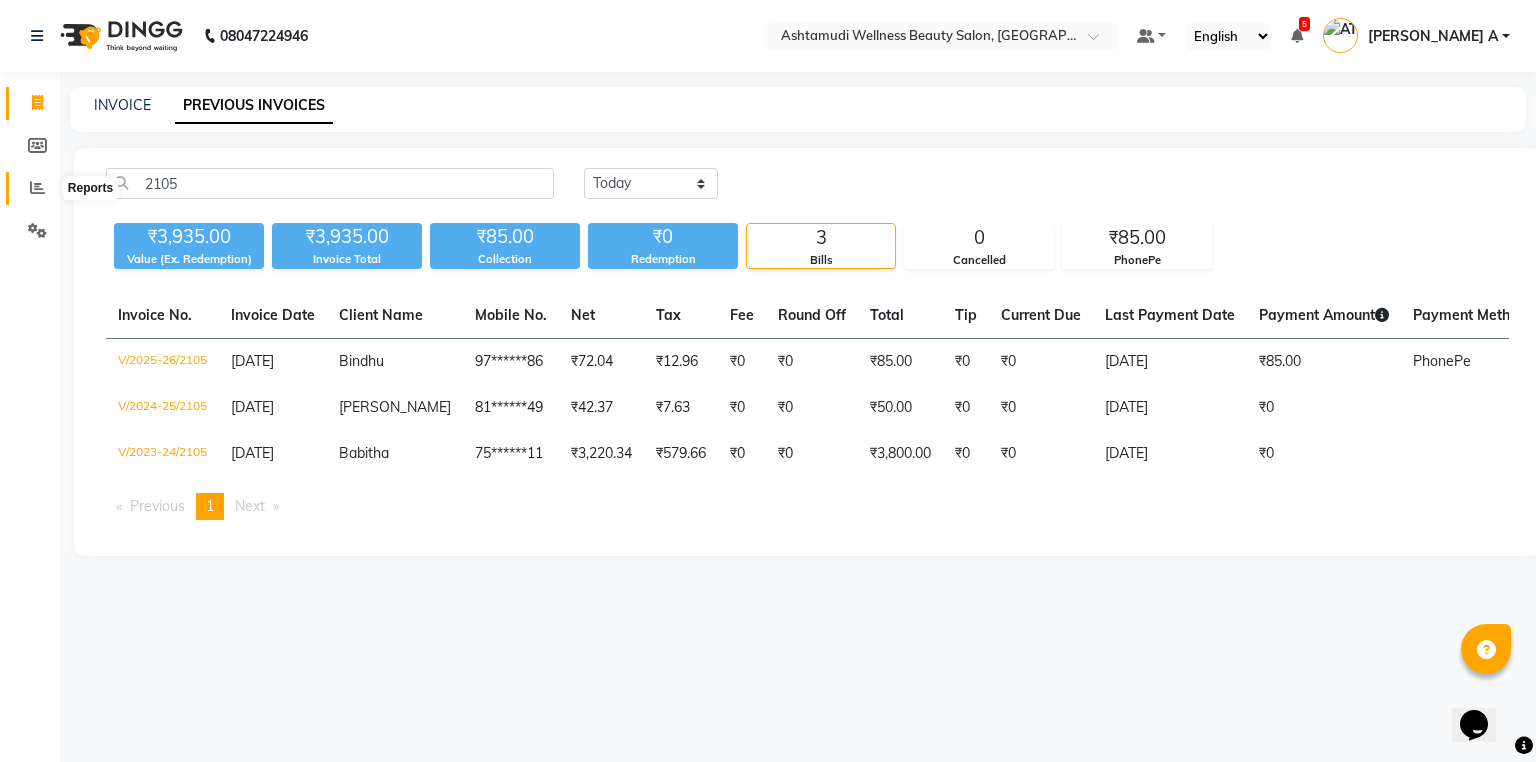 click 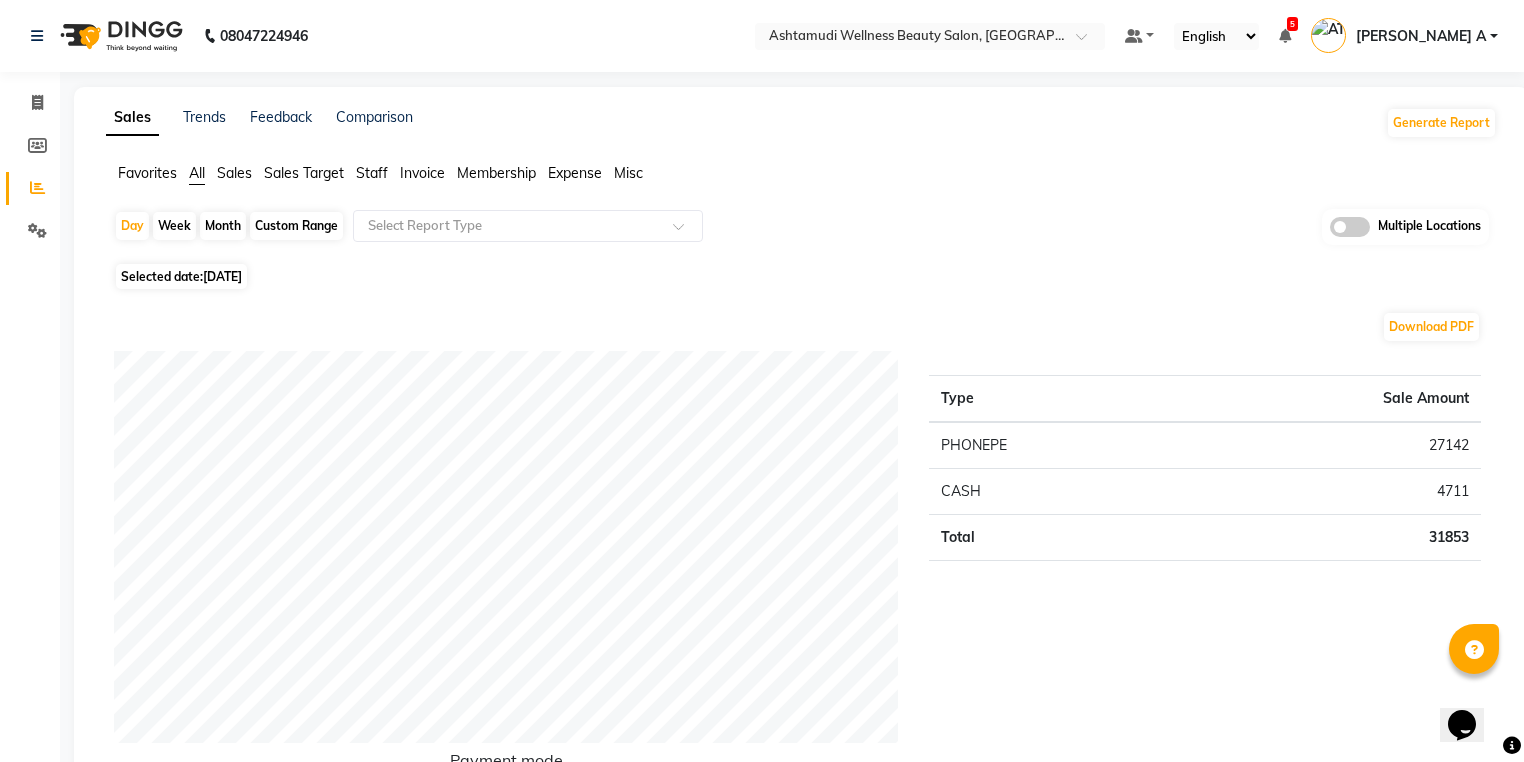 click on "08047224946 Select Location × Ashtamudi Wellness Beauty Salon, Kottiyam Default Panel My Panel English ENGLISH Español العربية मराठी हिंदी ગુજરાતી தமிழ் 中文 5 Notifications nothing to show ATHIRA A Manage Profile Change Password Sign out  Version:3.15.4" 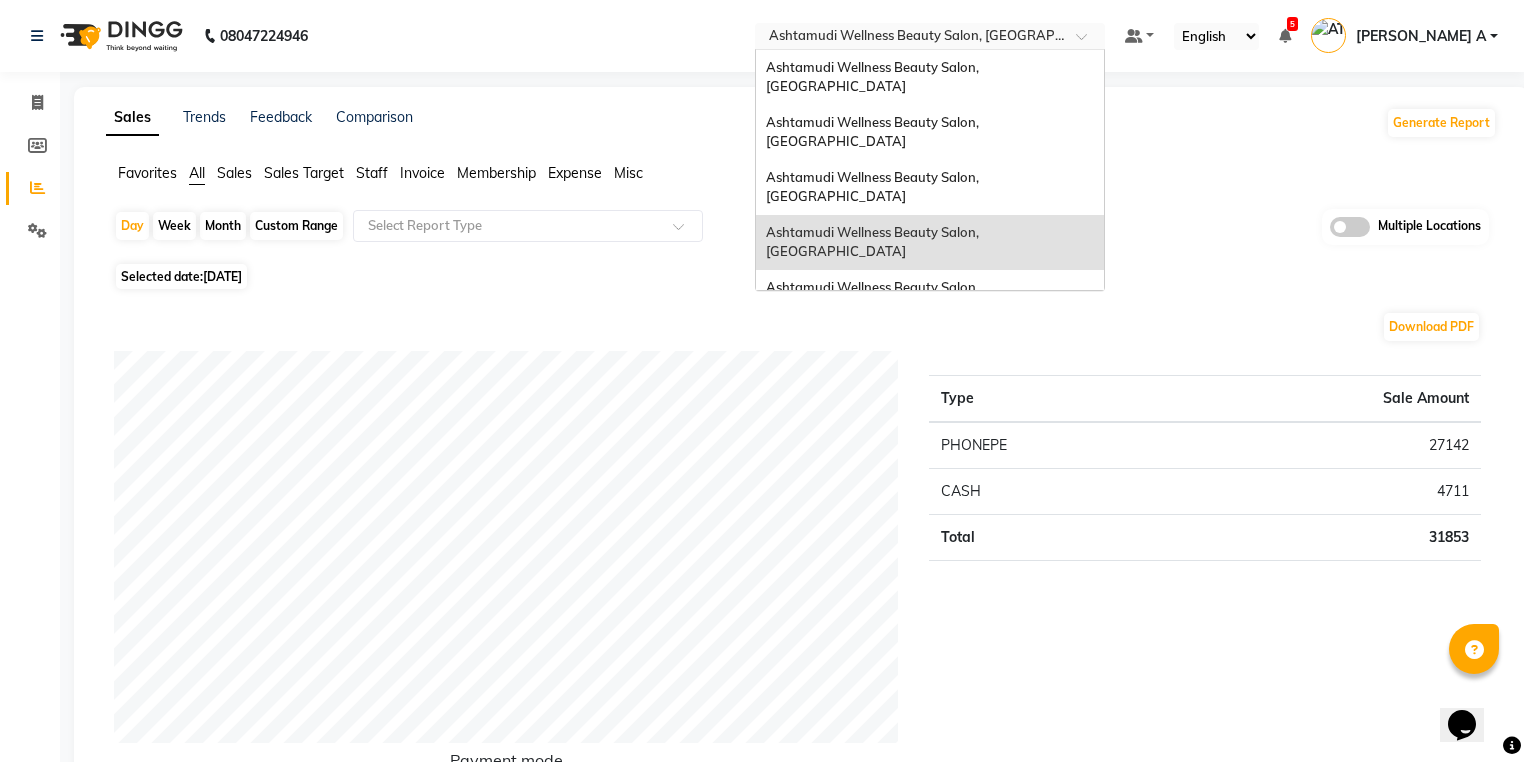 click at bounding box center (910, 38) 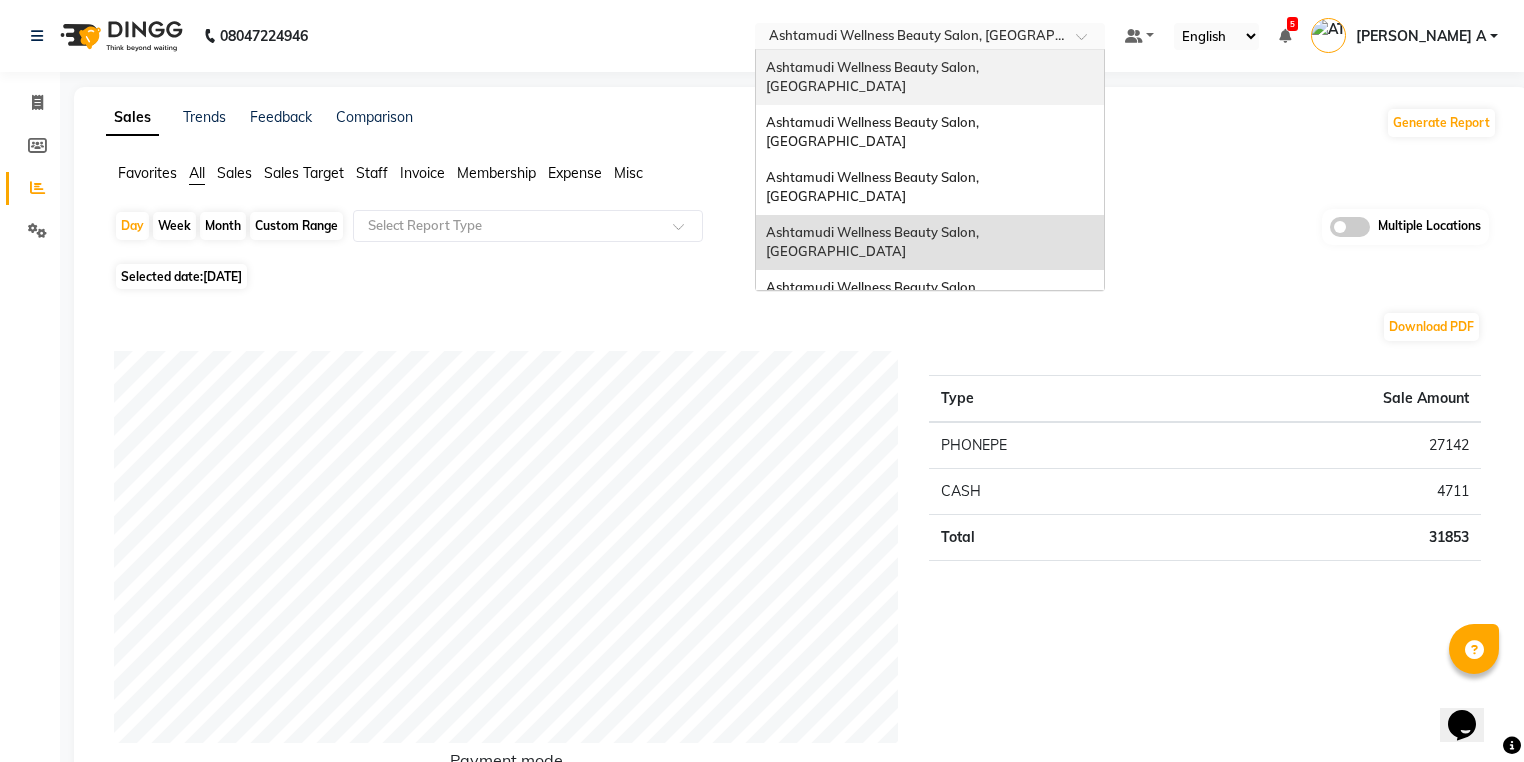 click on "Ashtamudi Wellness Beauty Salon, [GEOGRAPHIC_DATA]" at bounding box center [930, 77] 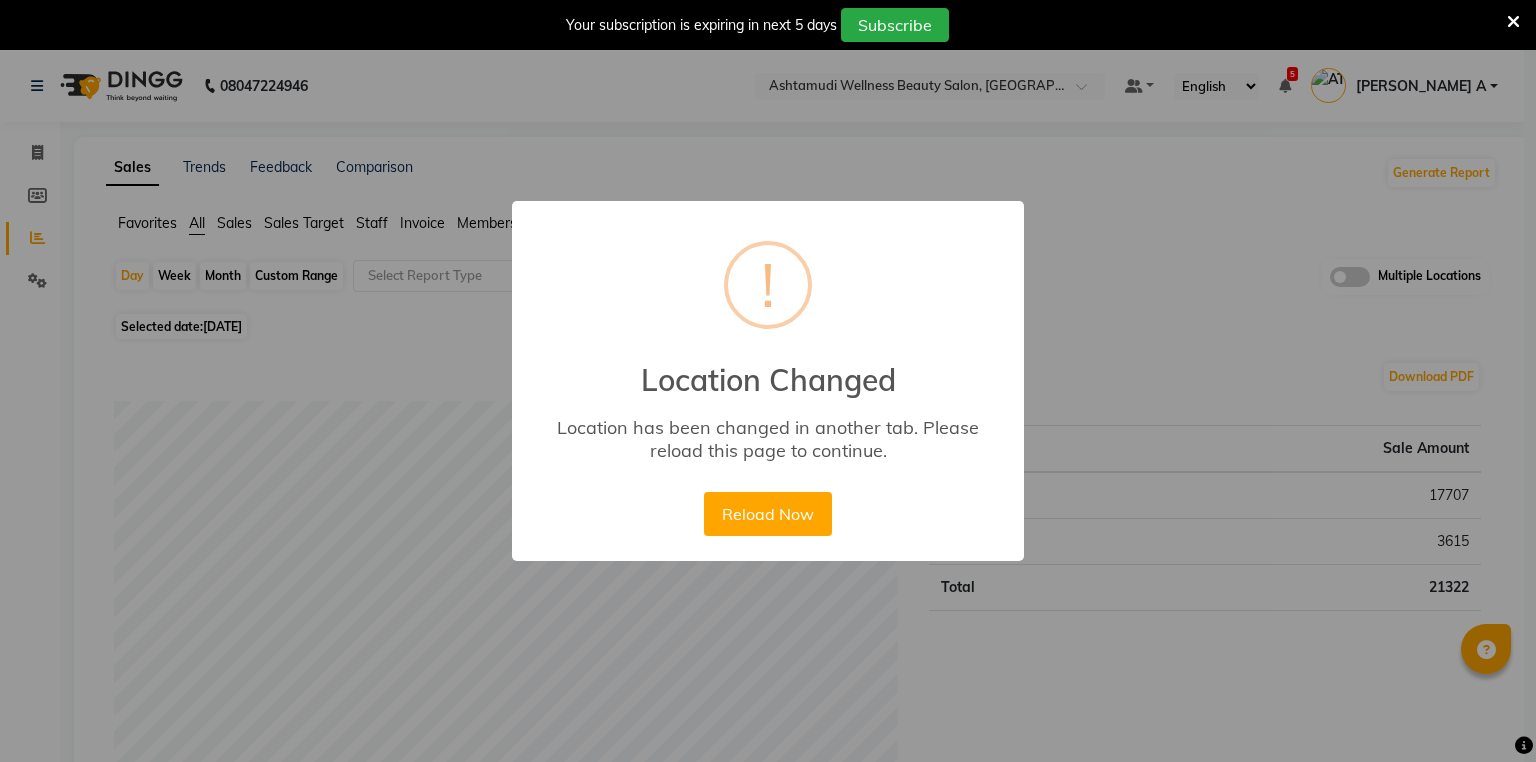 scroll, scrollTop: 0, scrollLeft: 0, axis: both 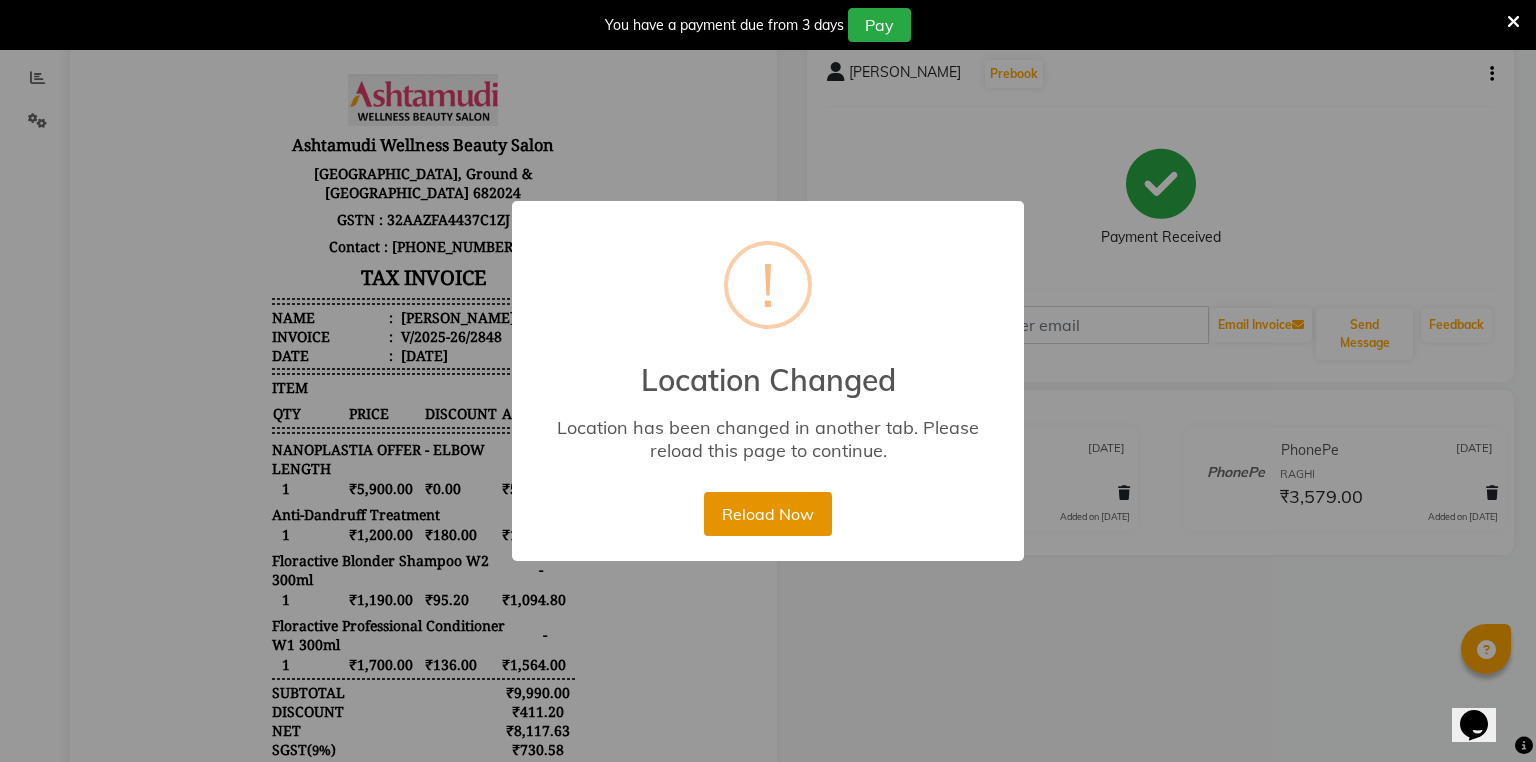 click on "Reload Now" at bounding box center [767, 514] 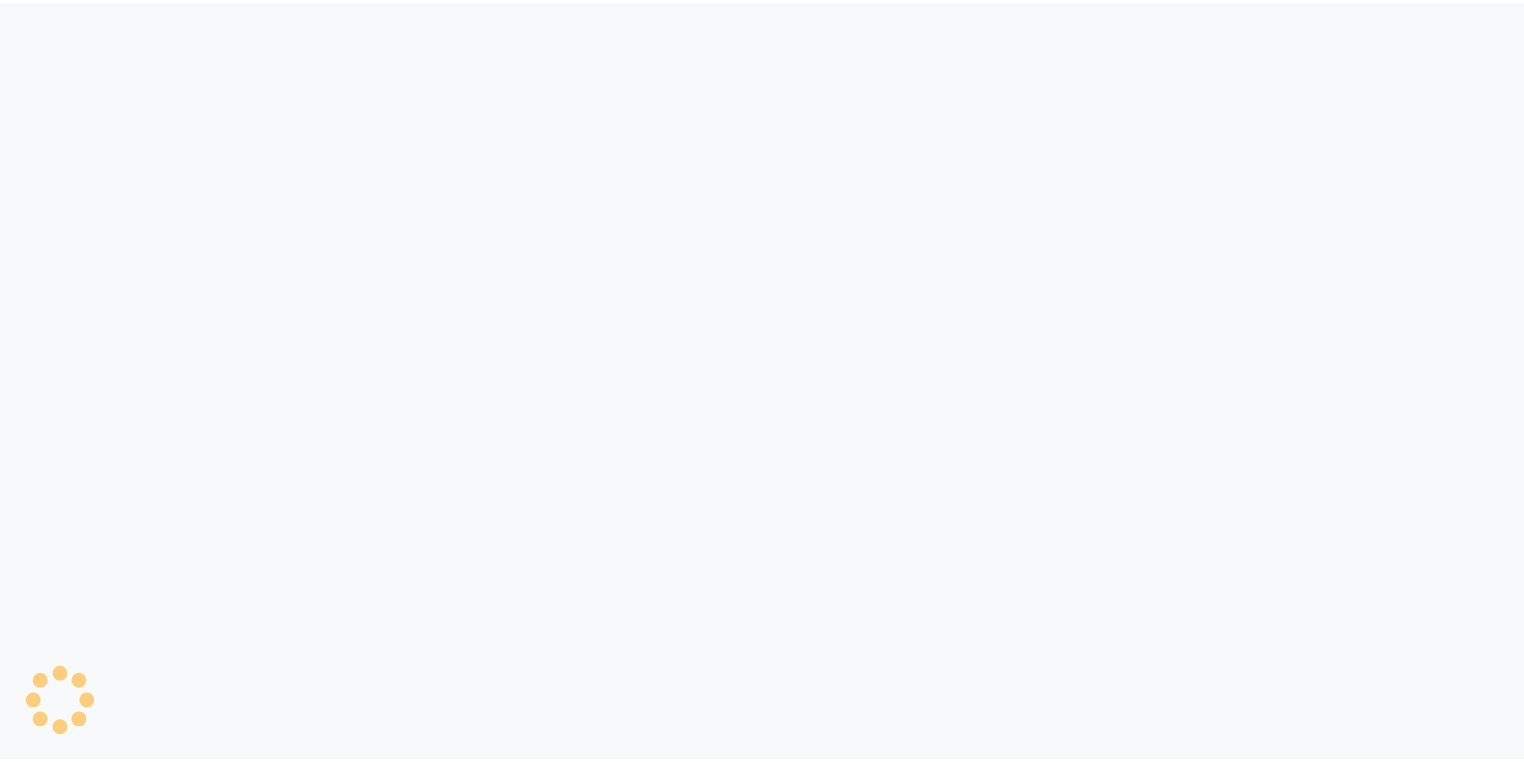 scroll, scrollTop: 0, scrollLeft: 0, axis: both 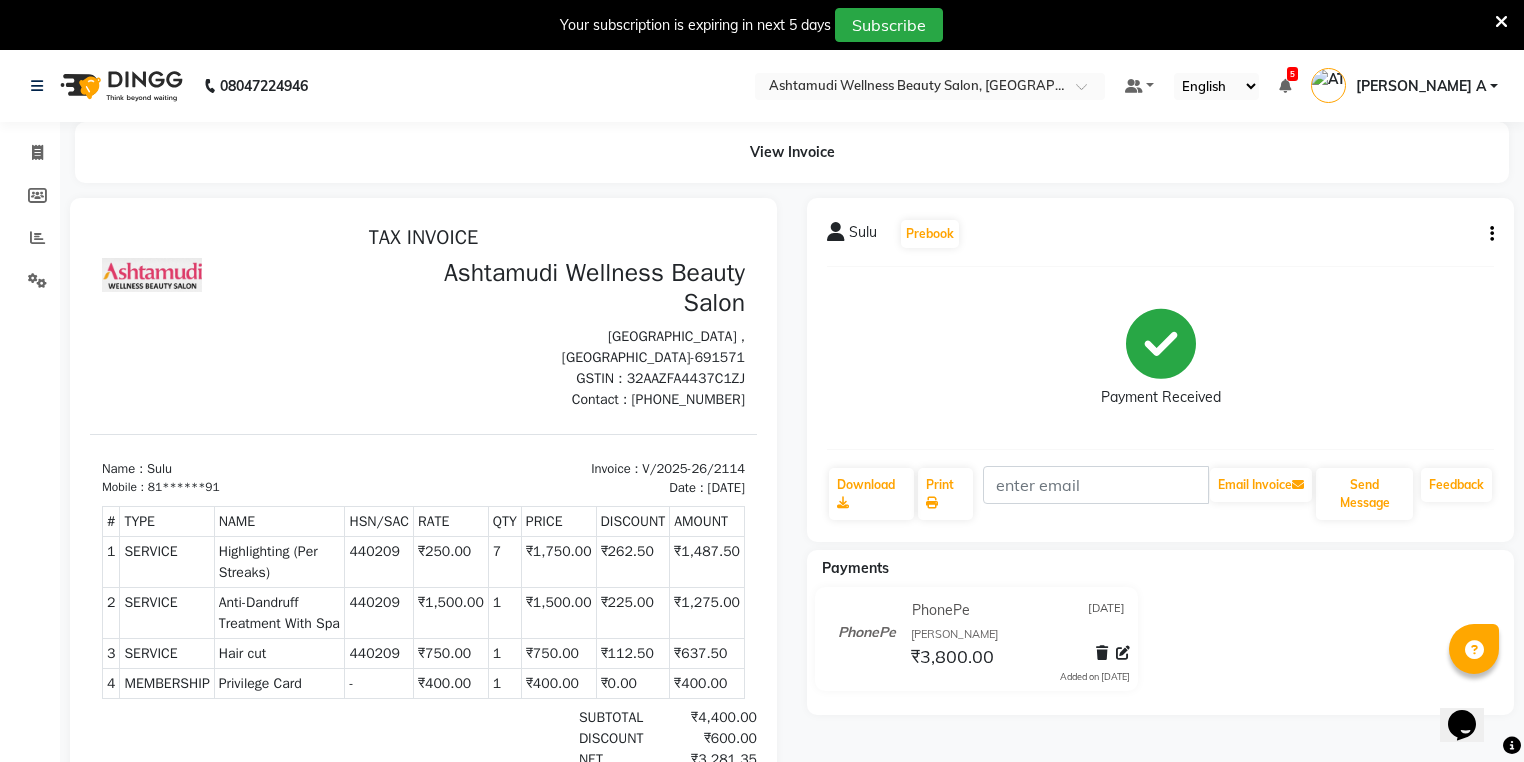 click on "Sulu   Prebook" 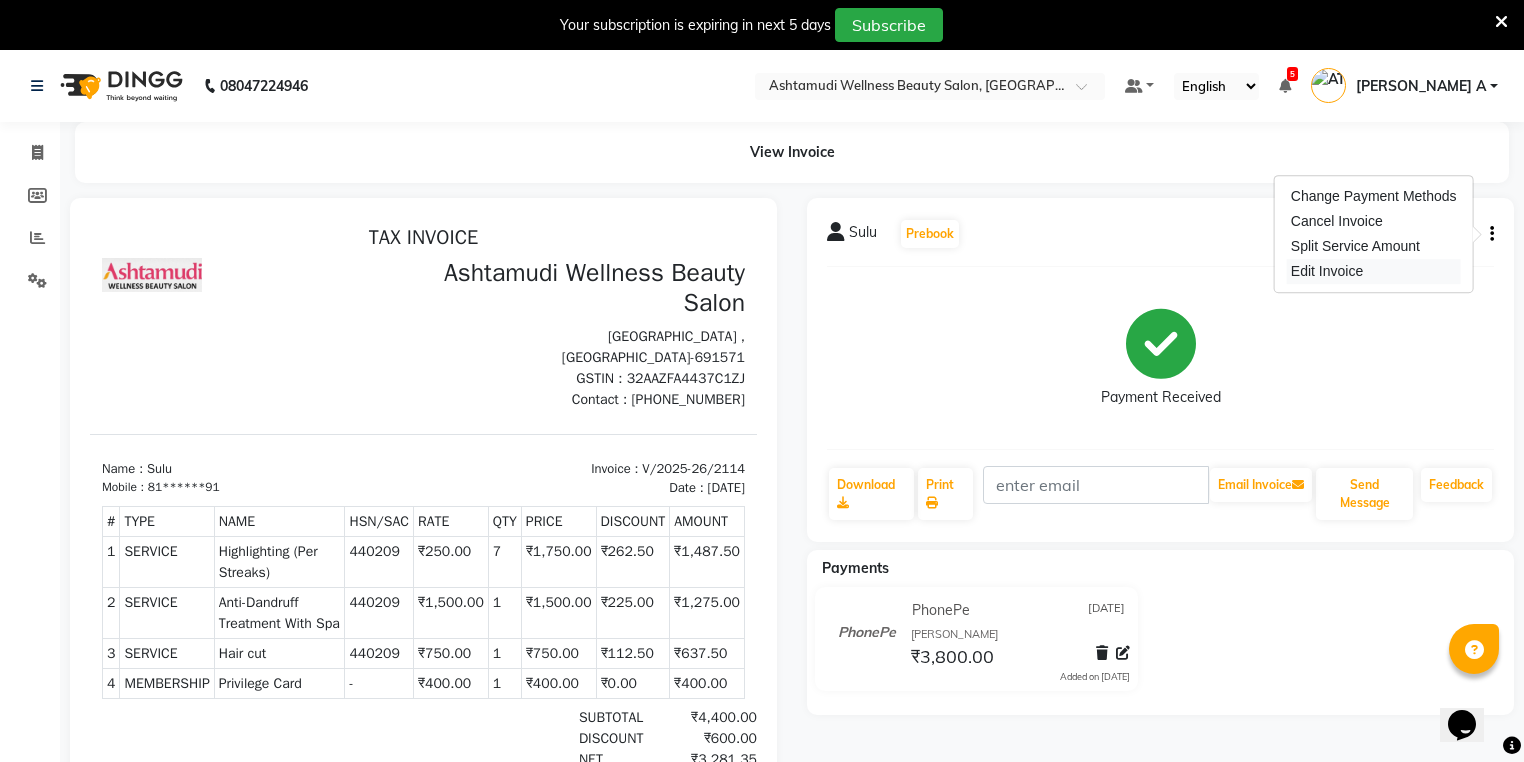 click on "Edit Invoice" at bounding box center [1374, 271] 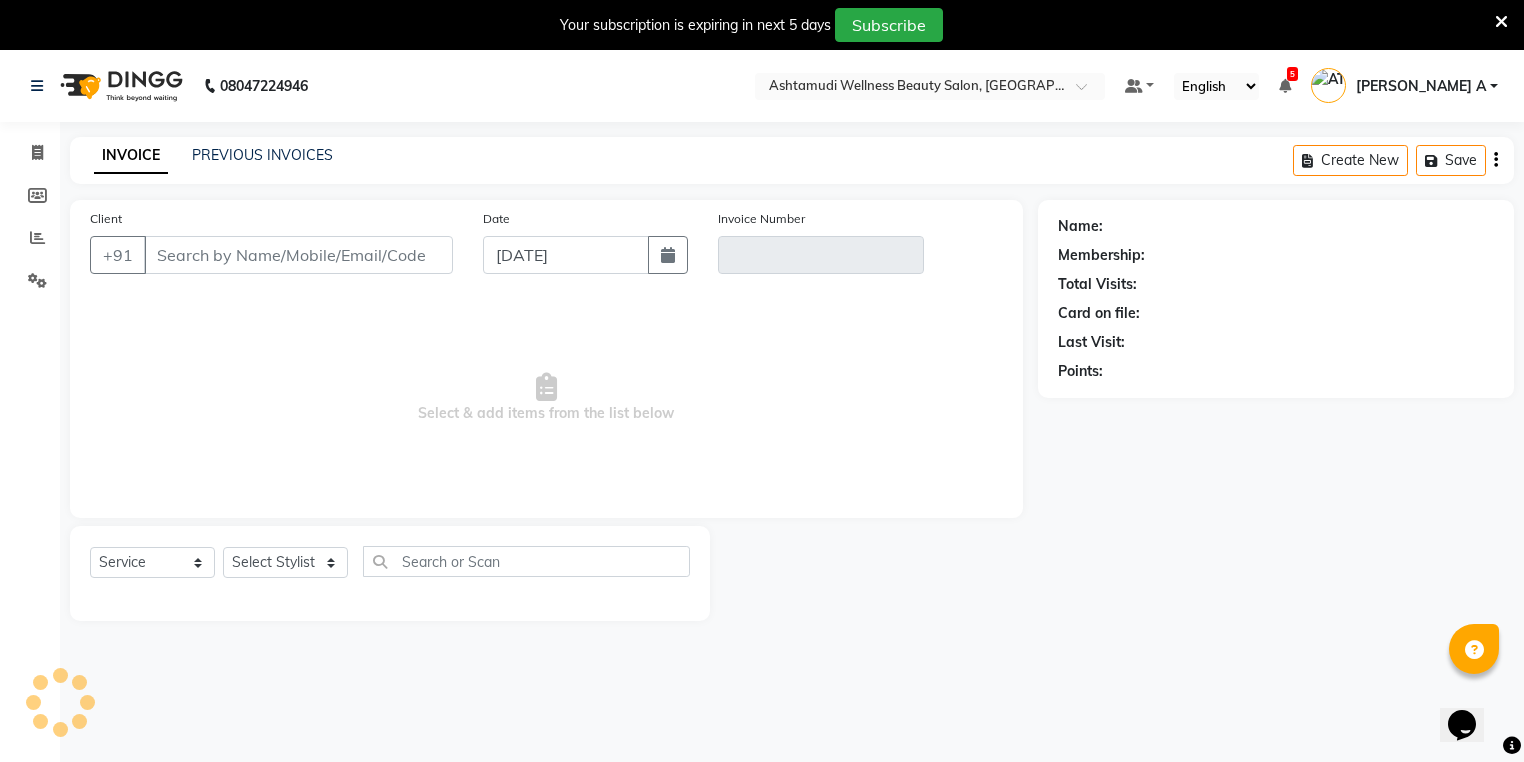scroll, scrollTop: 50, scrollLeft: 0, axis: vertical 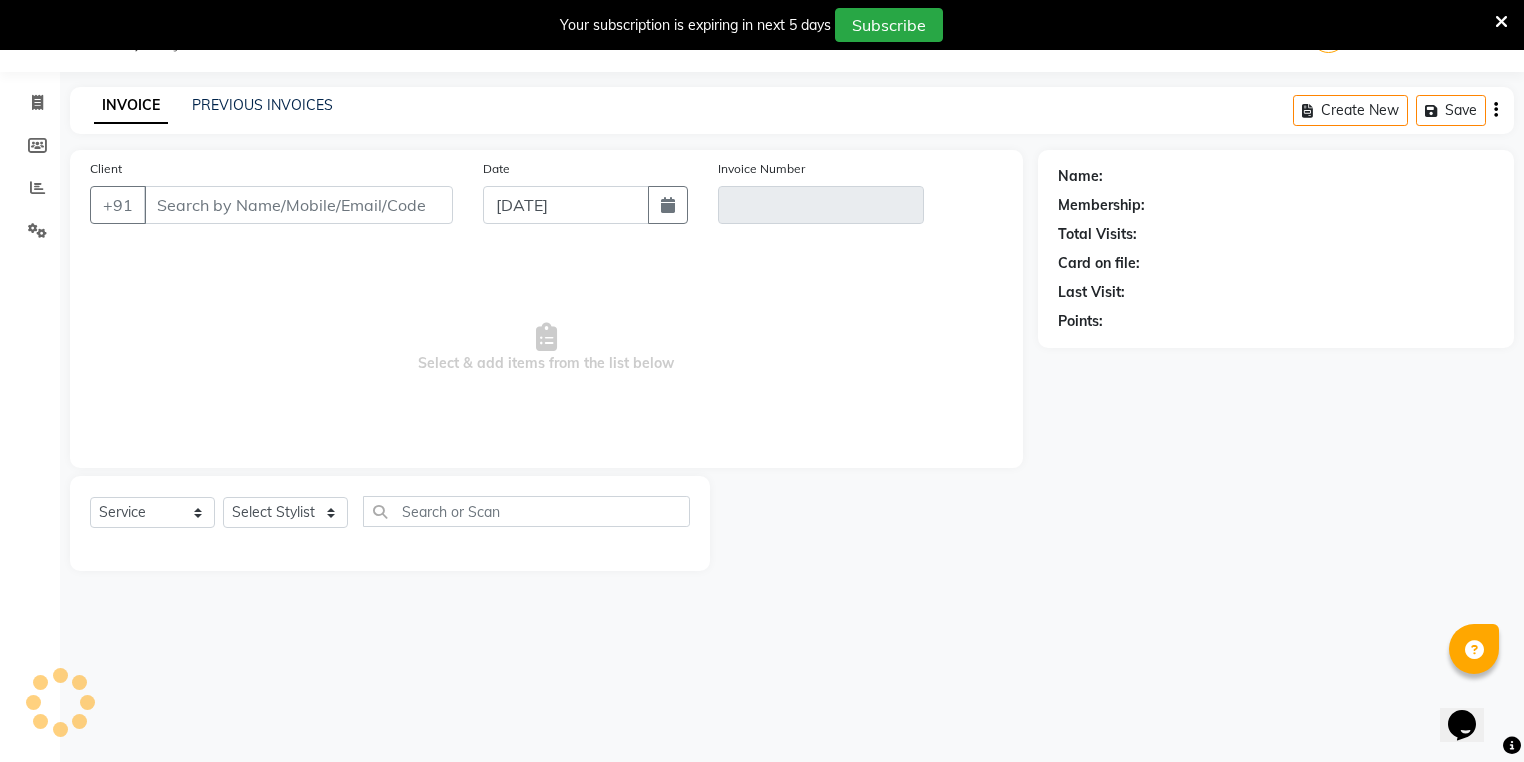 type on "81******91" 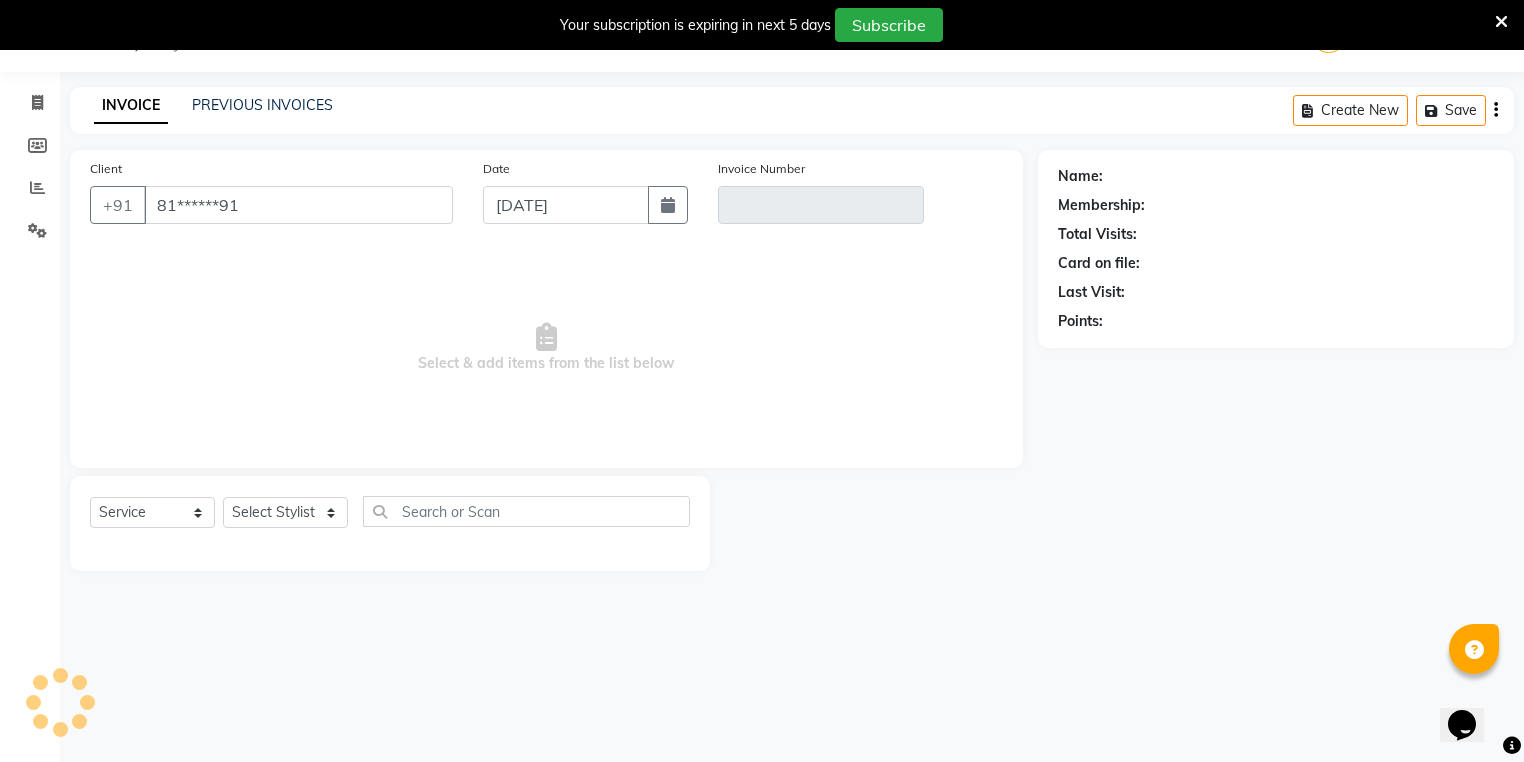 type on "V/2025-26/2114" 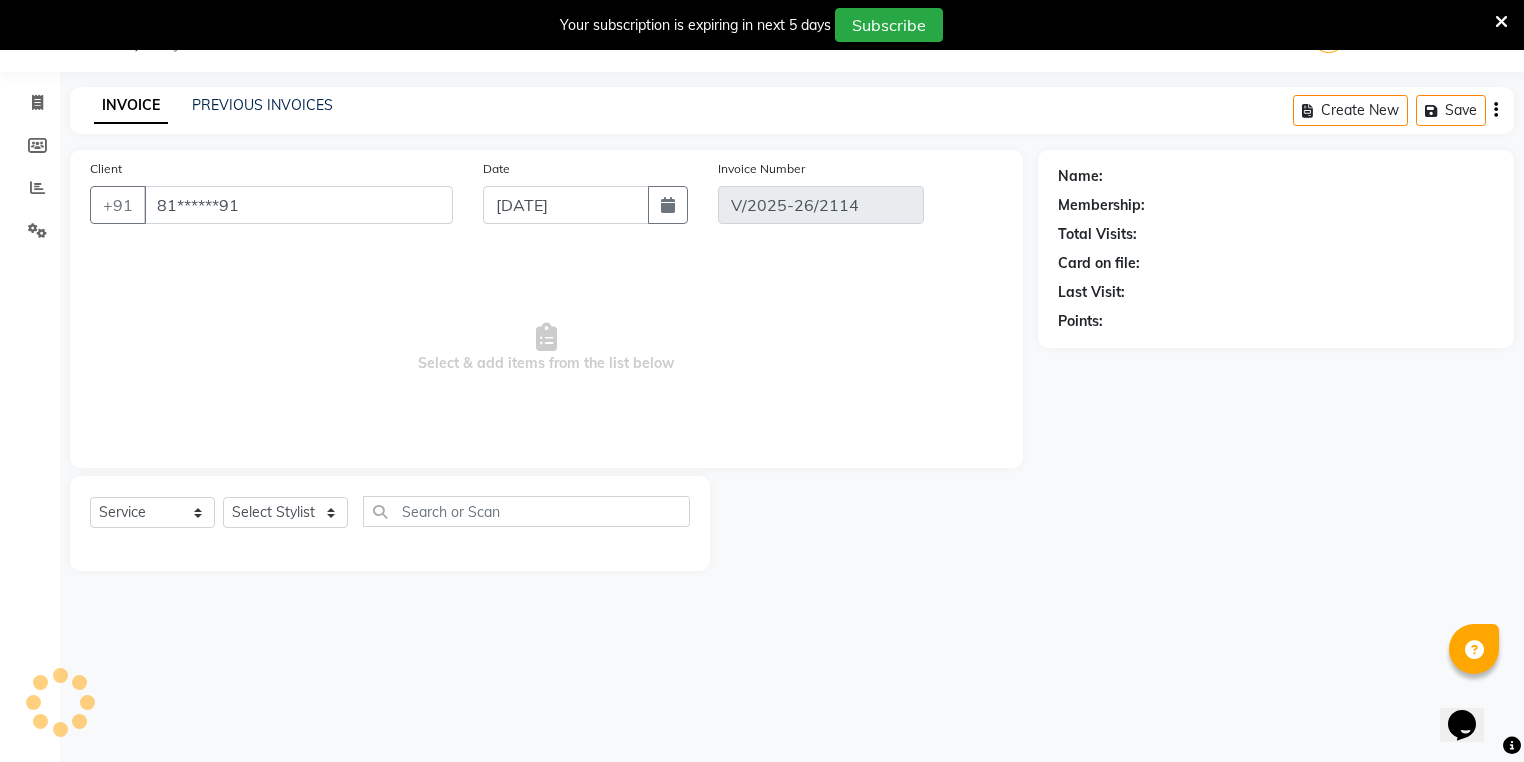 select on "1: Object" 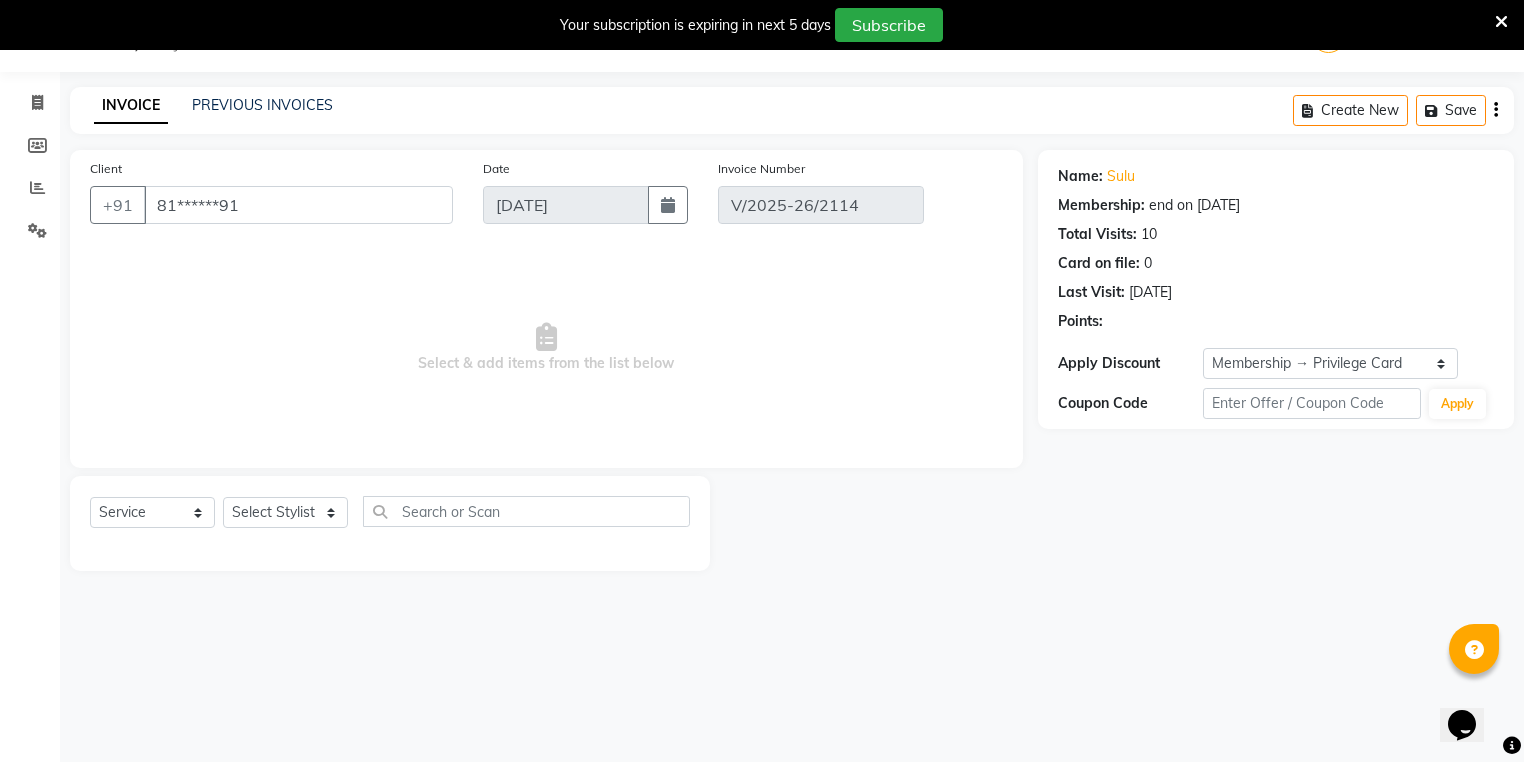 select on "select" 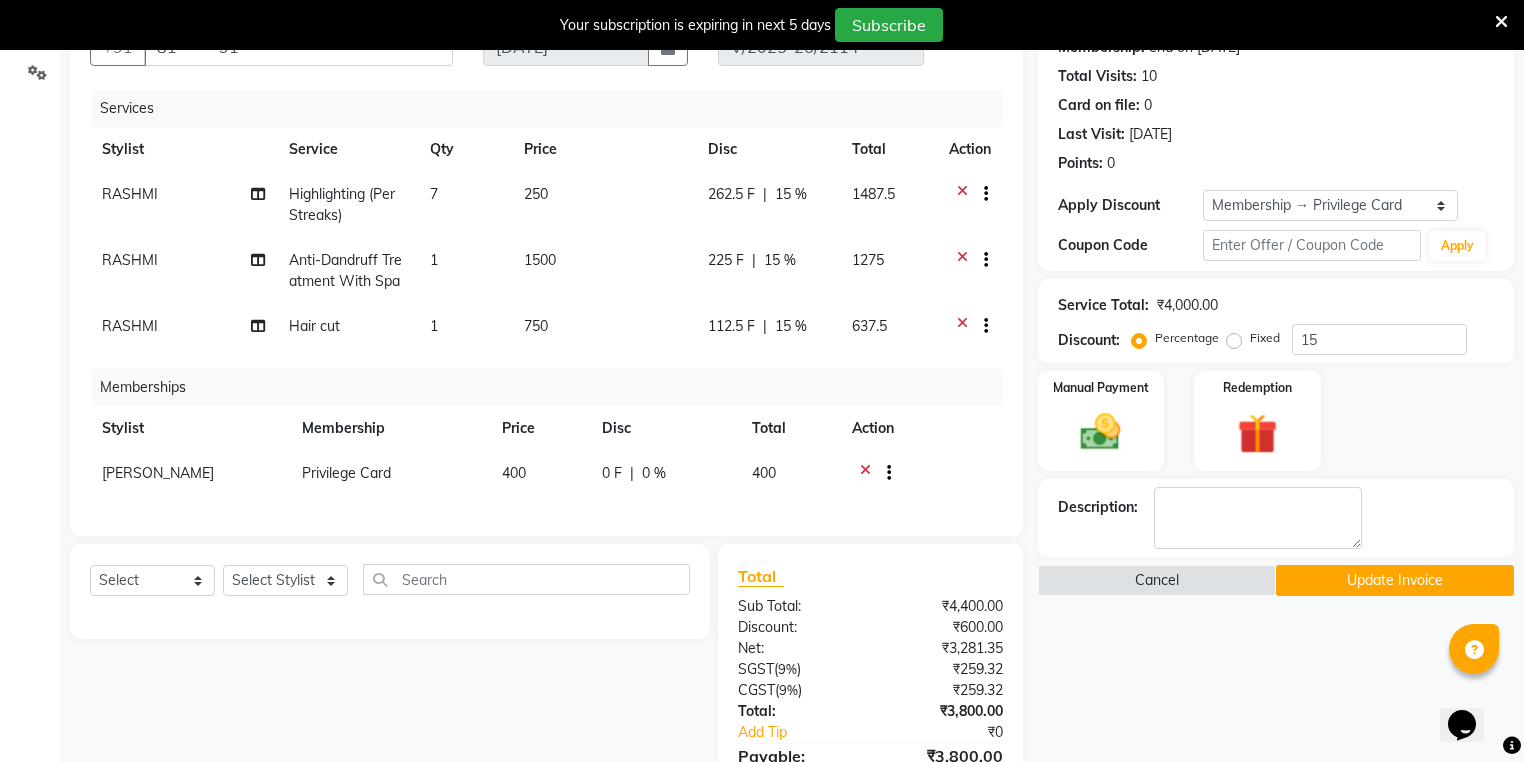 scroll, scrollTop: 368, scrollLeft: 0, axis: vertical 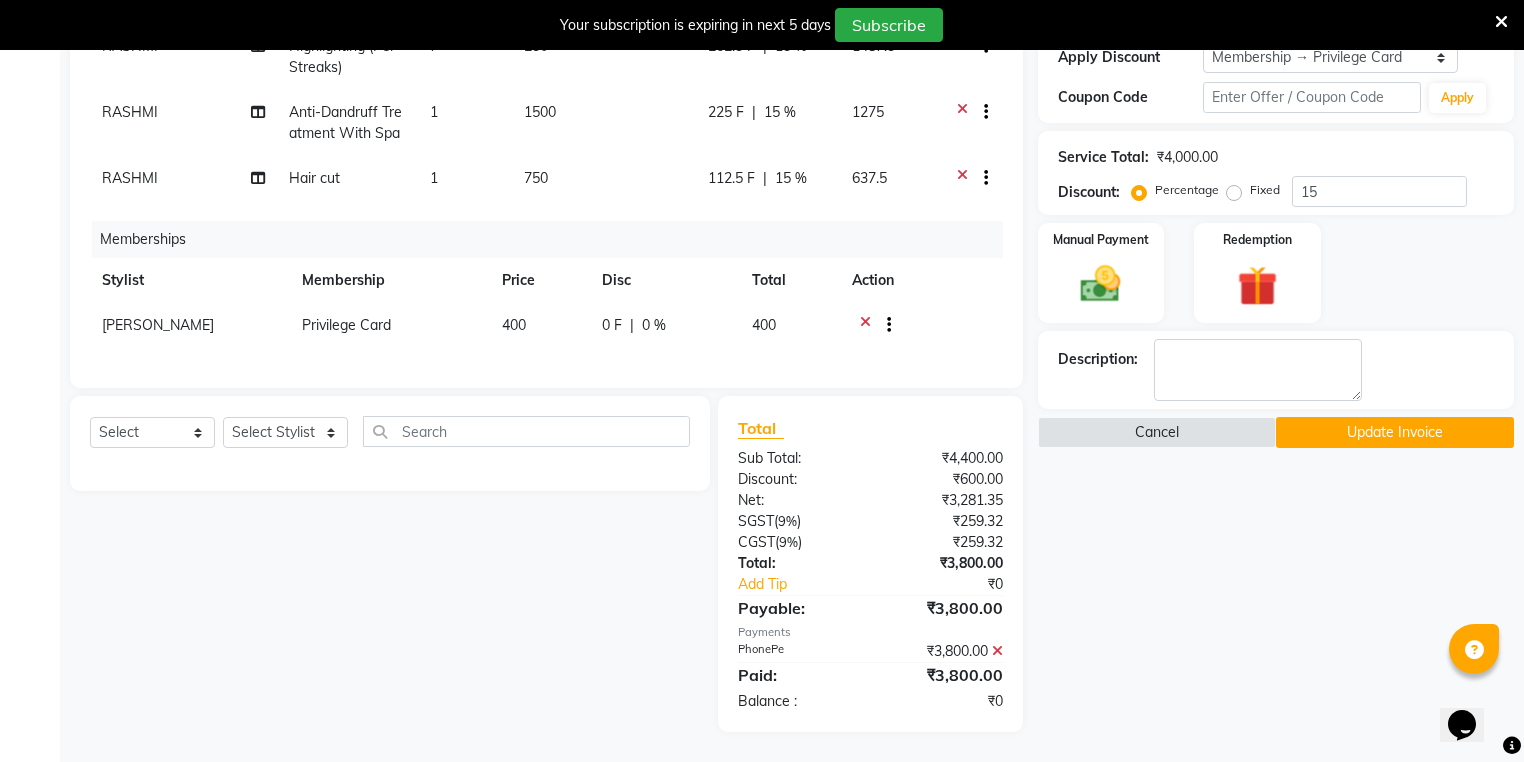 click 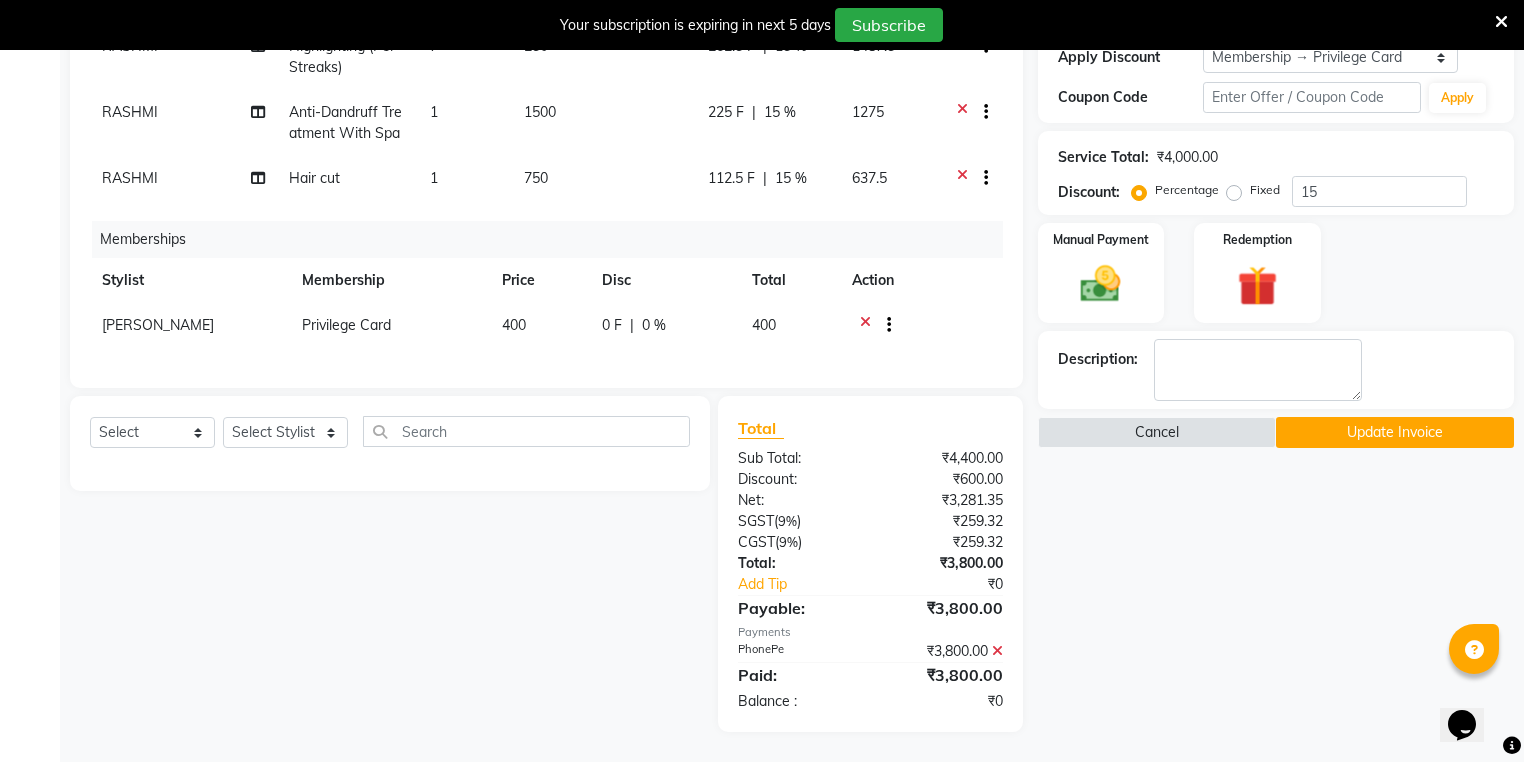 scroll, scrollTop: 326, scrollLeft: 0, axis: vertical 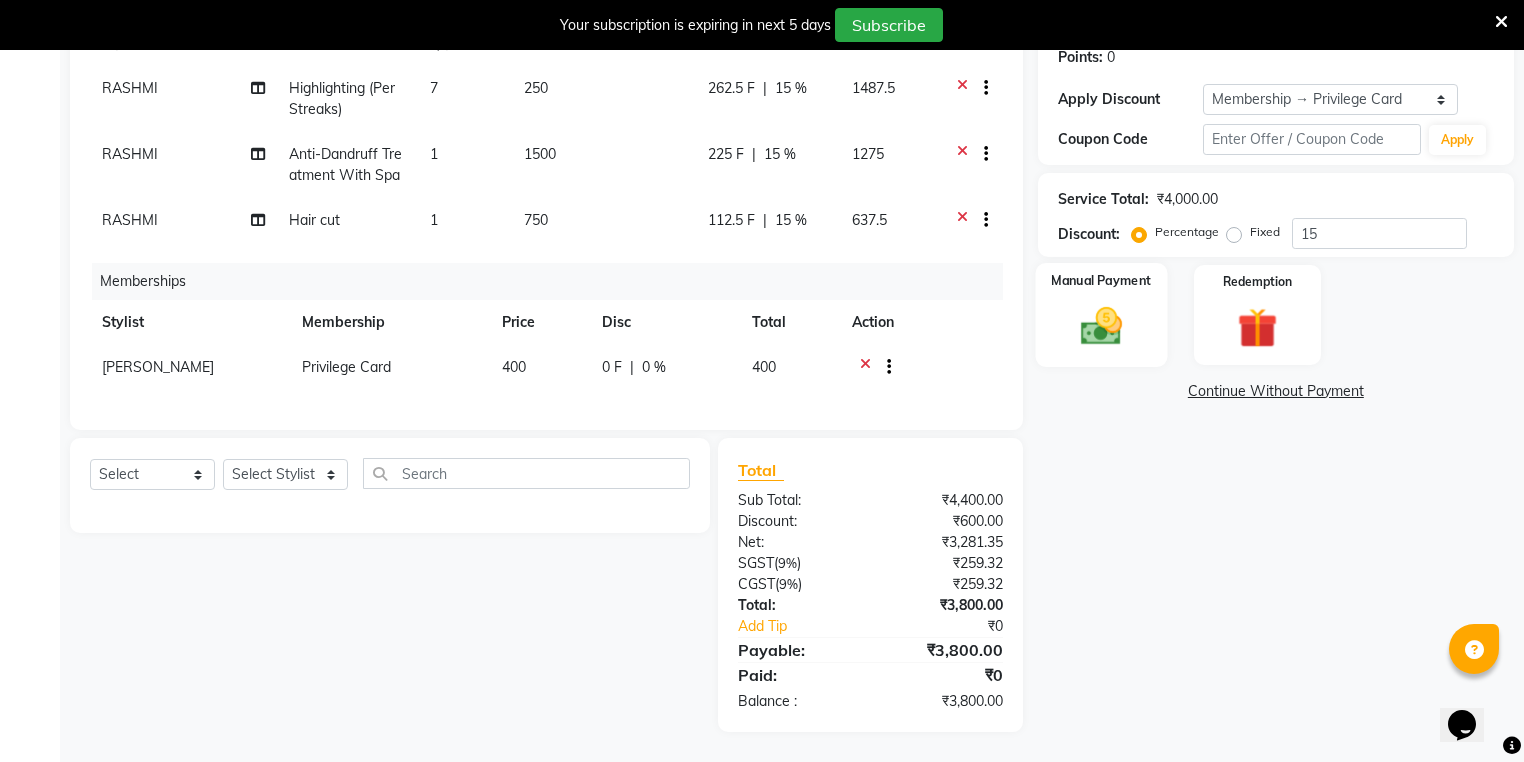 click on "Manual Payment" 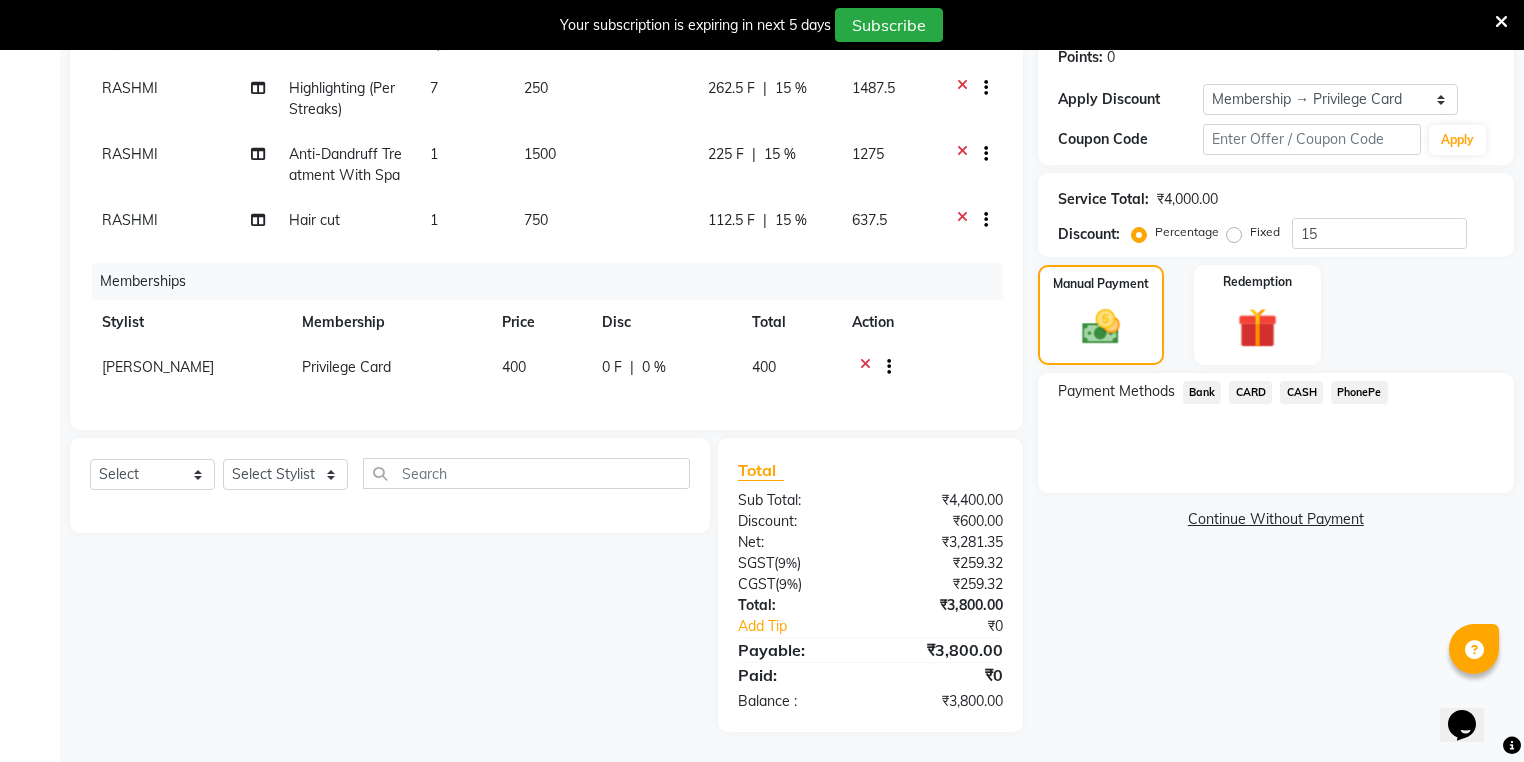 click on "CASH" 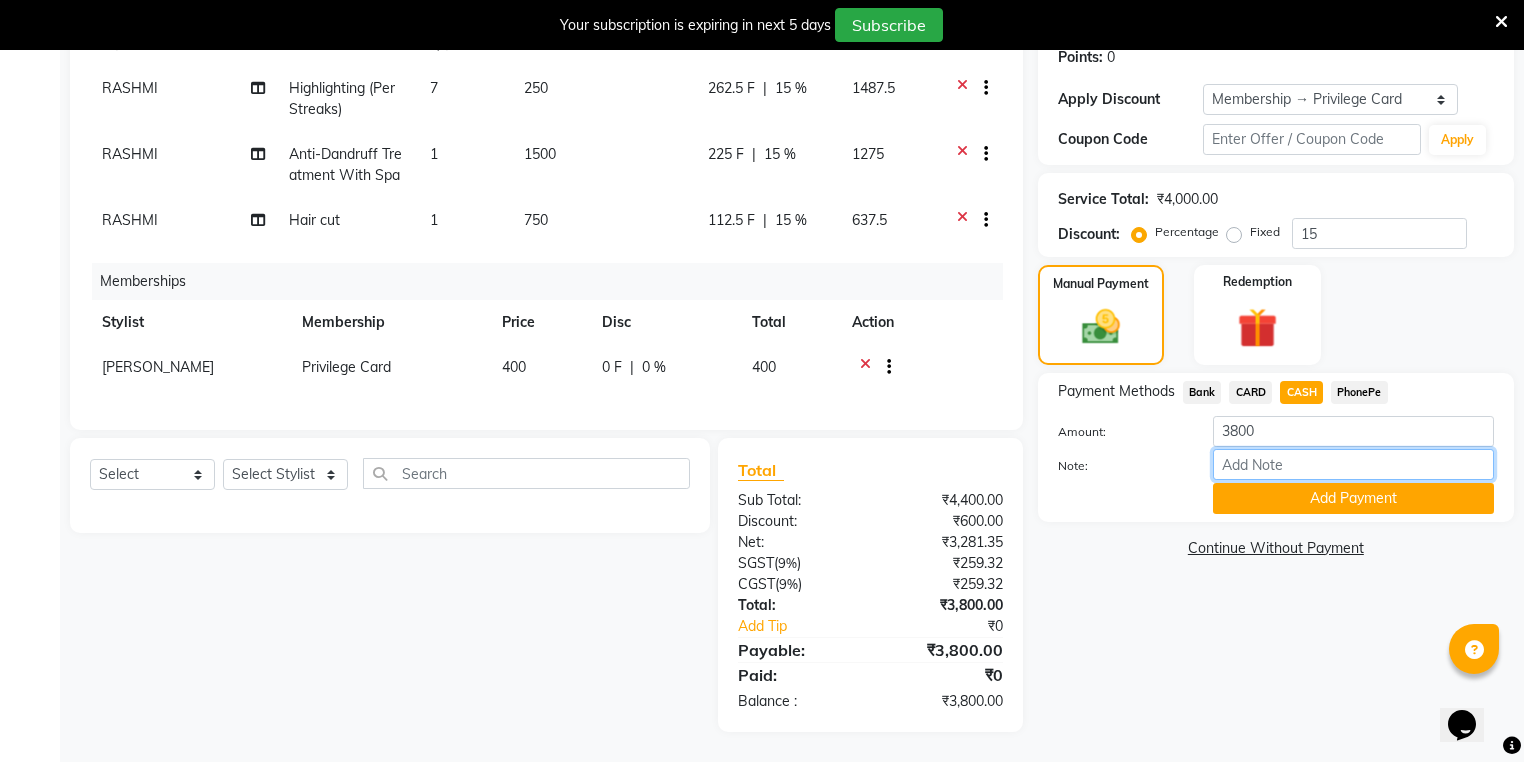 click on "Note:" at bounding box center [1353, 464] 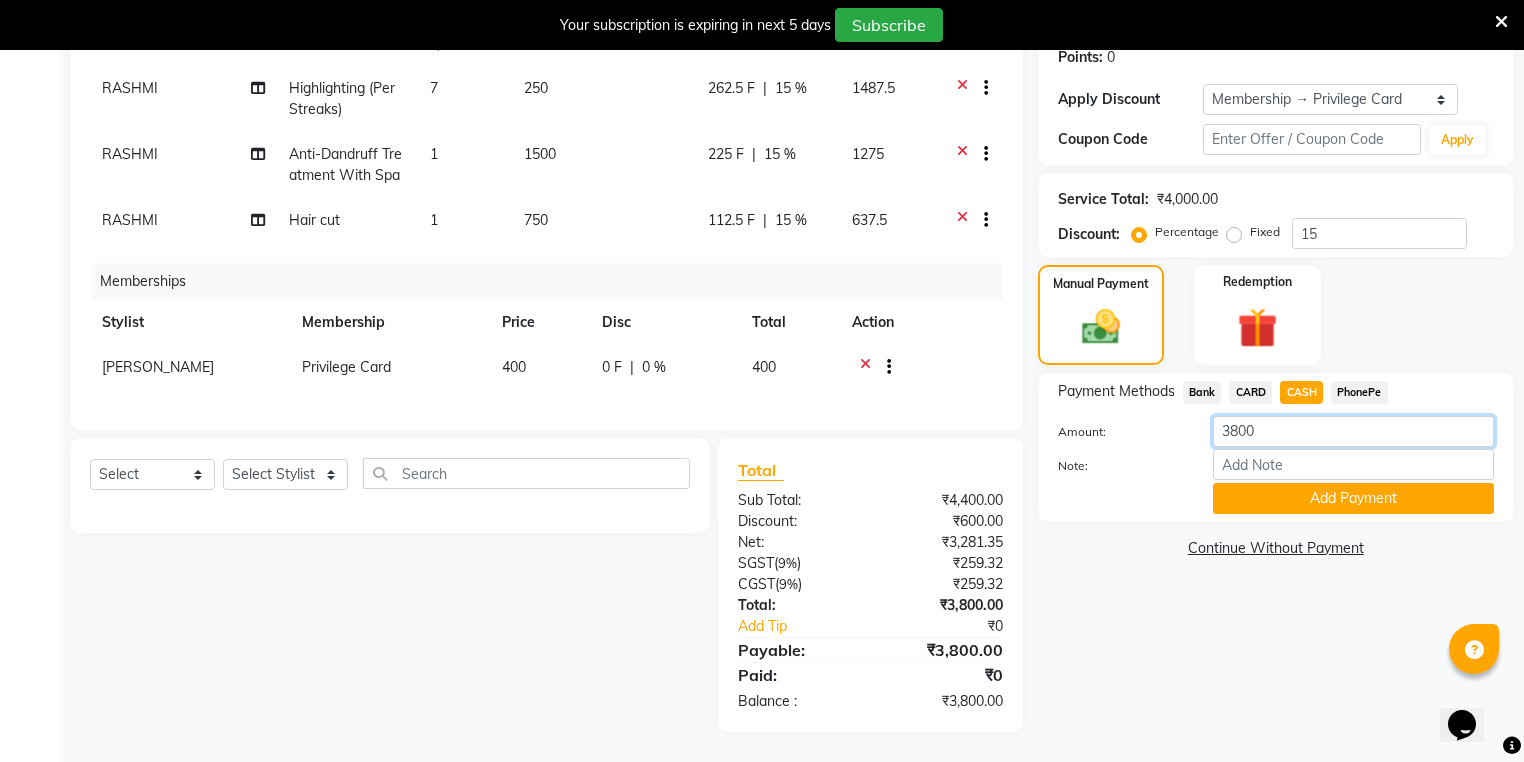 click on "3800" 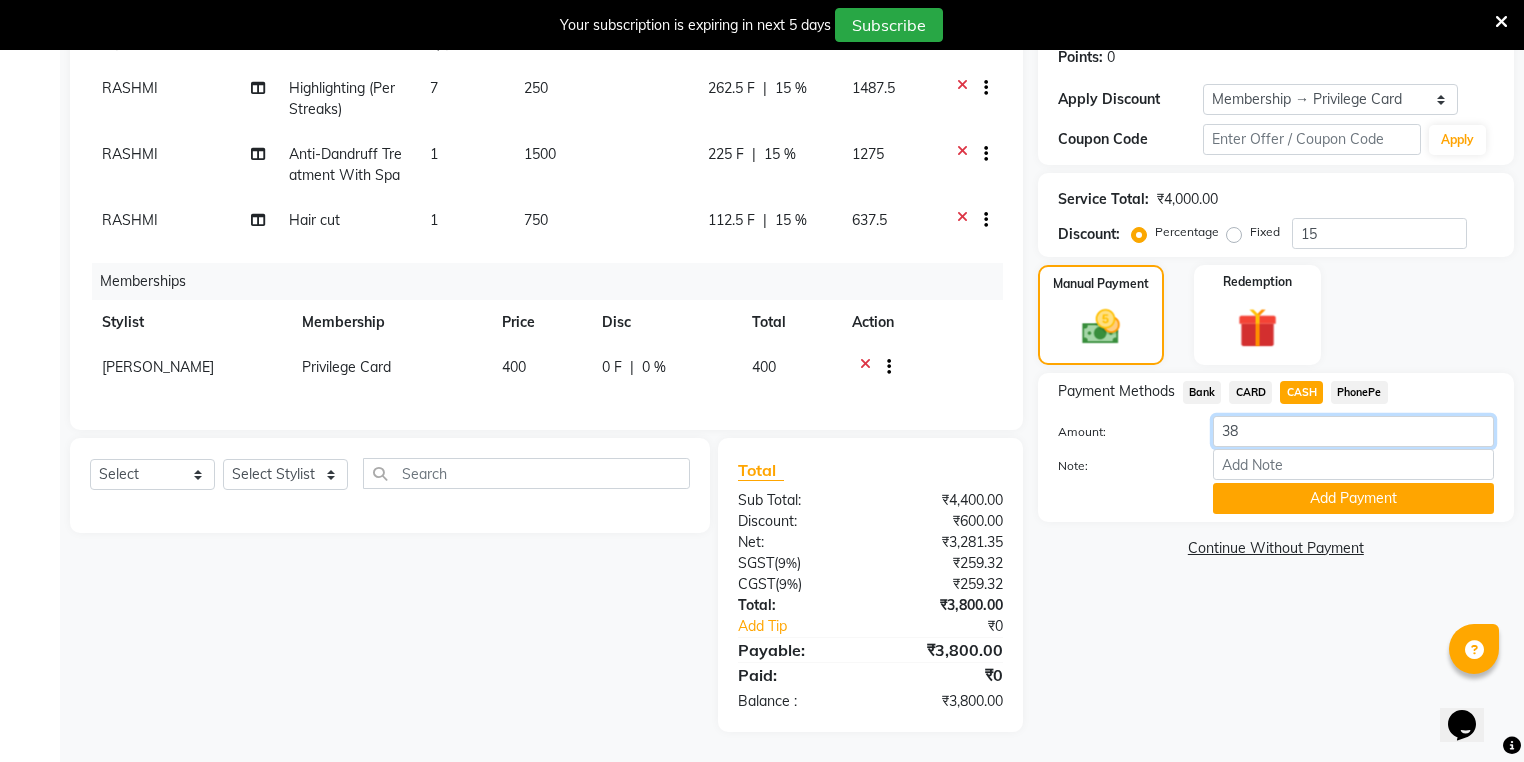 type on "3" 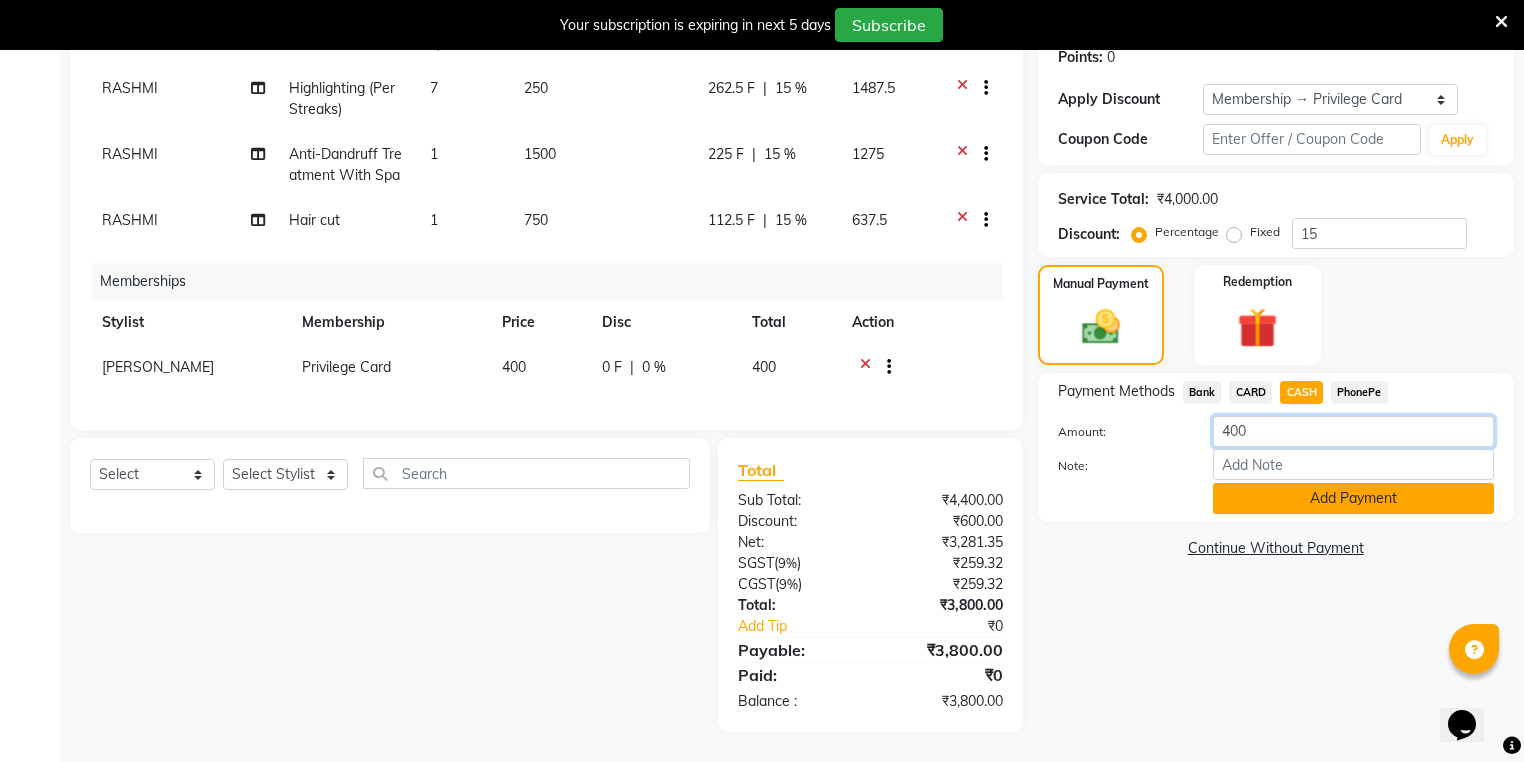 type on "400" 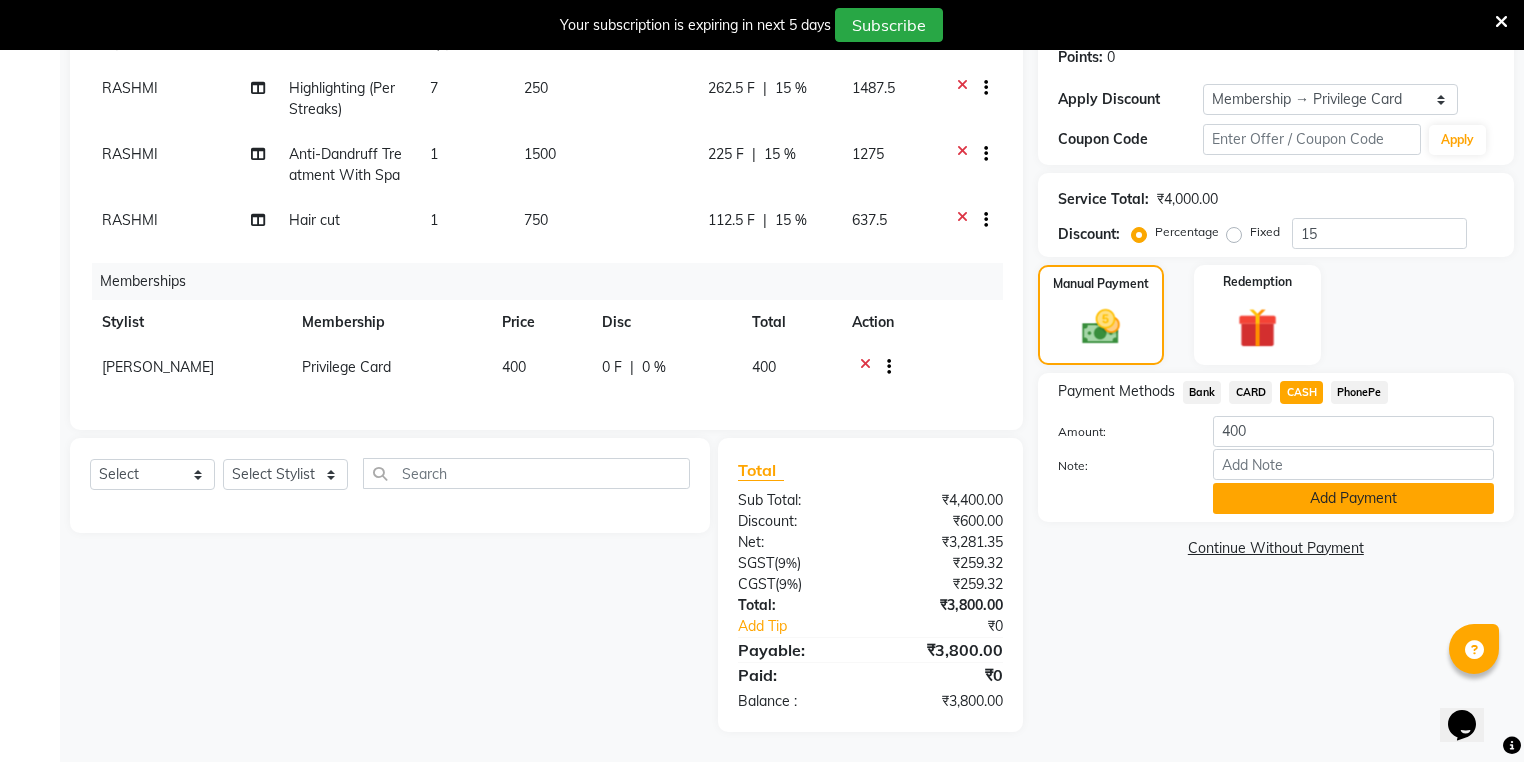 click on "Add Payment" 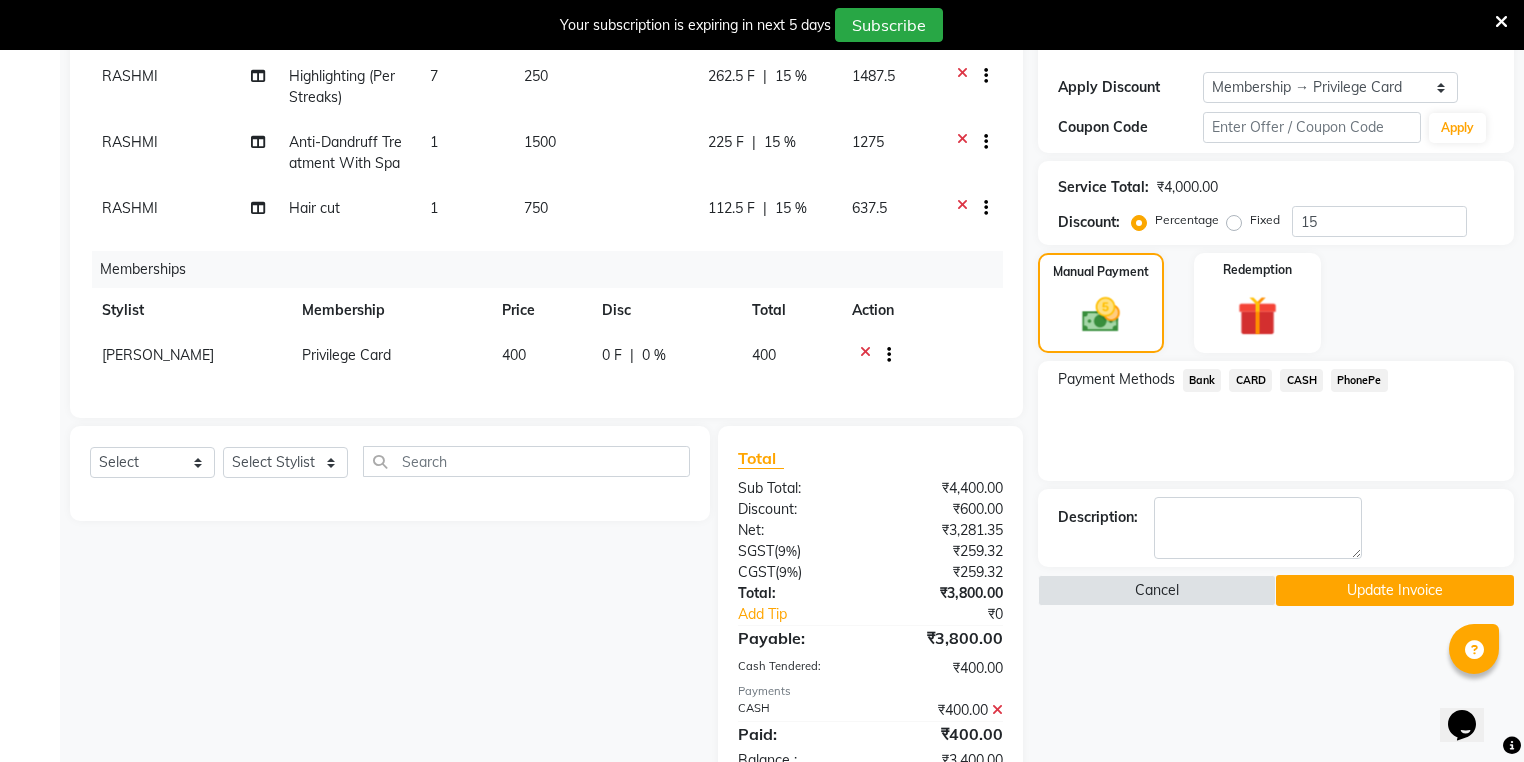 click on "PhonePe" 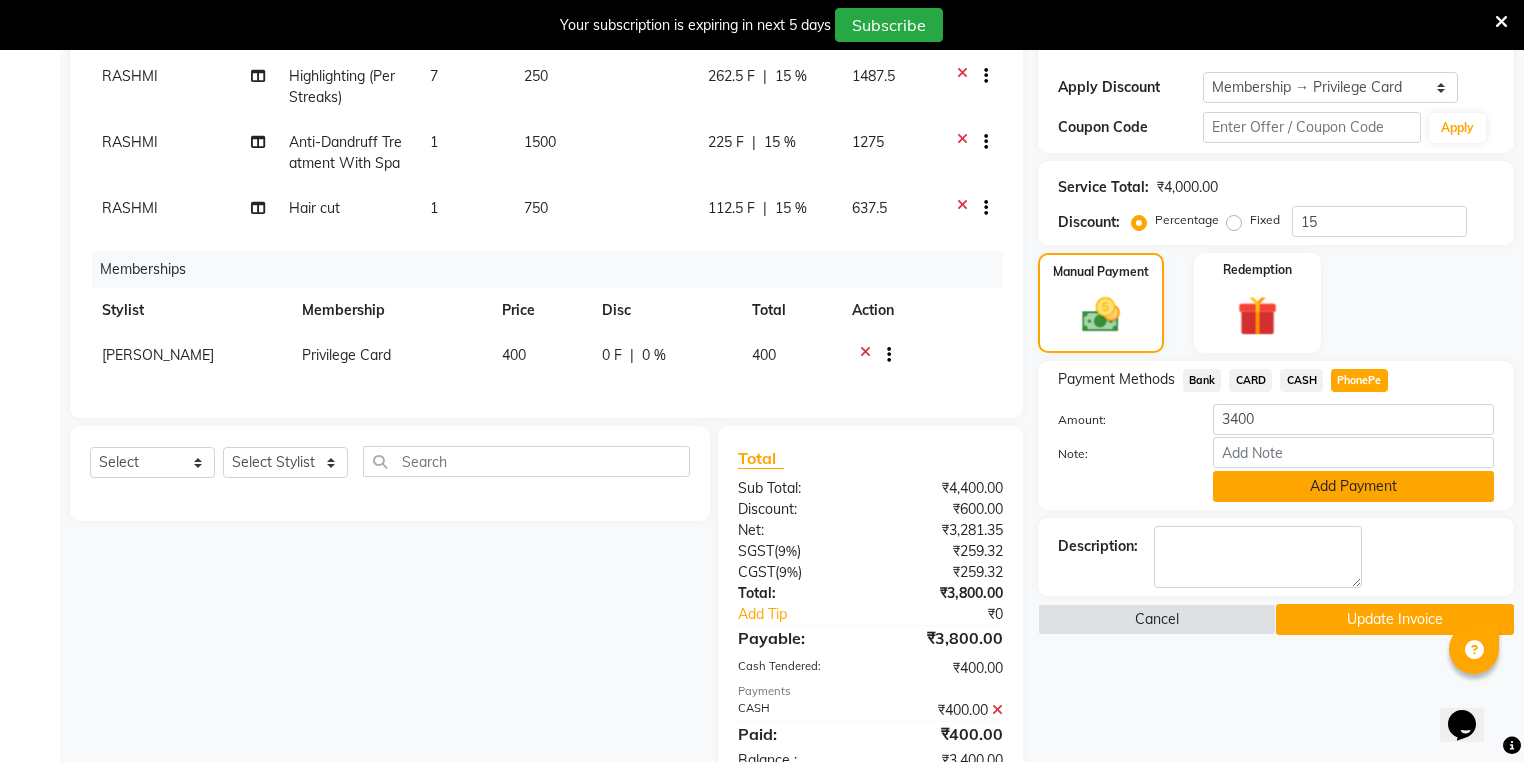 click on "Add Payment" 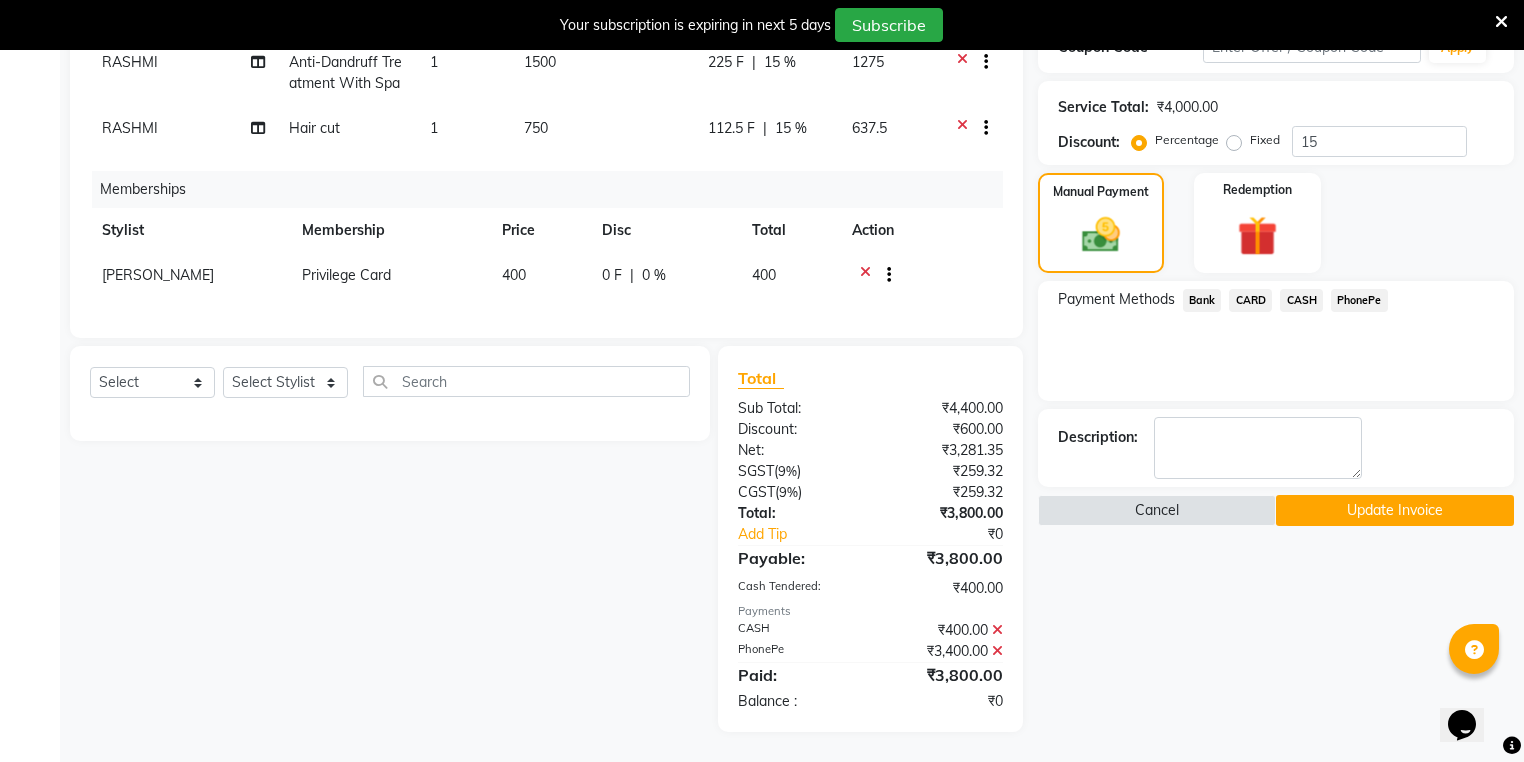 scroll, scrollTop: 418, scrollLeft: 0, axis: vertical 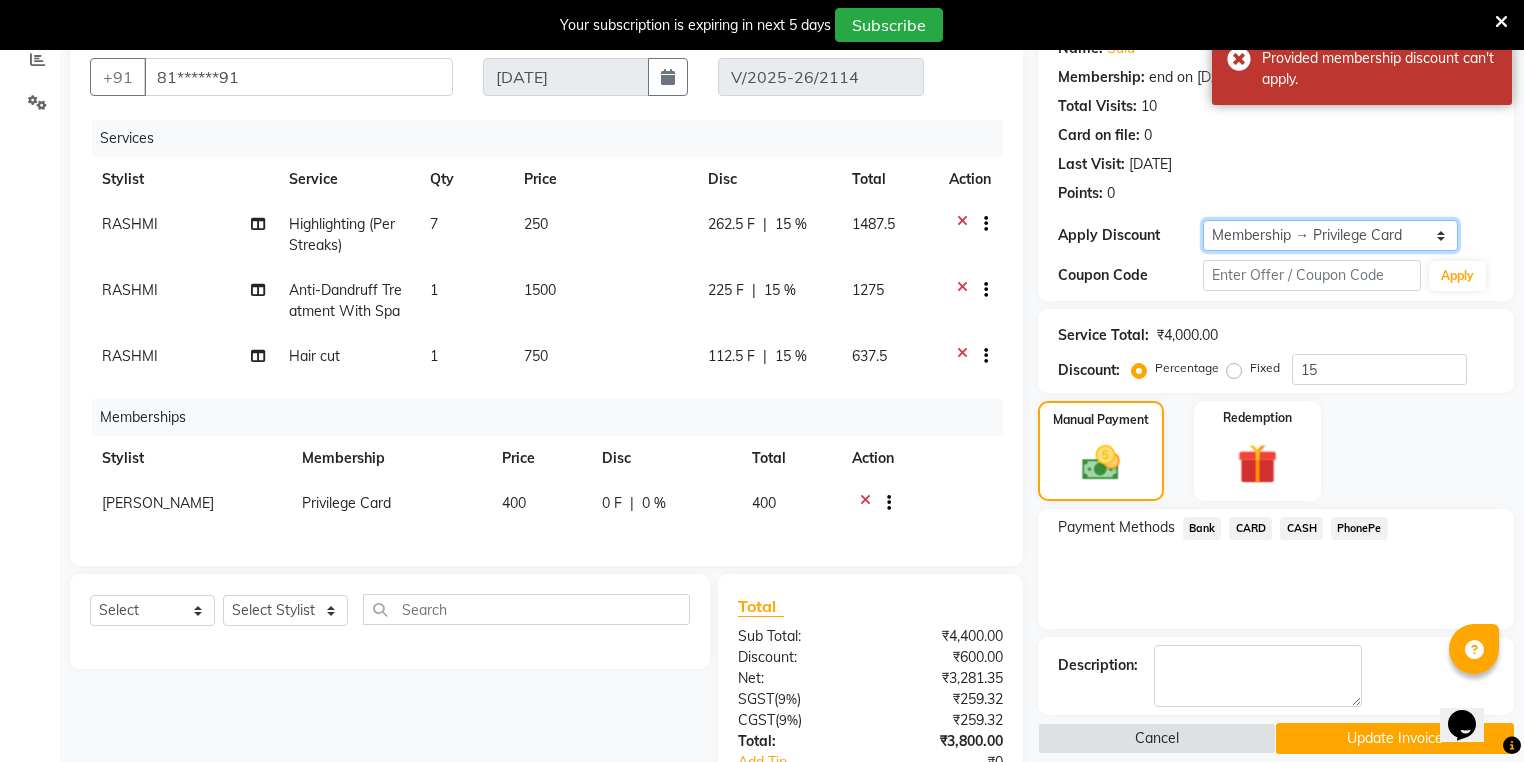 click on "Select Membership → Privilege Card" 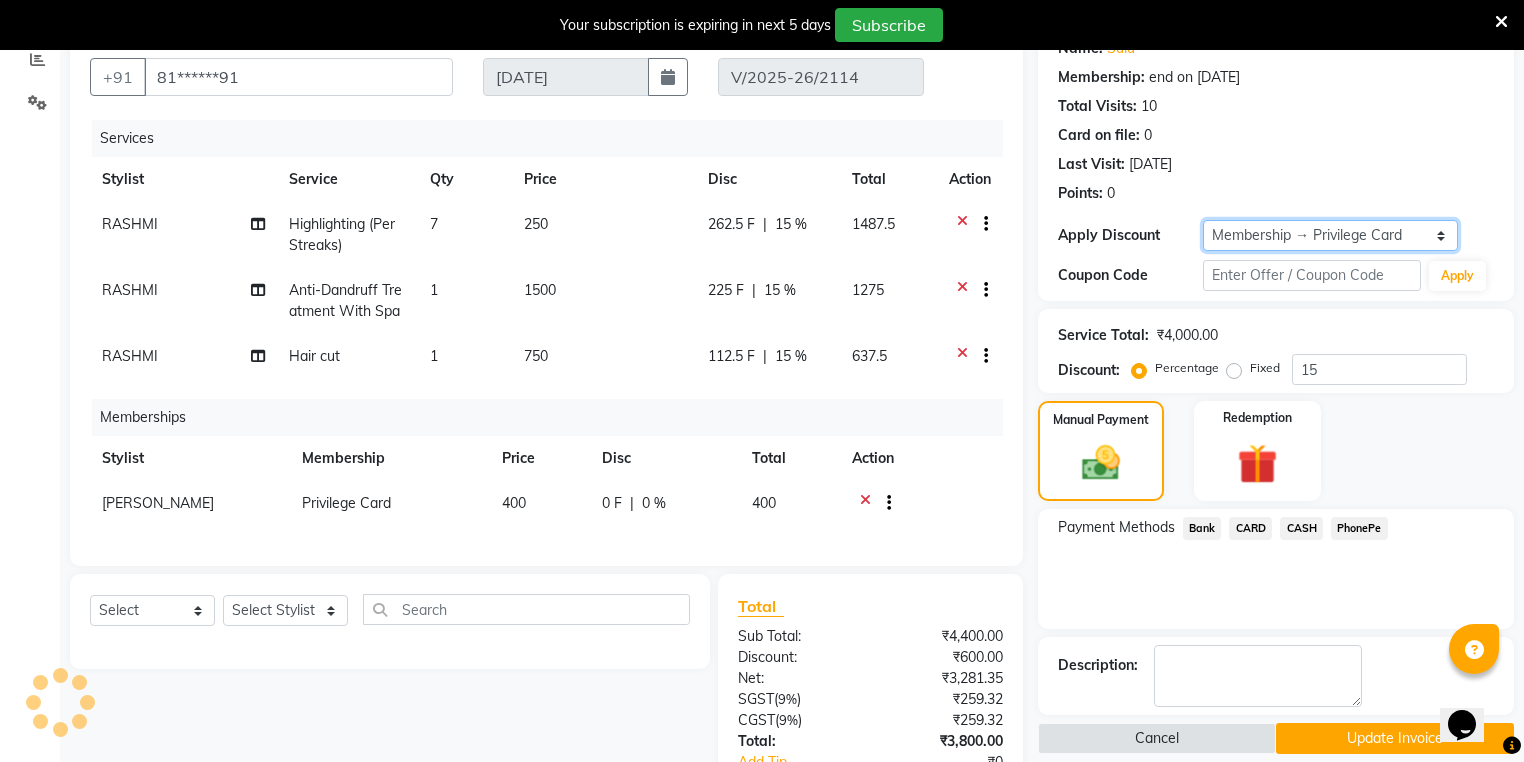 select on "0:" 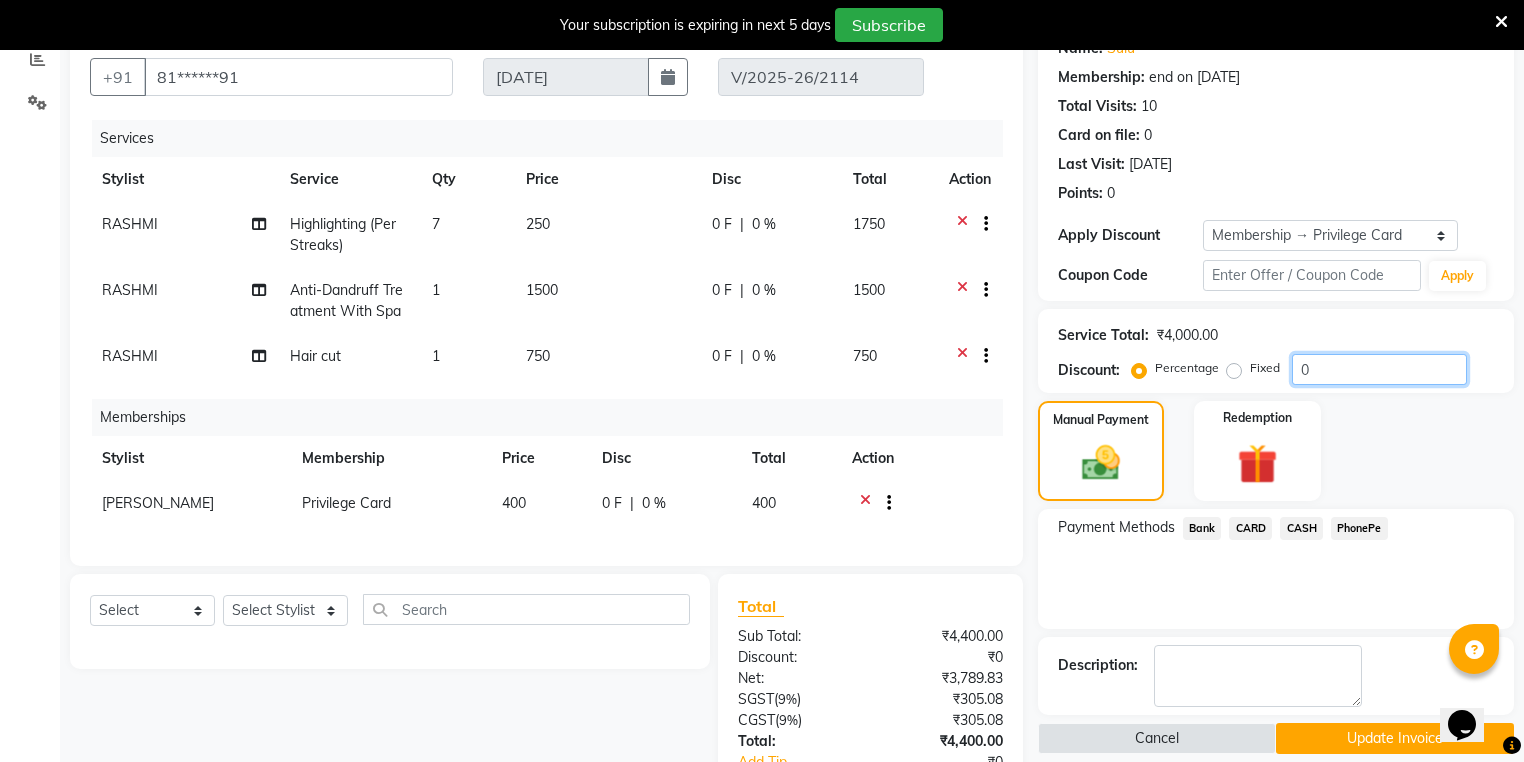 click on "0" 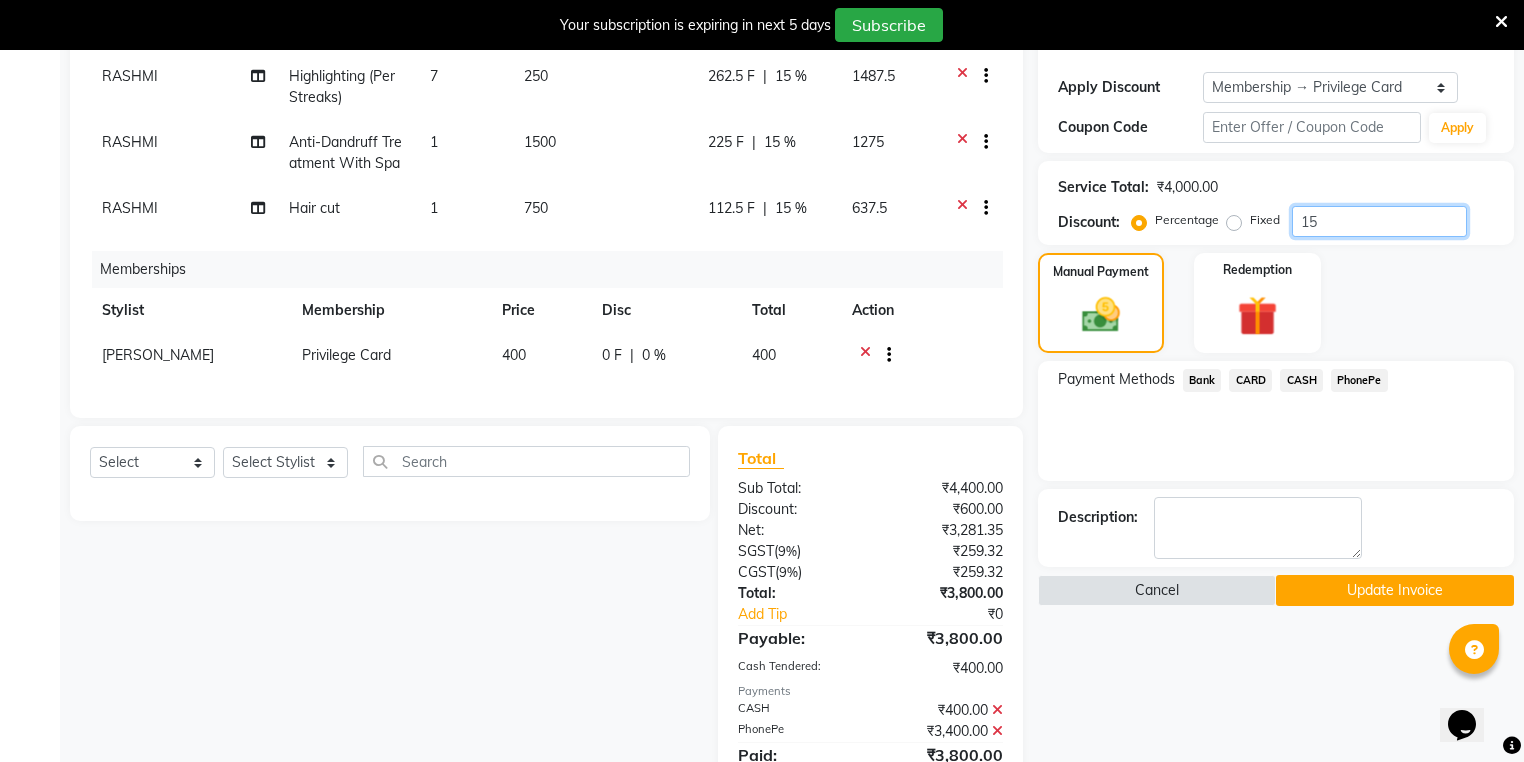 scroll, scrollTop: 418, scrollLeft: 0, axis: vertical 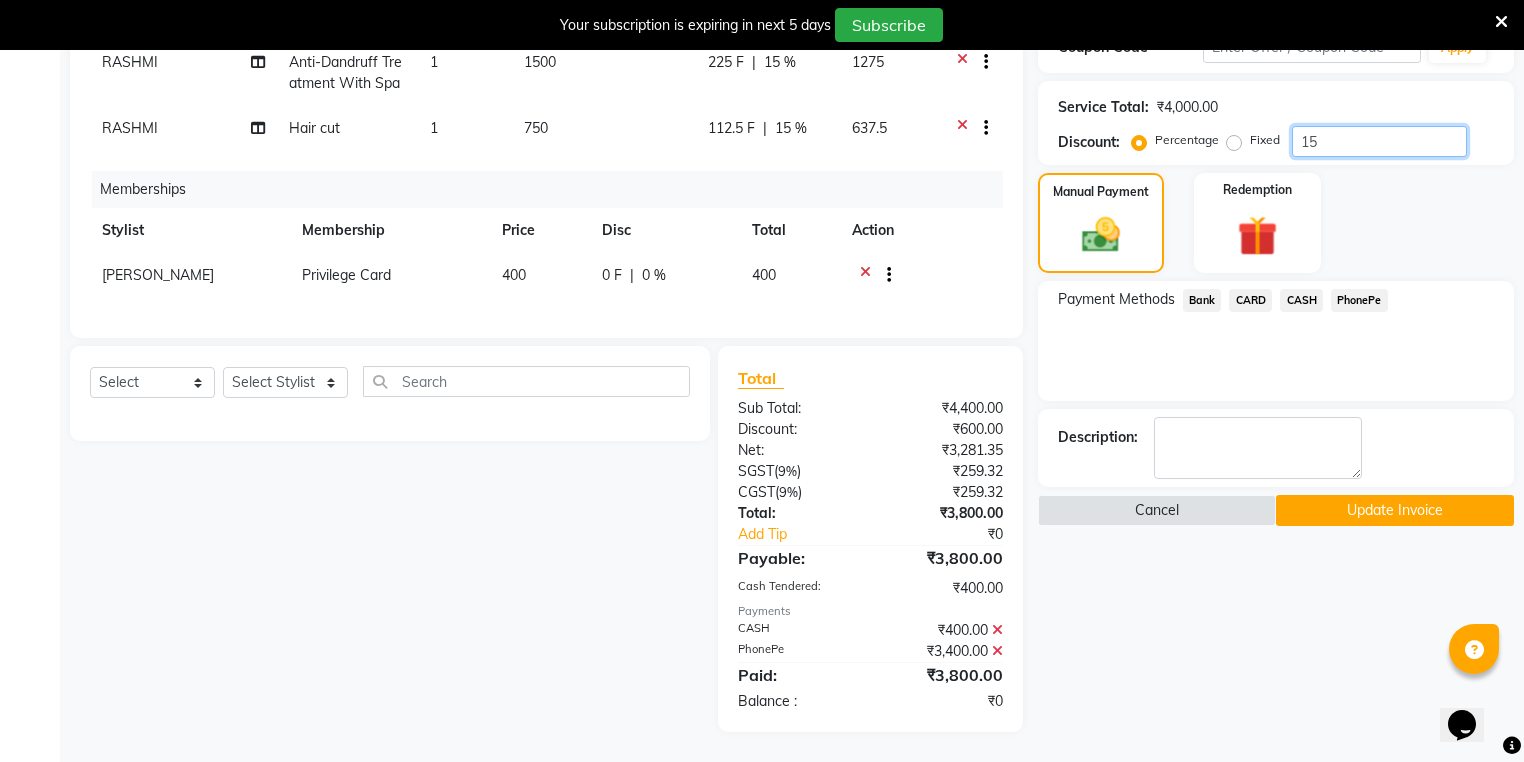 type on "15" 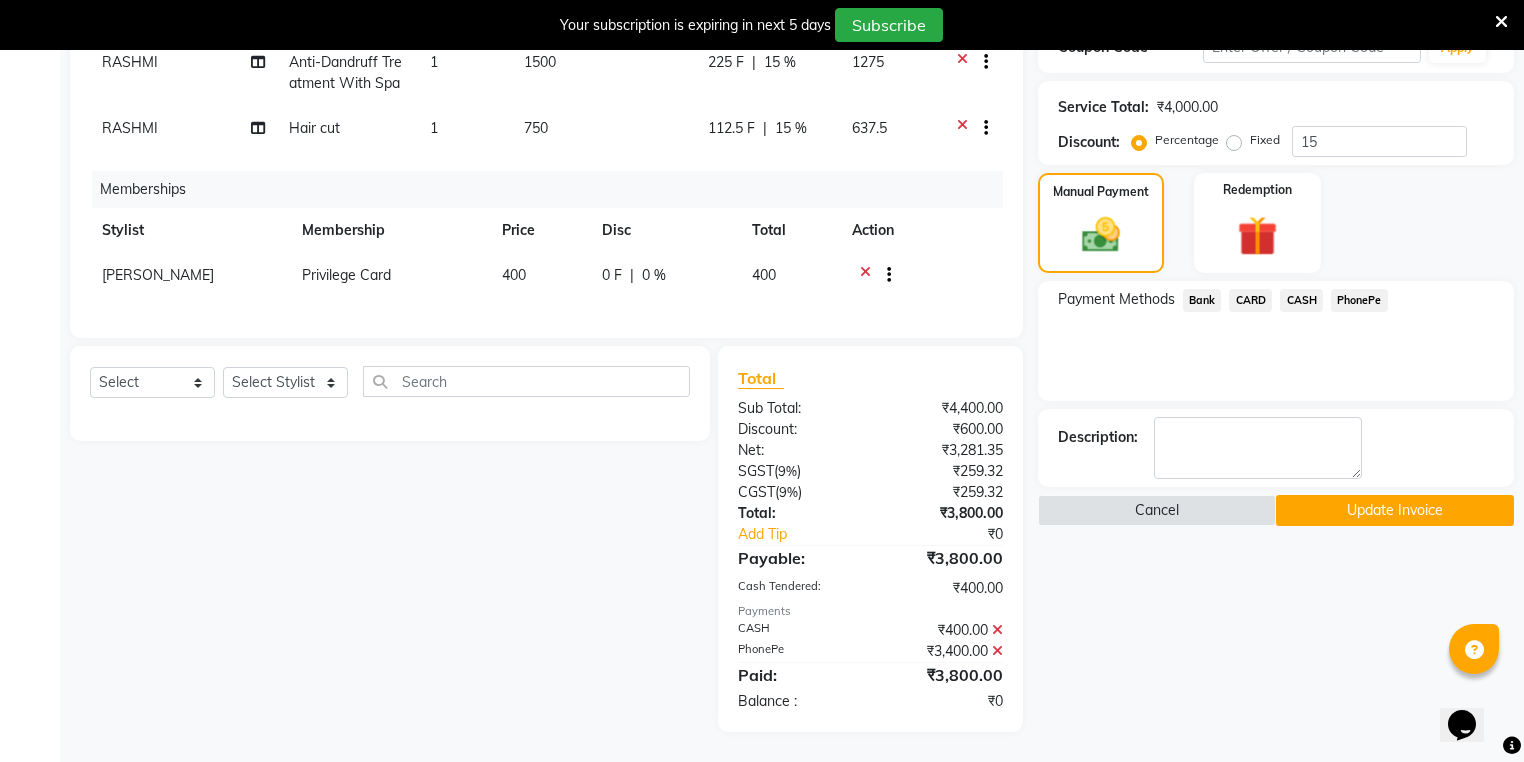 click on "Update Invoice" 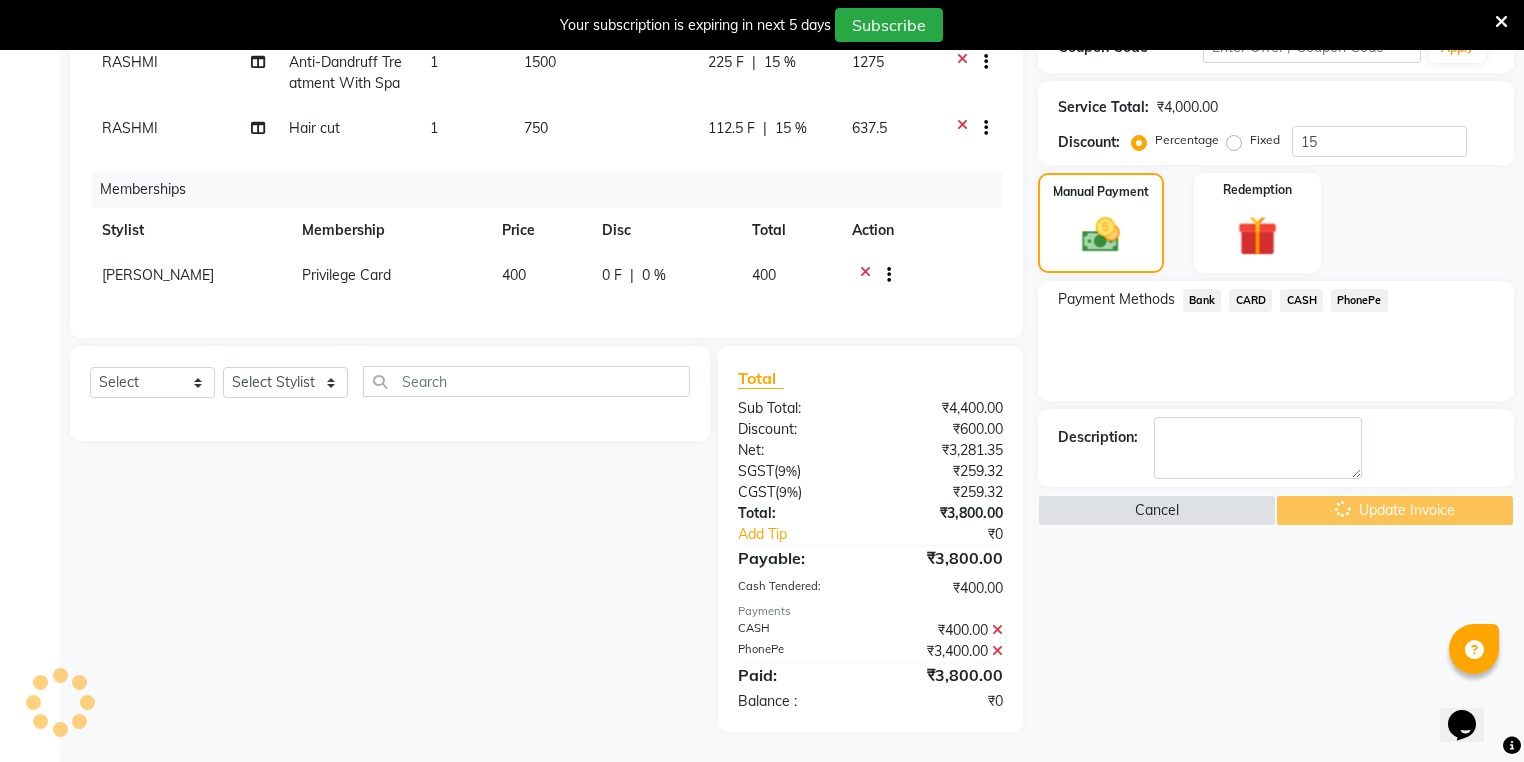 click on "Name: Sulu  Membership: end on 10-01-2027 Total Visits:  10 Card on file:  0 Last Visit:   11-07-2025 Points:   0  Apply Discount Select Membership → Privilege Card Coupon Code Apply Service Total:  ₹4,000.00  Discount:  Percentage   Fixed  15 Manual Payment Redemption Payment Methods  Bank   CARD   CASH   PhonePe  Description:                   Cancel   Update Invoice" 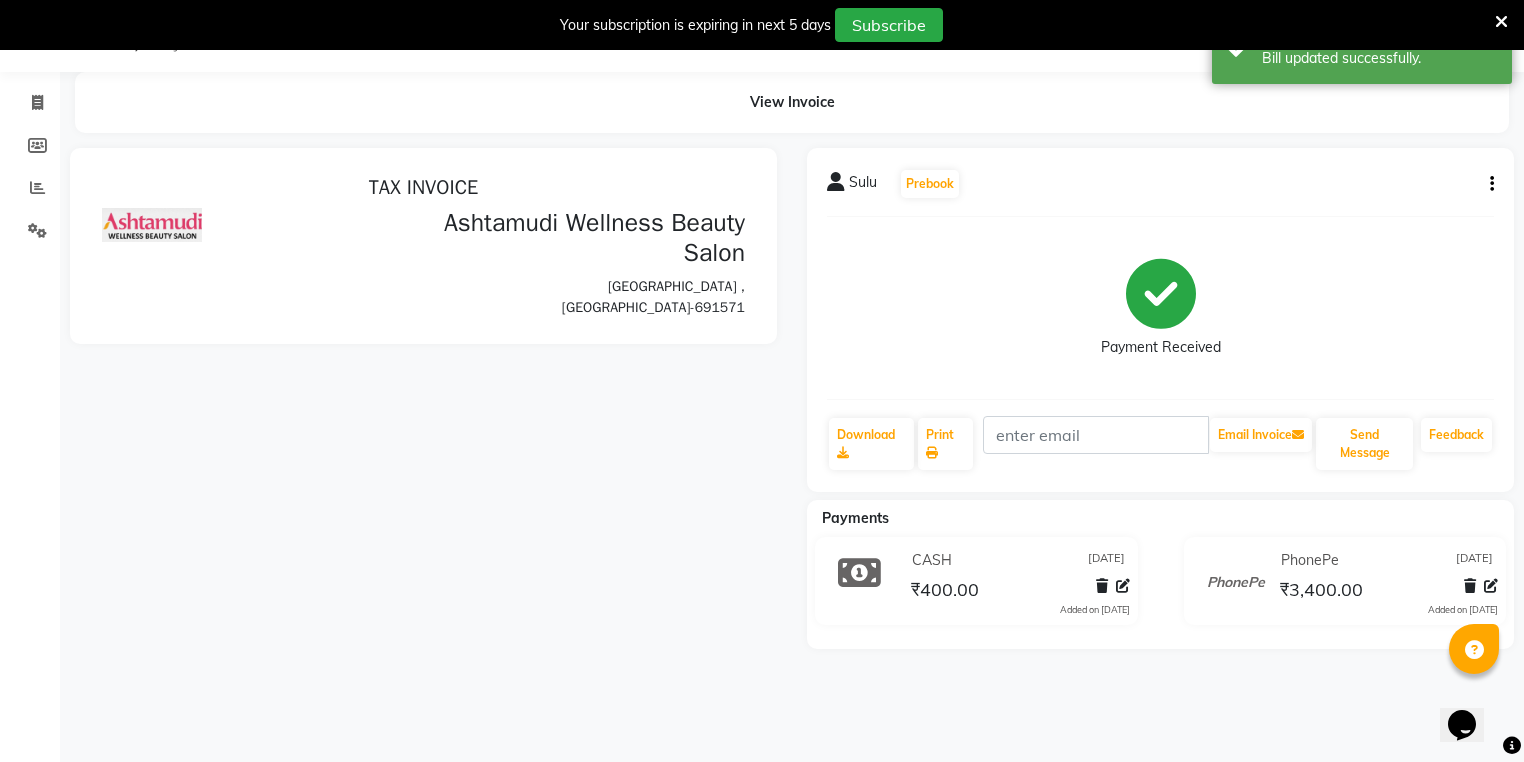 scroll, scrollTop: 0, scrollLeft: 0, axis: both 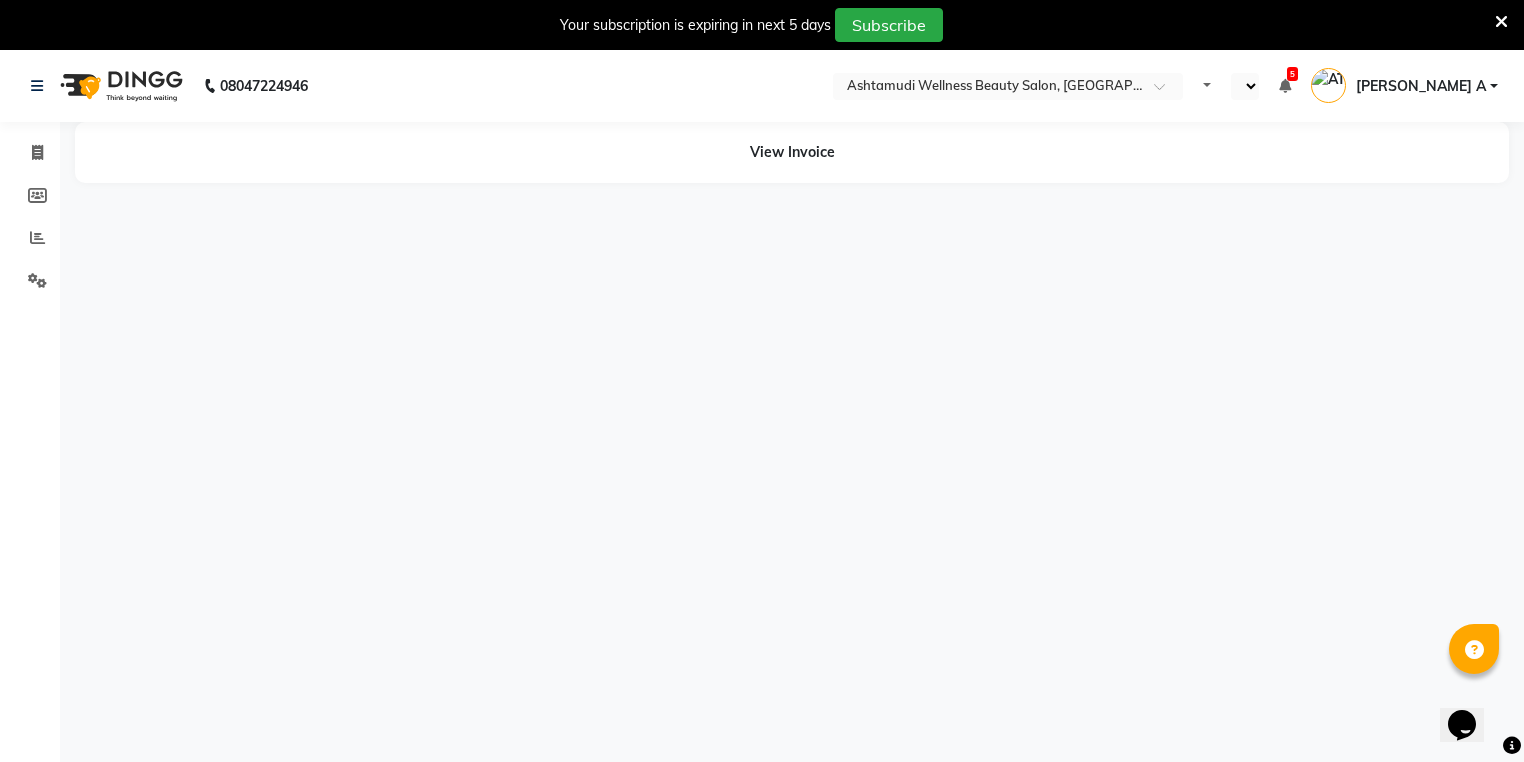 select on "en" 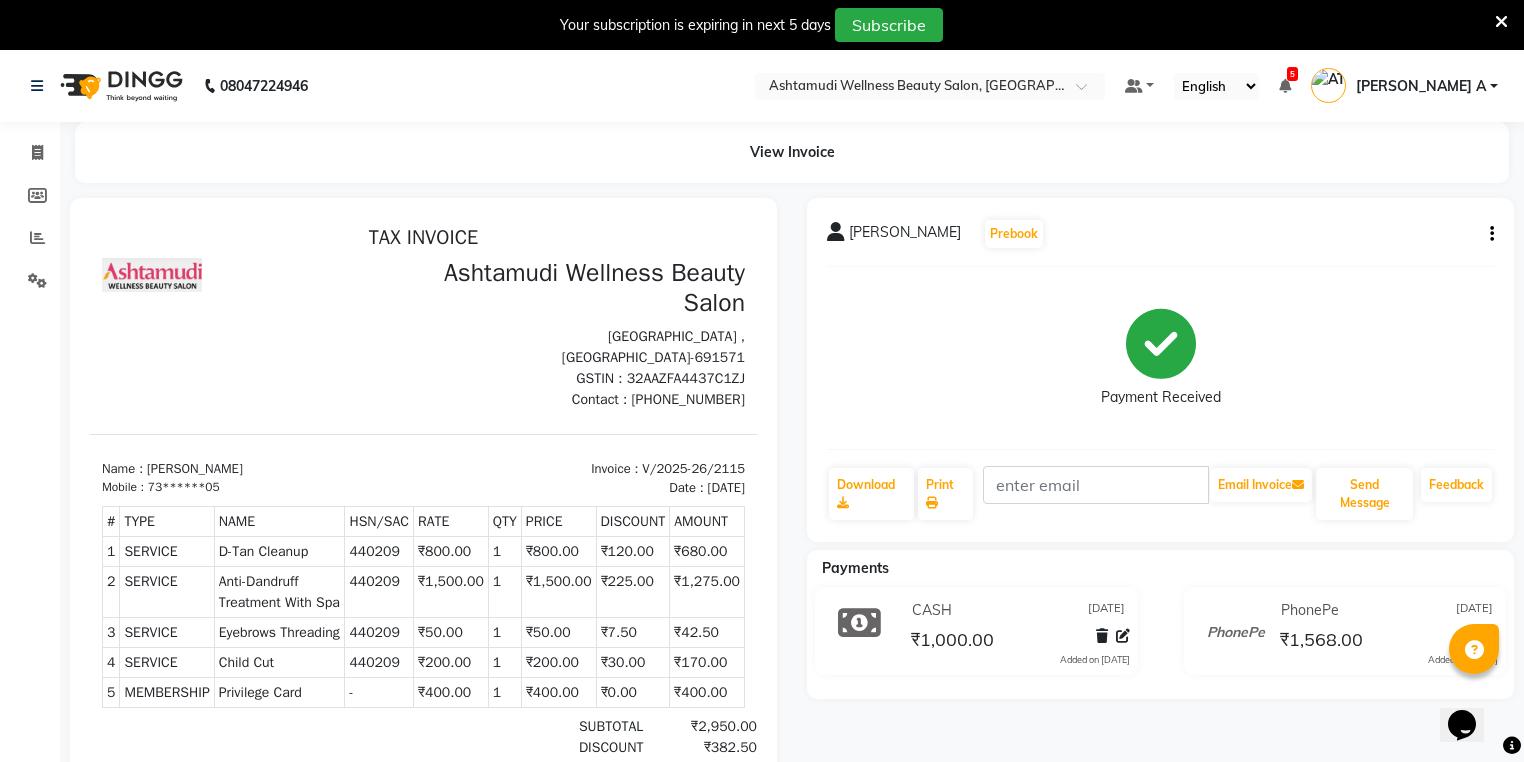 scroll, scrollTop: 0, scrollLeft: 0, axis: both 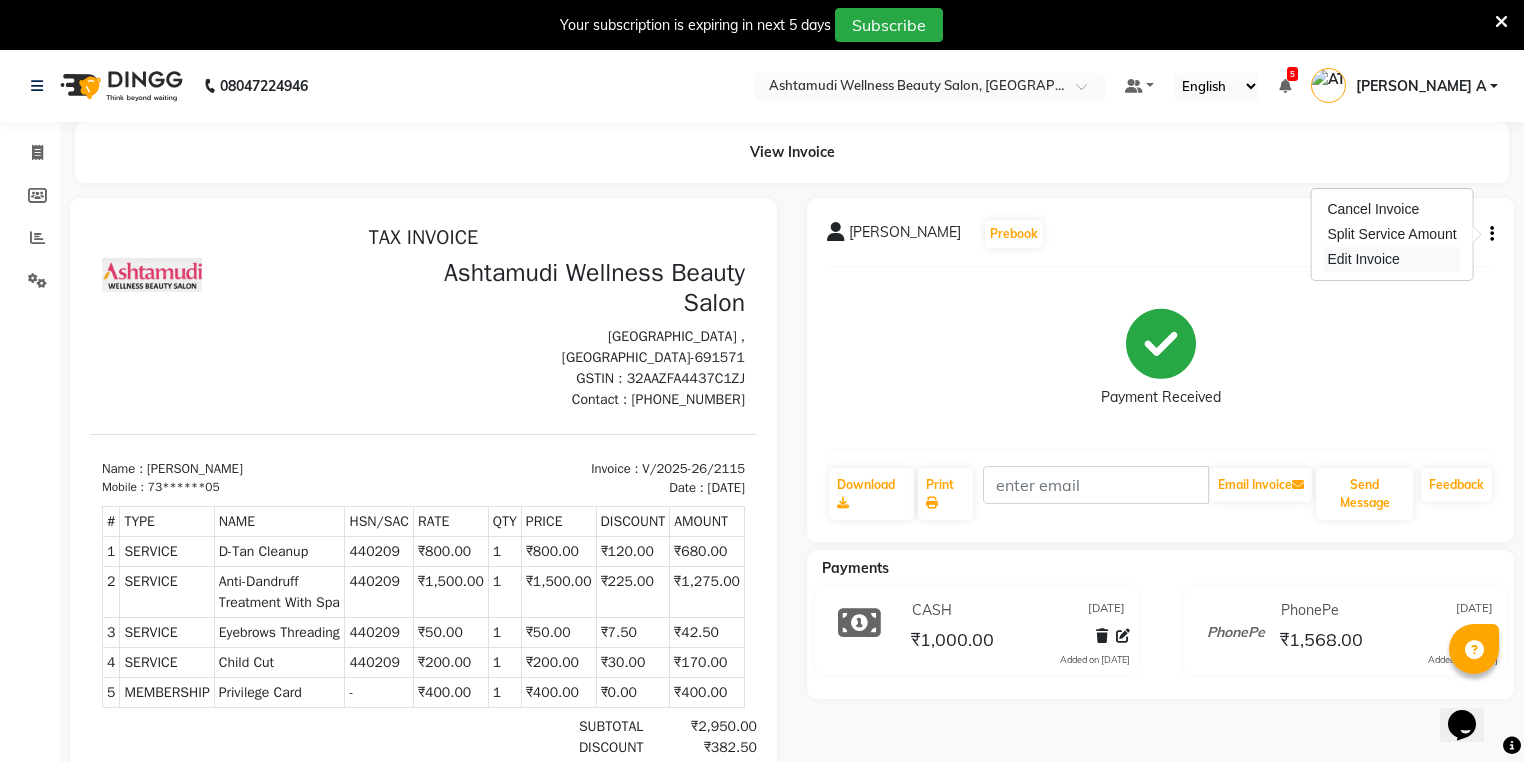 click on "Edit Invoice" at bounding box center (1391, 259) 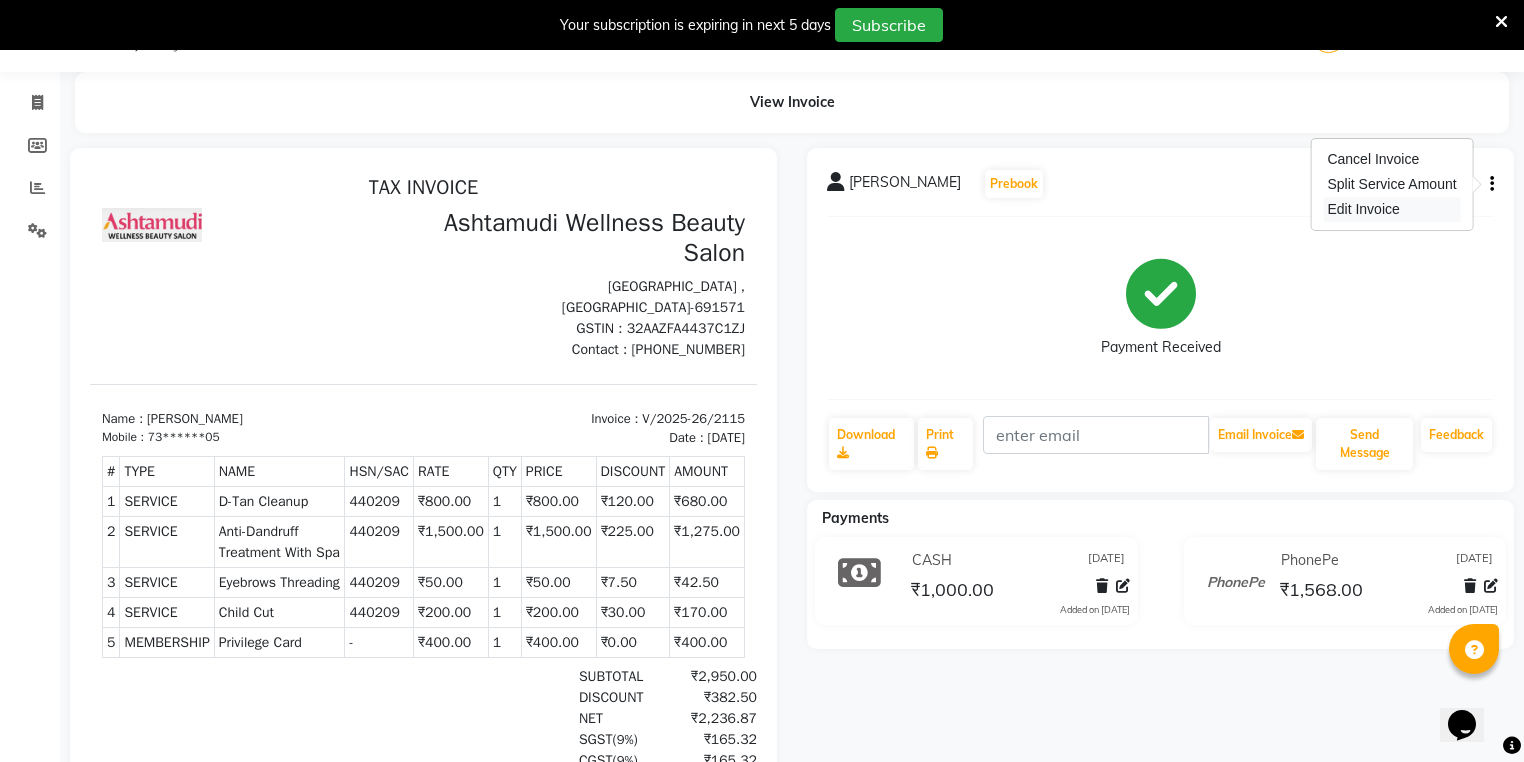 select on "service" 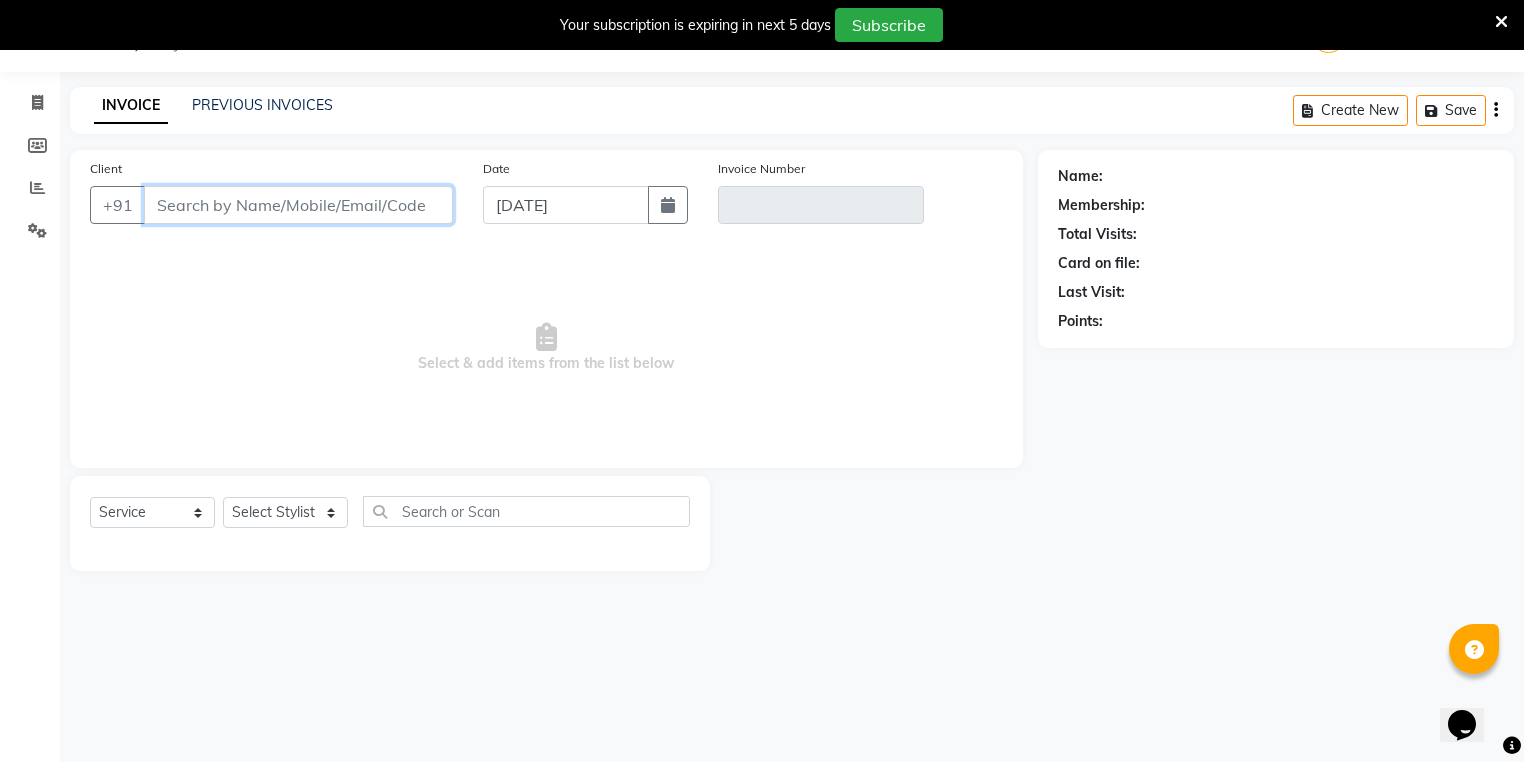 type on "73******05" 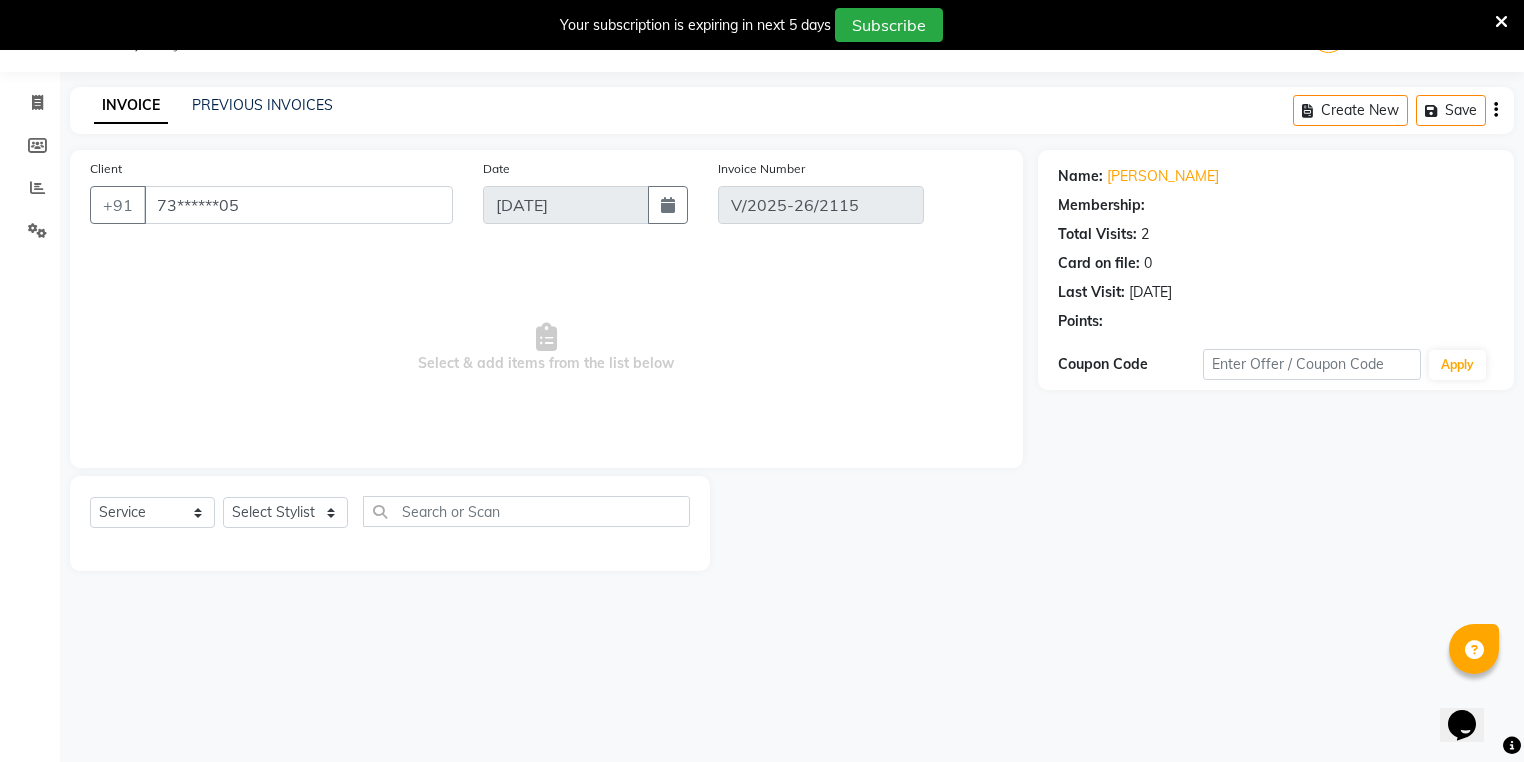 select on "select" 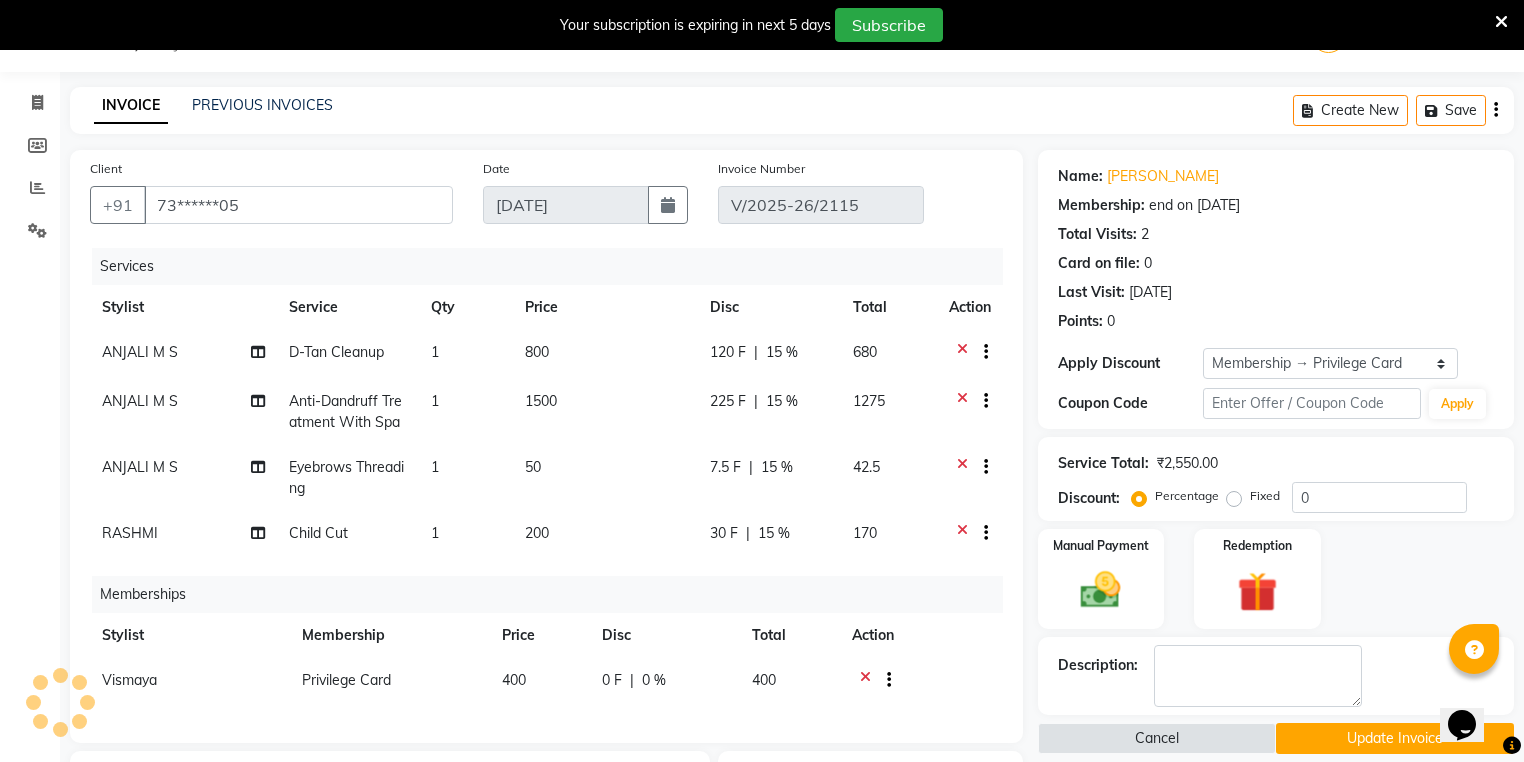 type on "15" 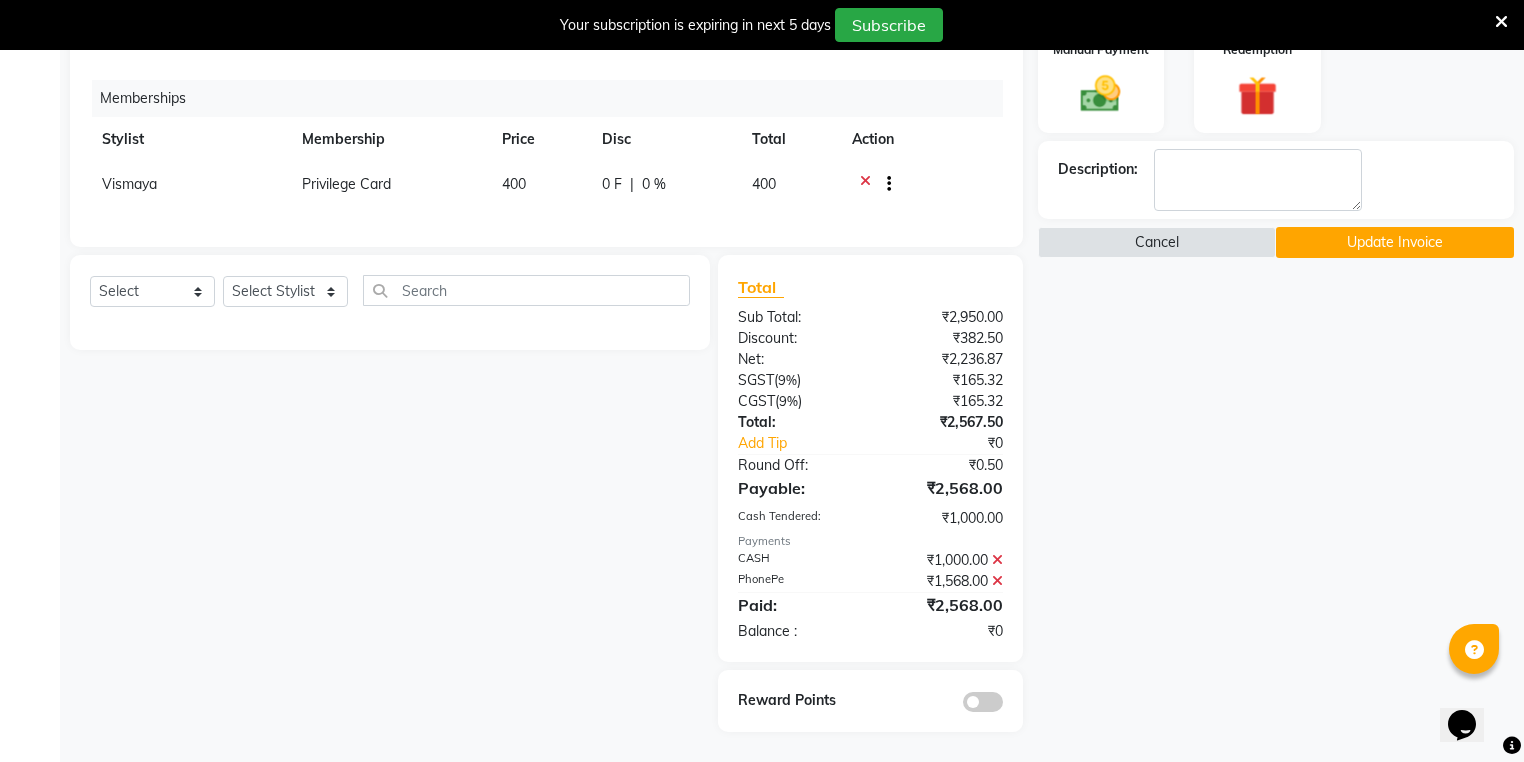 scroll, scrollTop: 559, scrollLeft: 0, axis: vertical 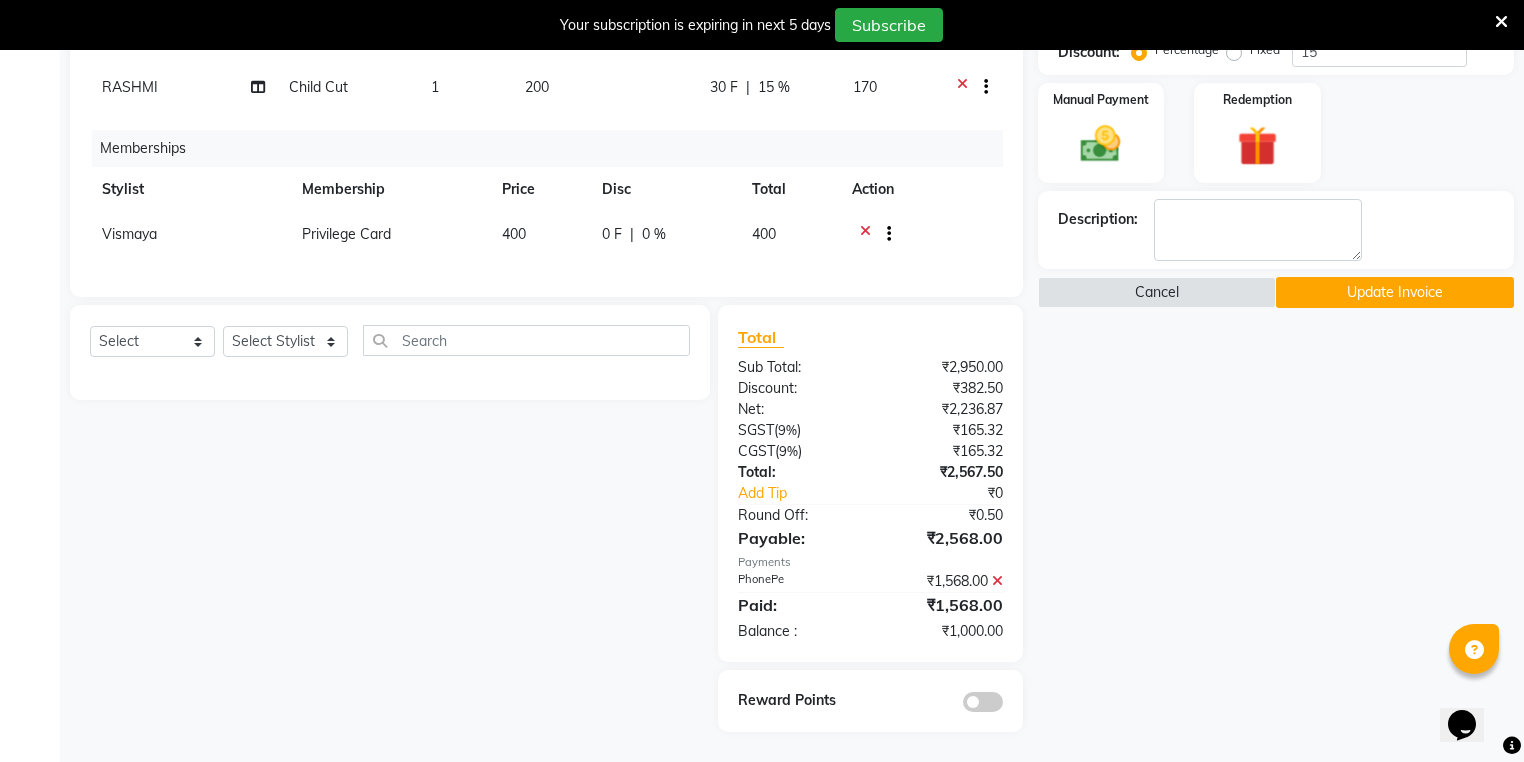 click 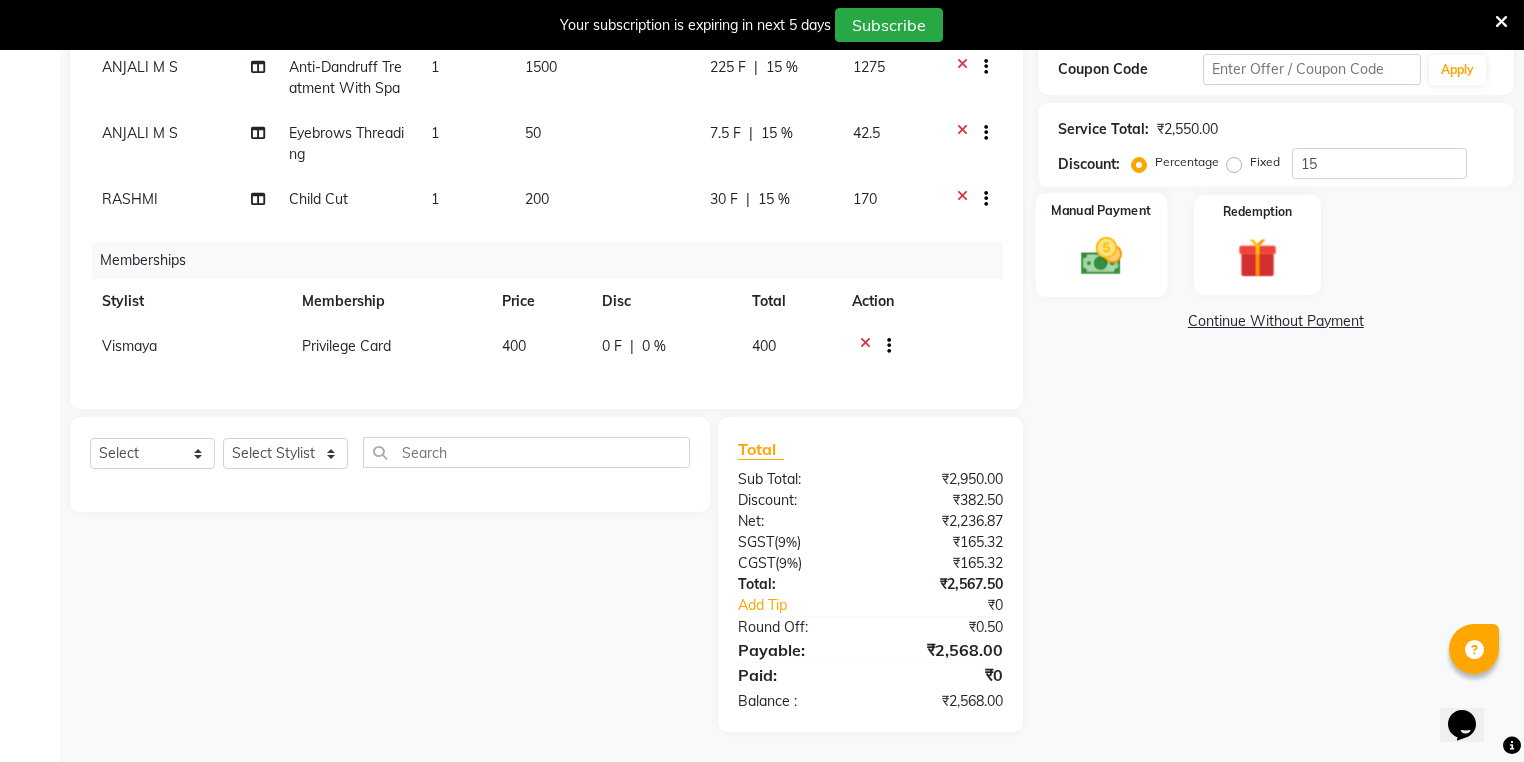 click 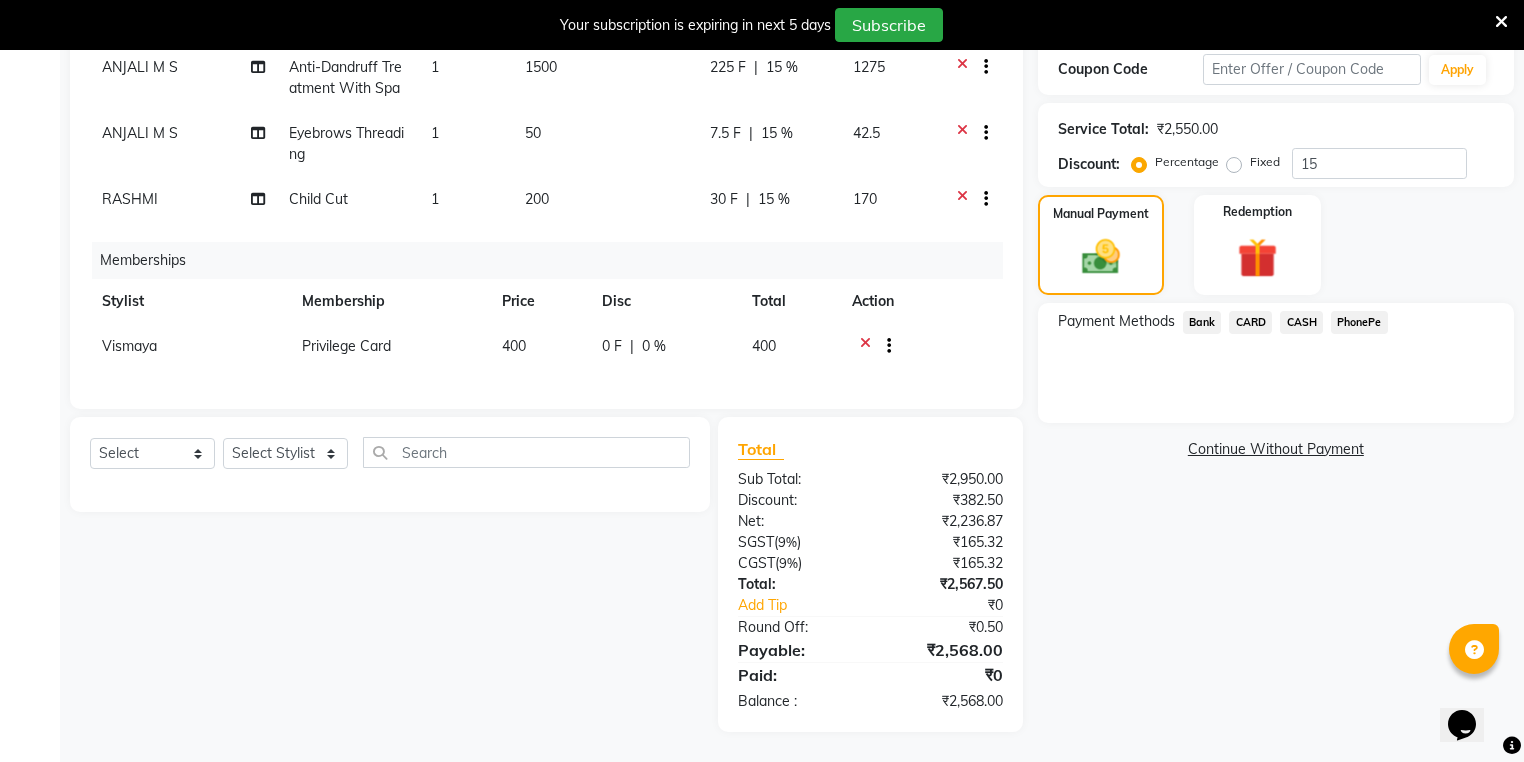 click on "PhonePe" 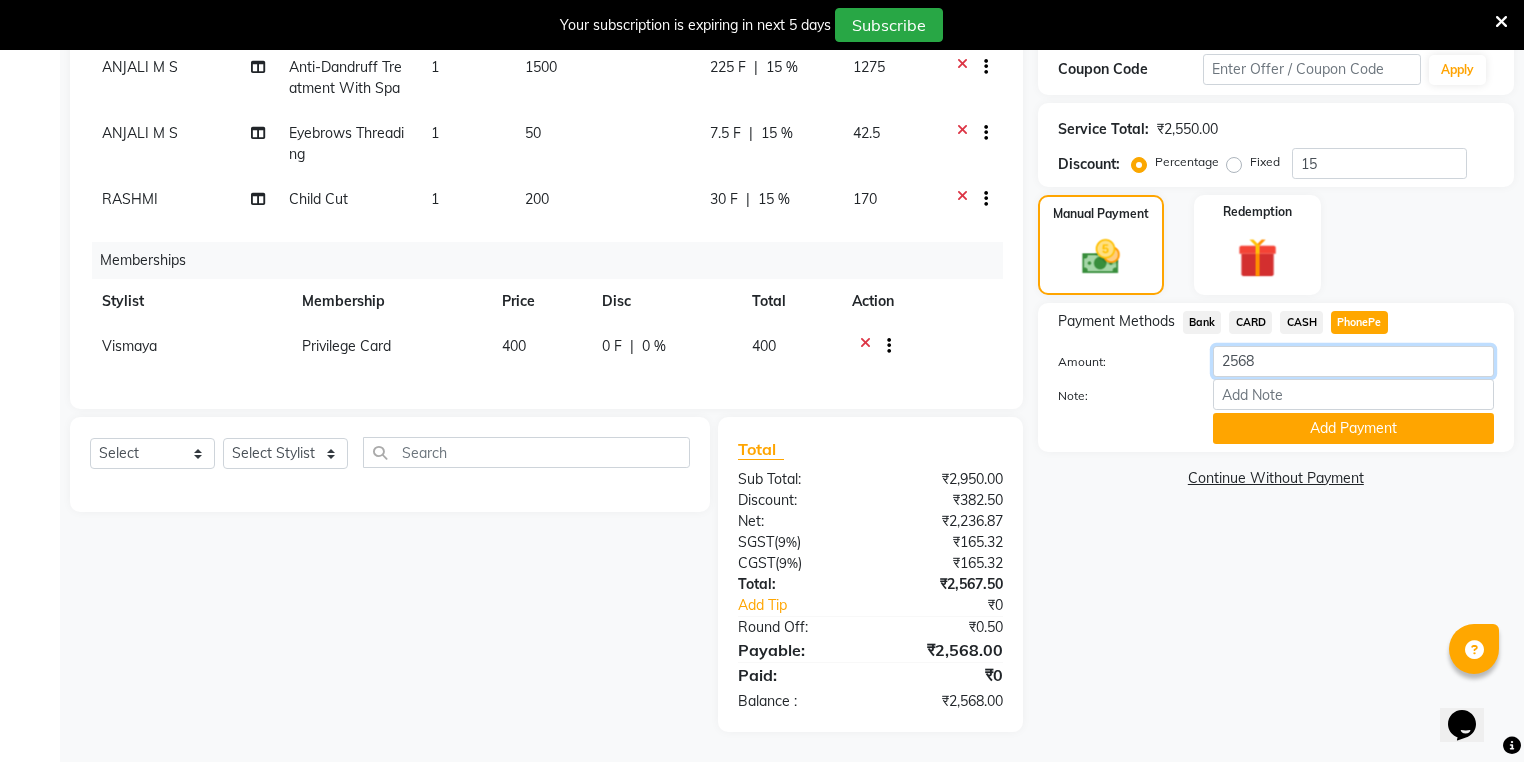 click on "2568" 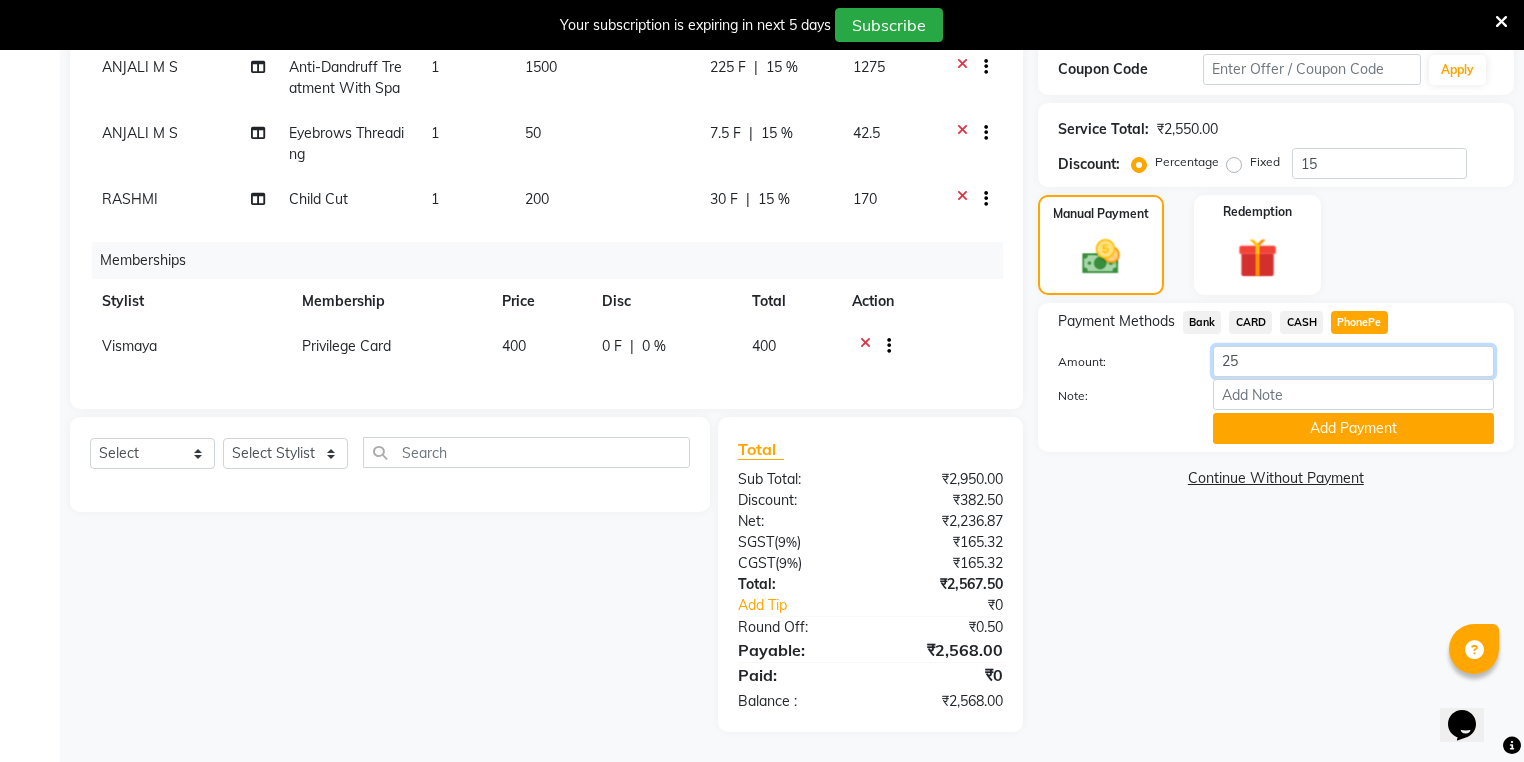 type on "2" 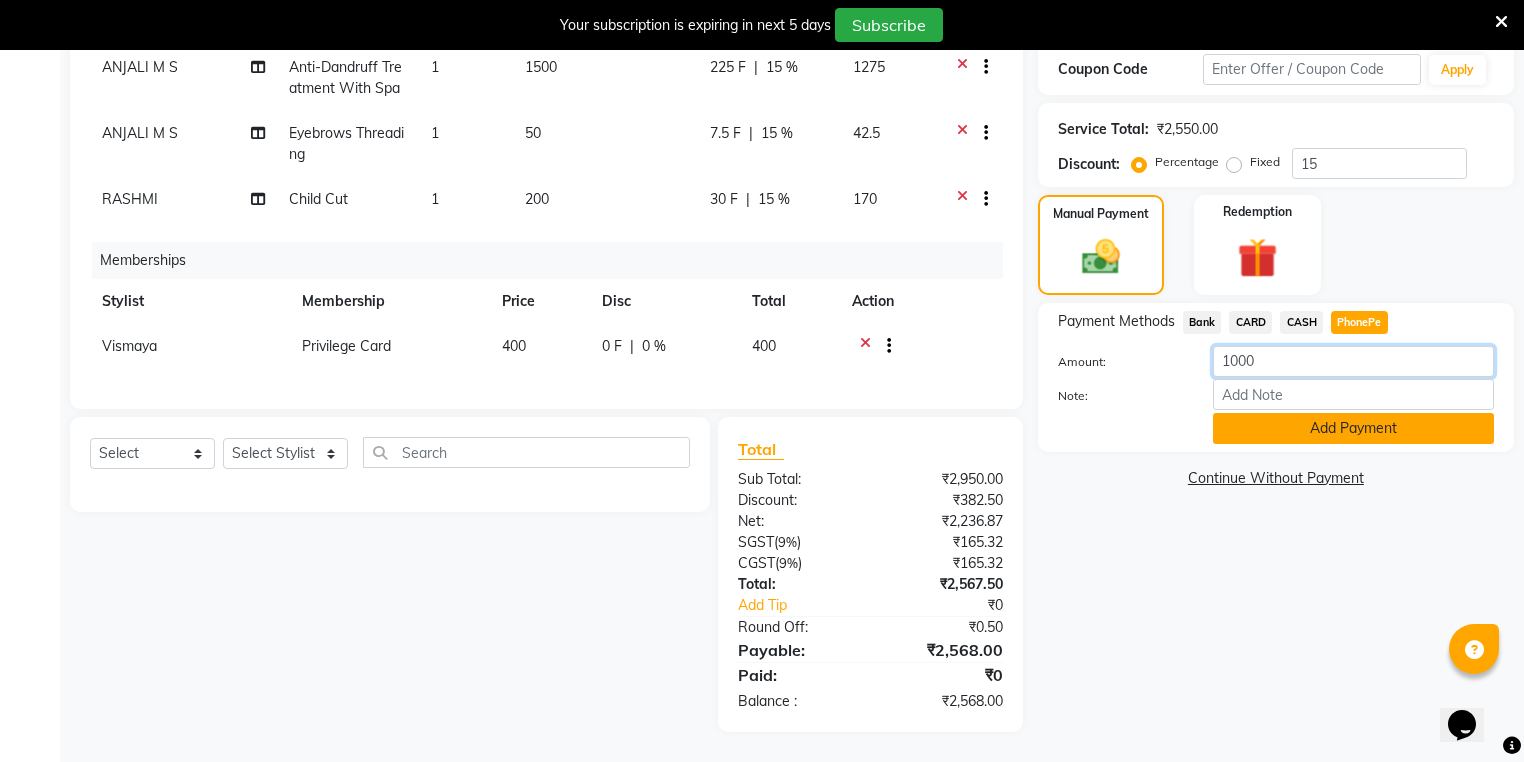 type on "1000" 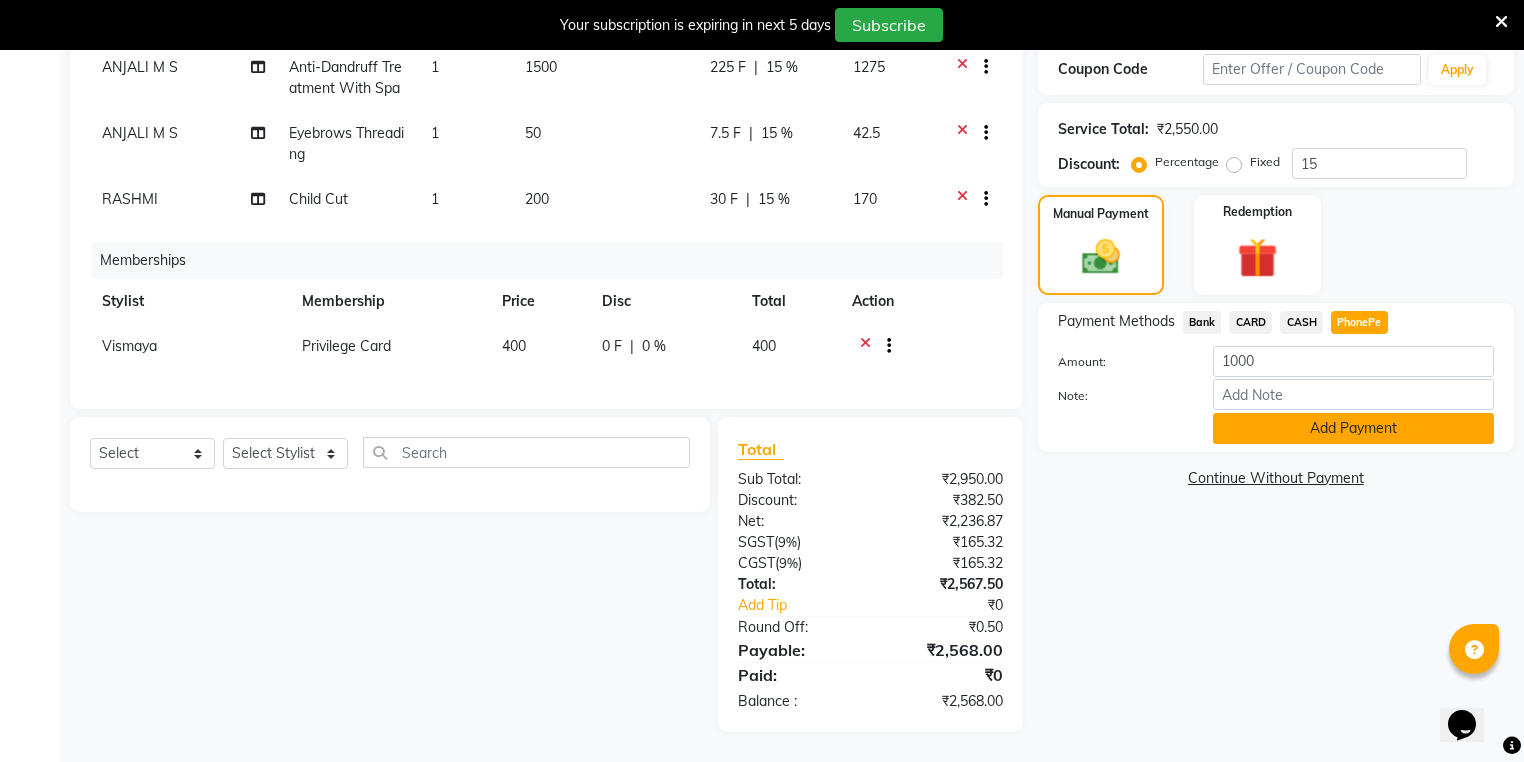 click on "Add Payment" 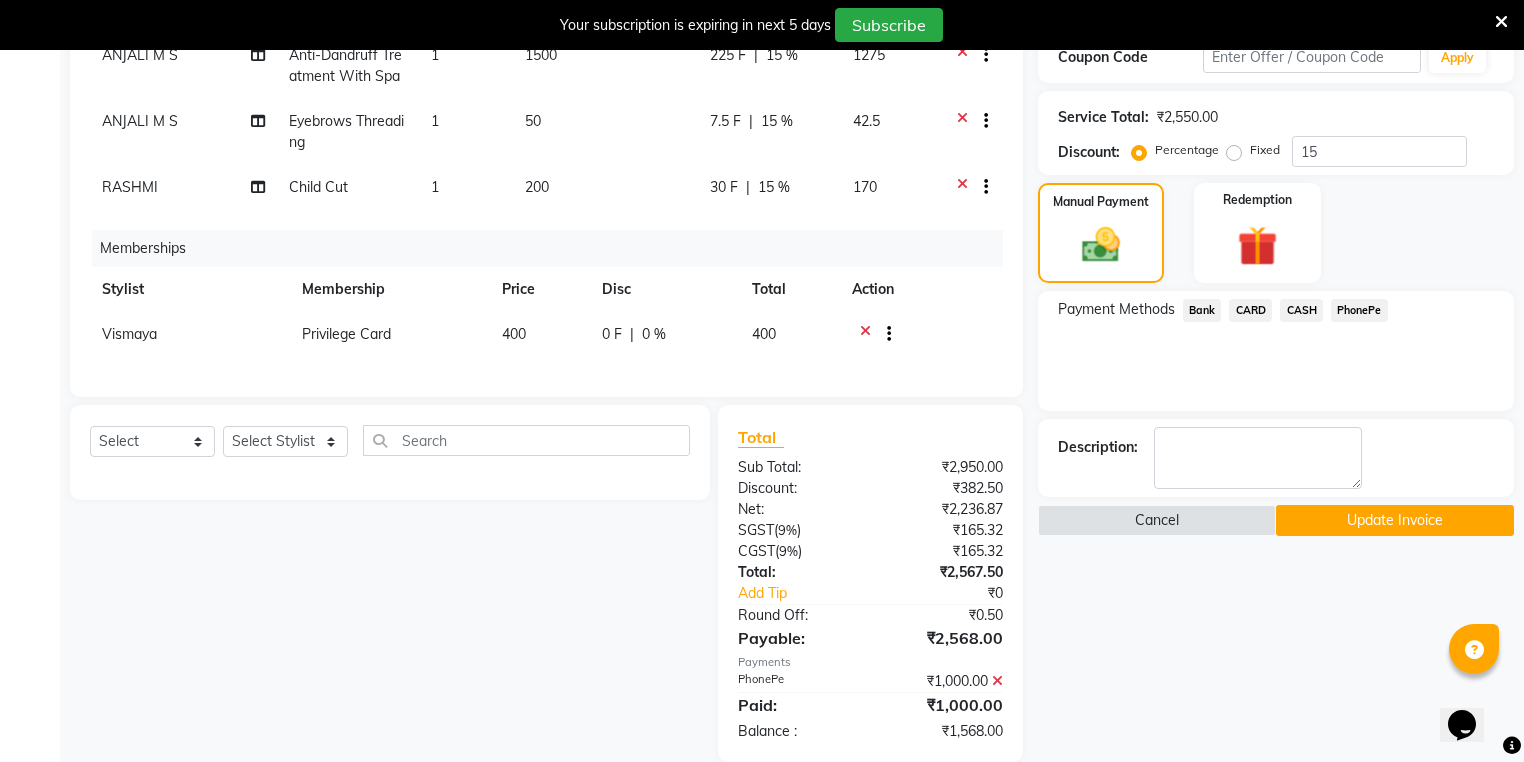 click on "CASH" 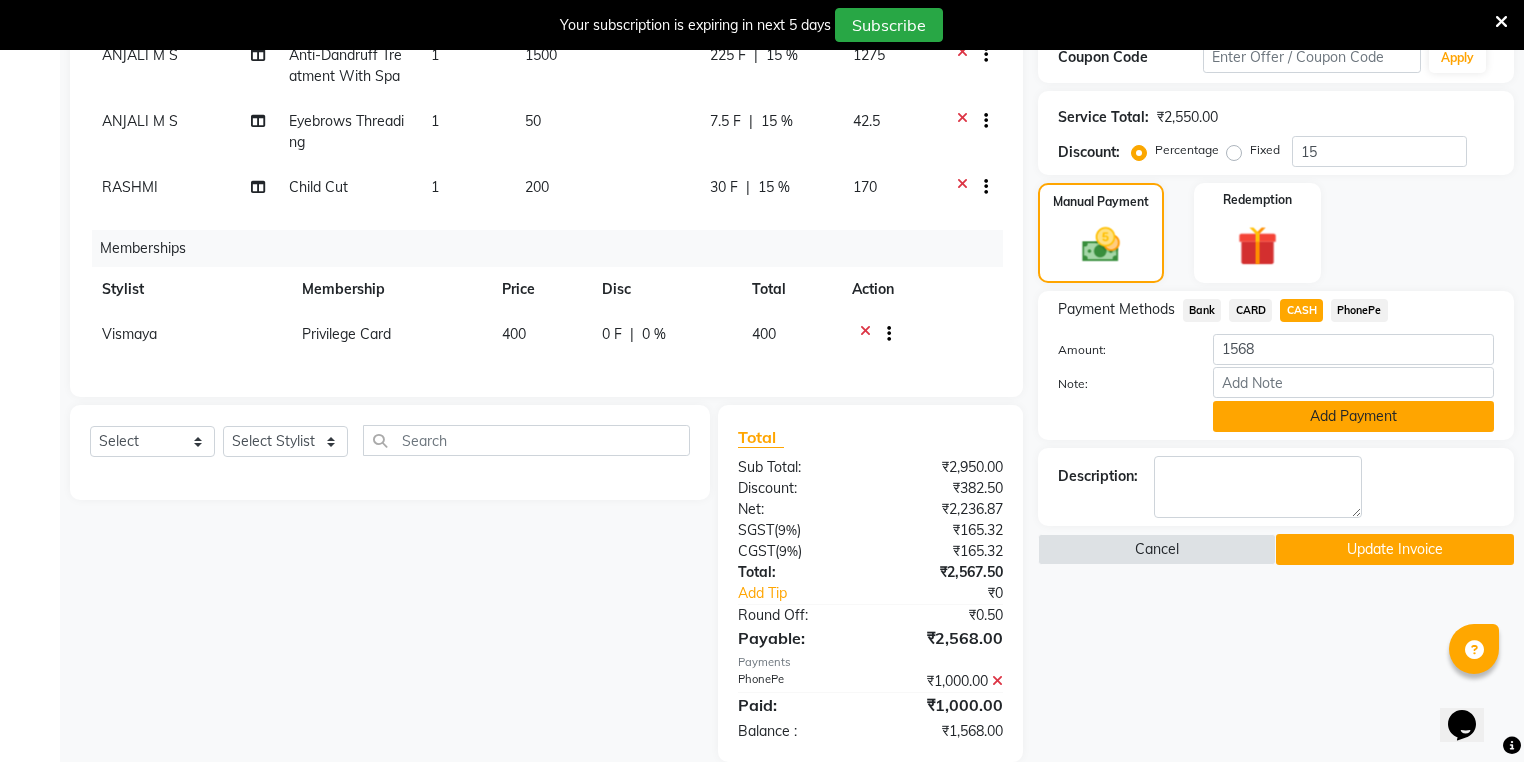 click on "Add Payment" 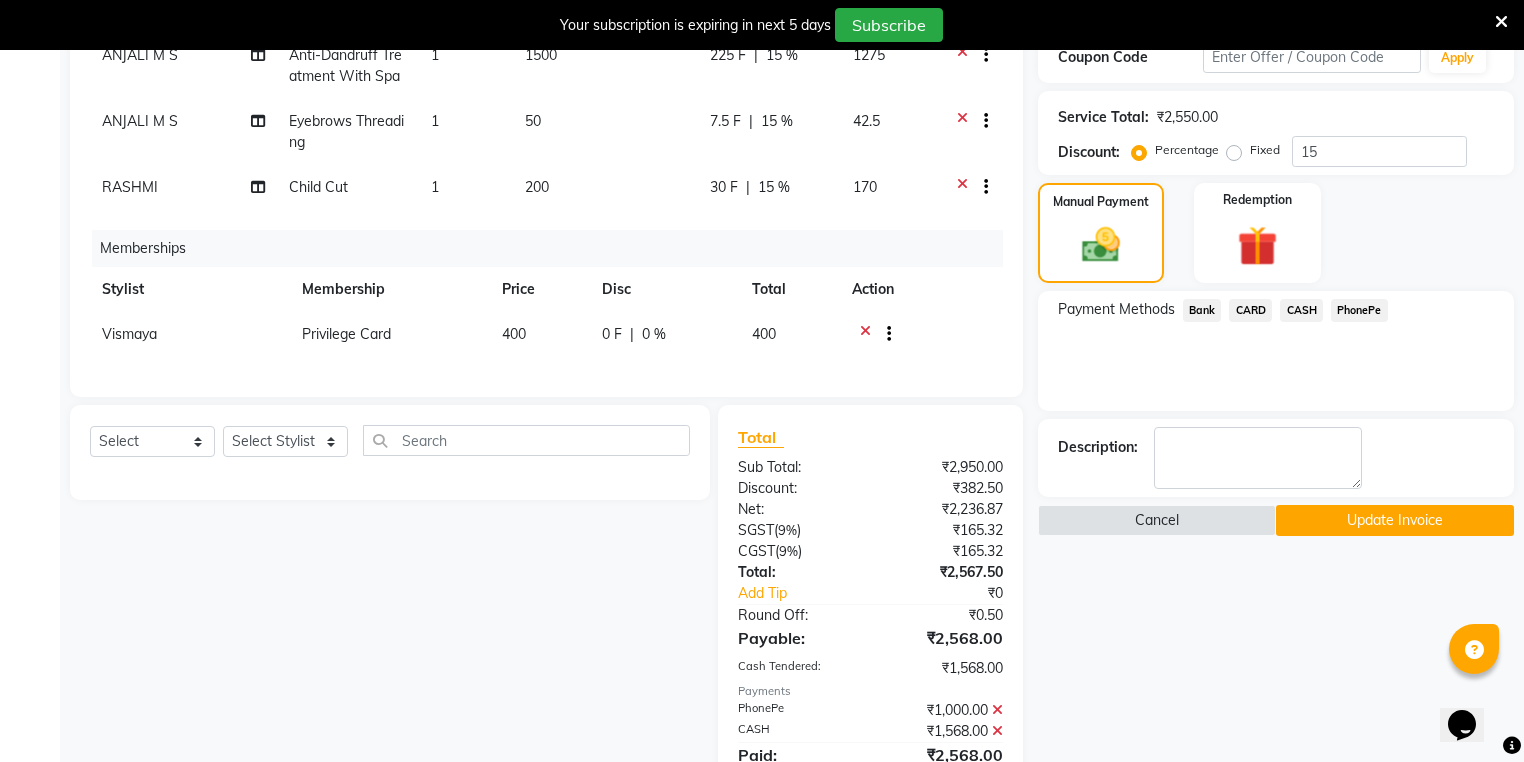 click on "Update Invoice" 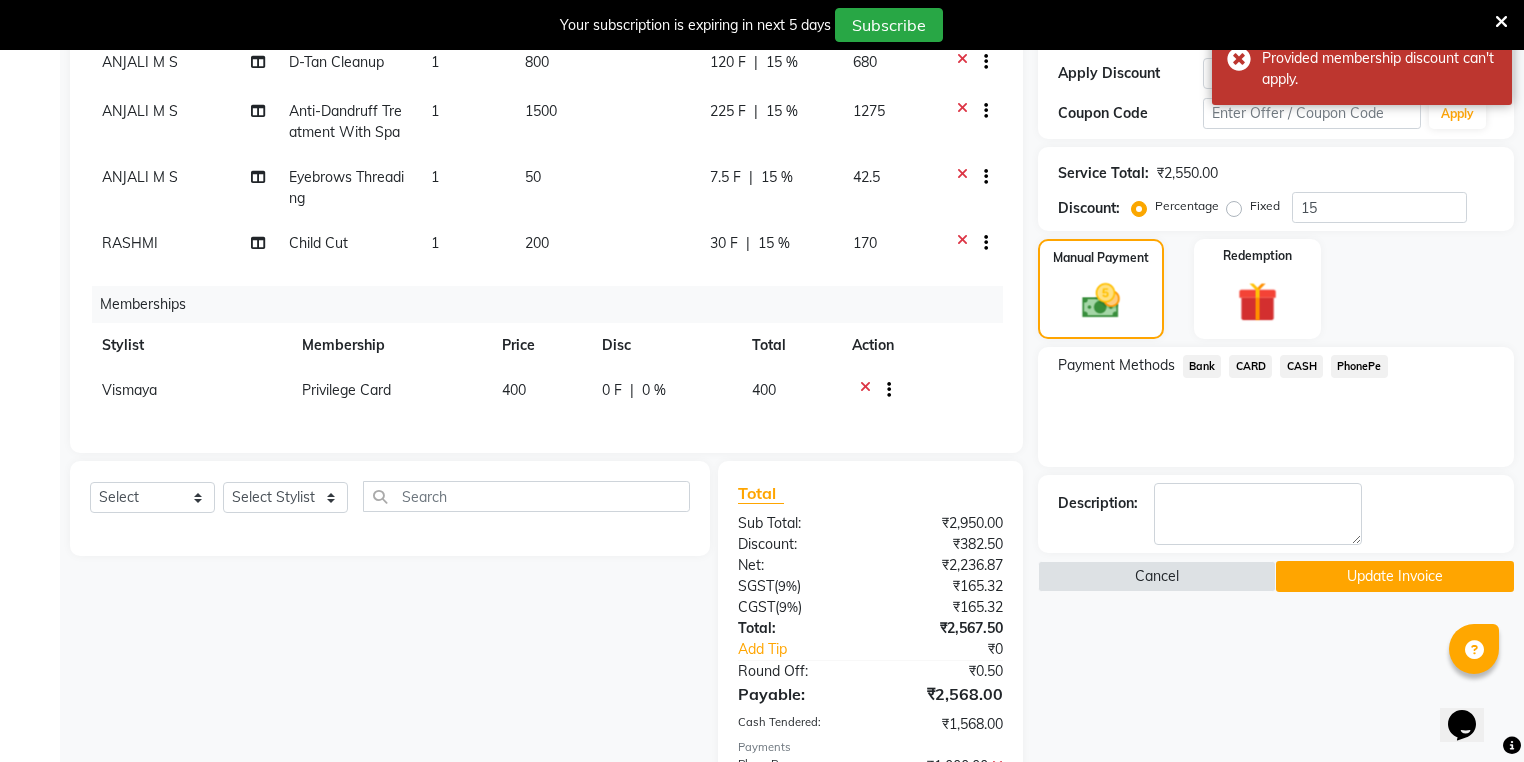 scroll, scrollTop: 236, scrollLeft: 0, axis: vertical 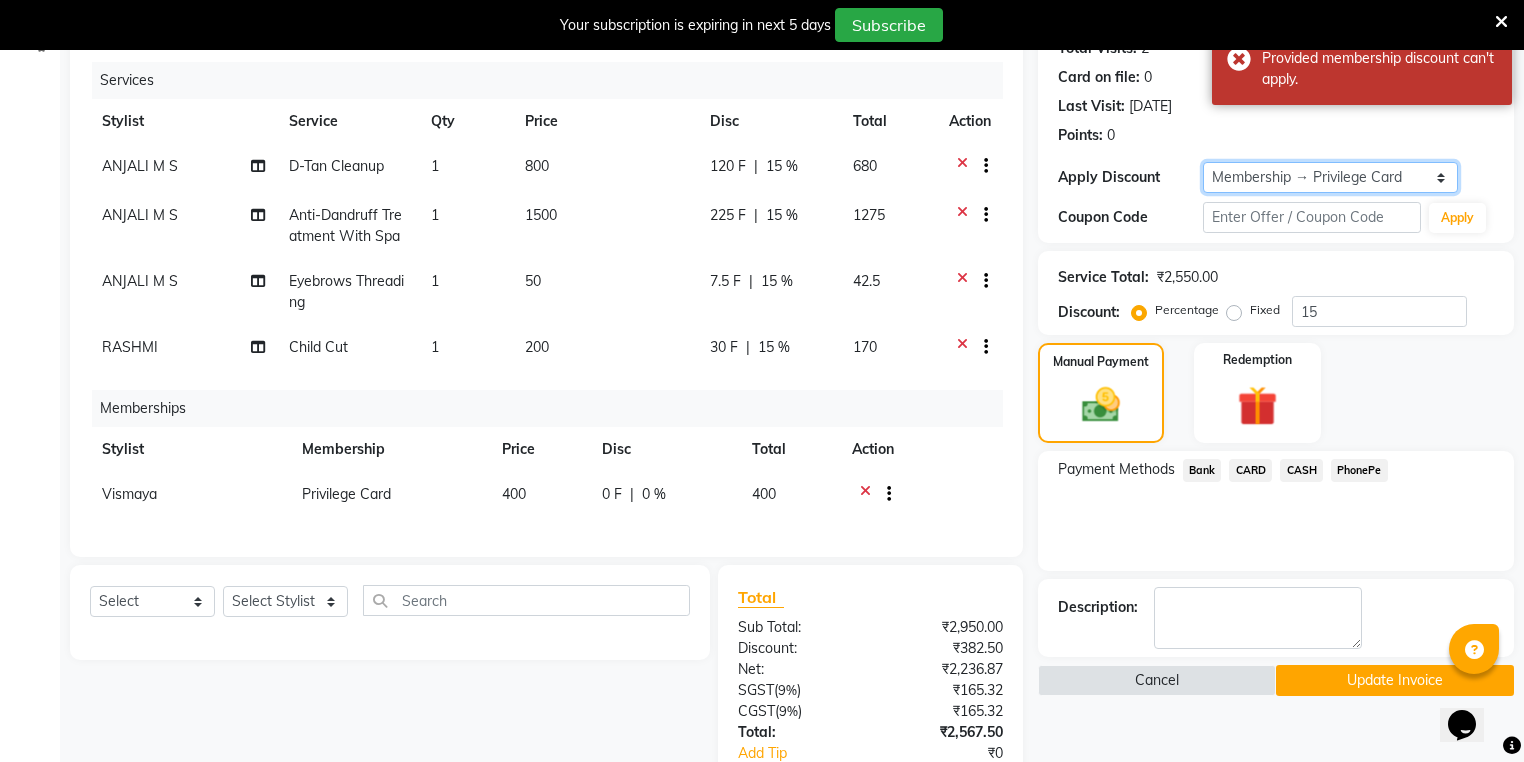 click on "Select Membership → Privilege Card  Loyalty → Loyality level 1" 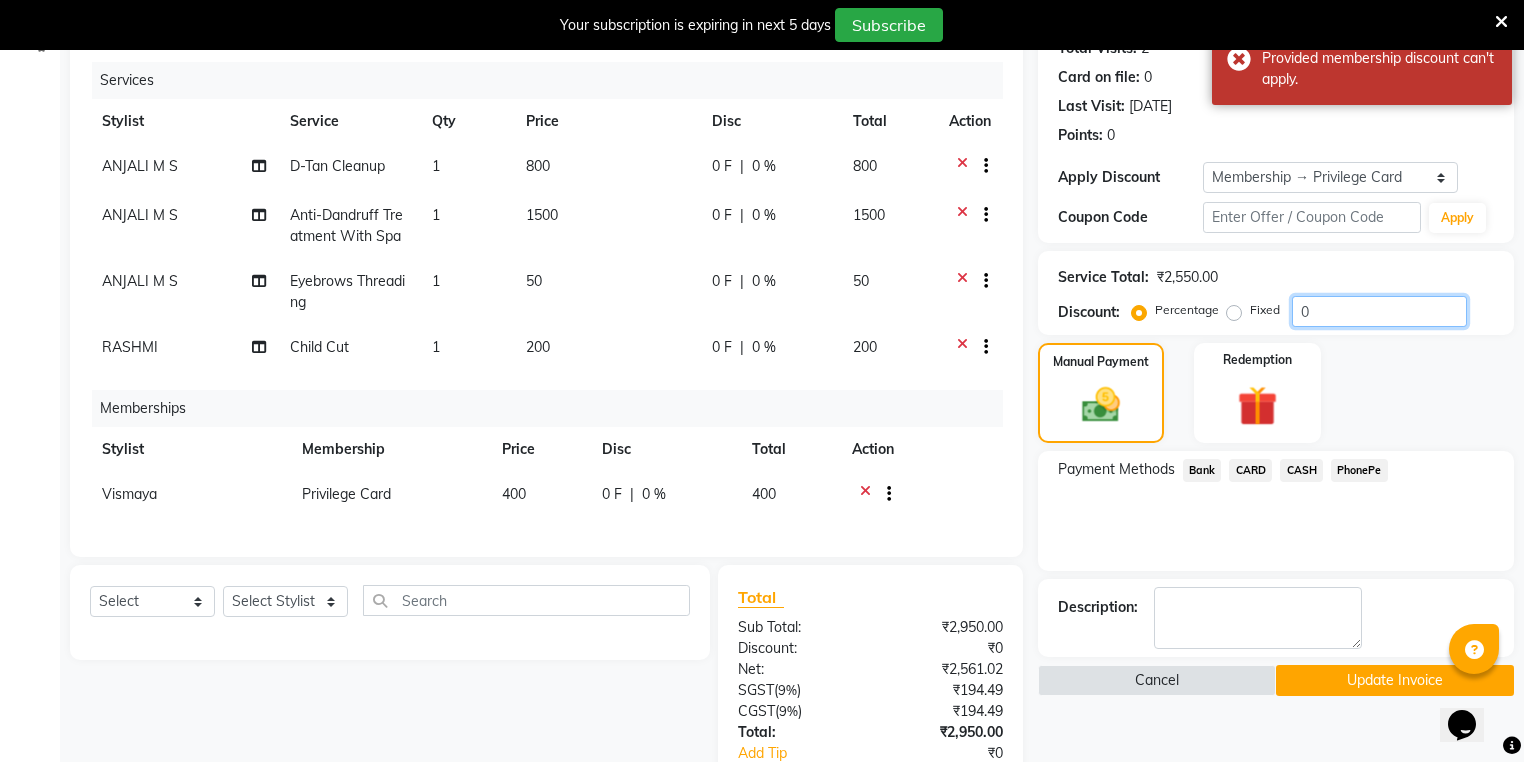 click on "0" 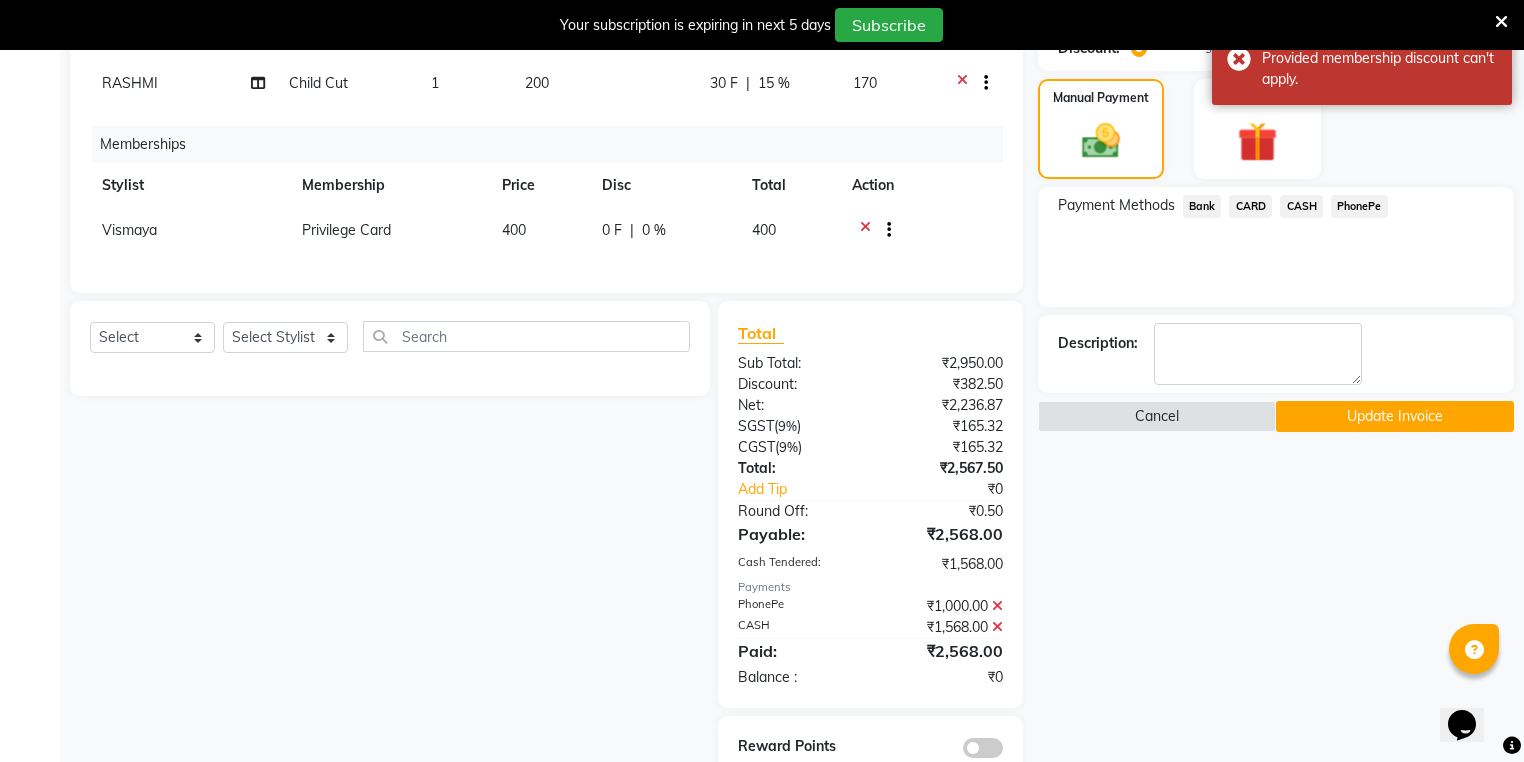 scroll, scrollTop: 559, scrollLeft: 0, axis: vertical 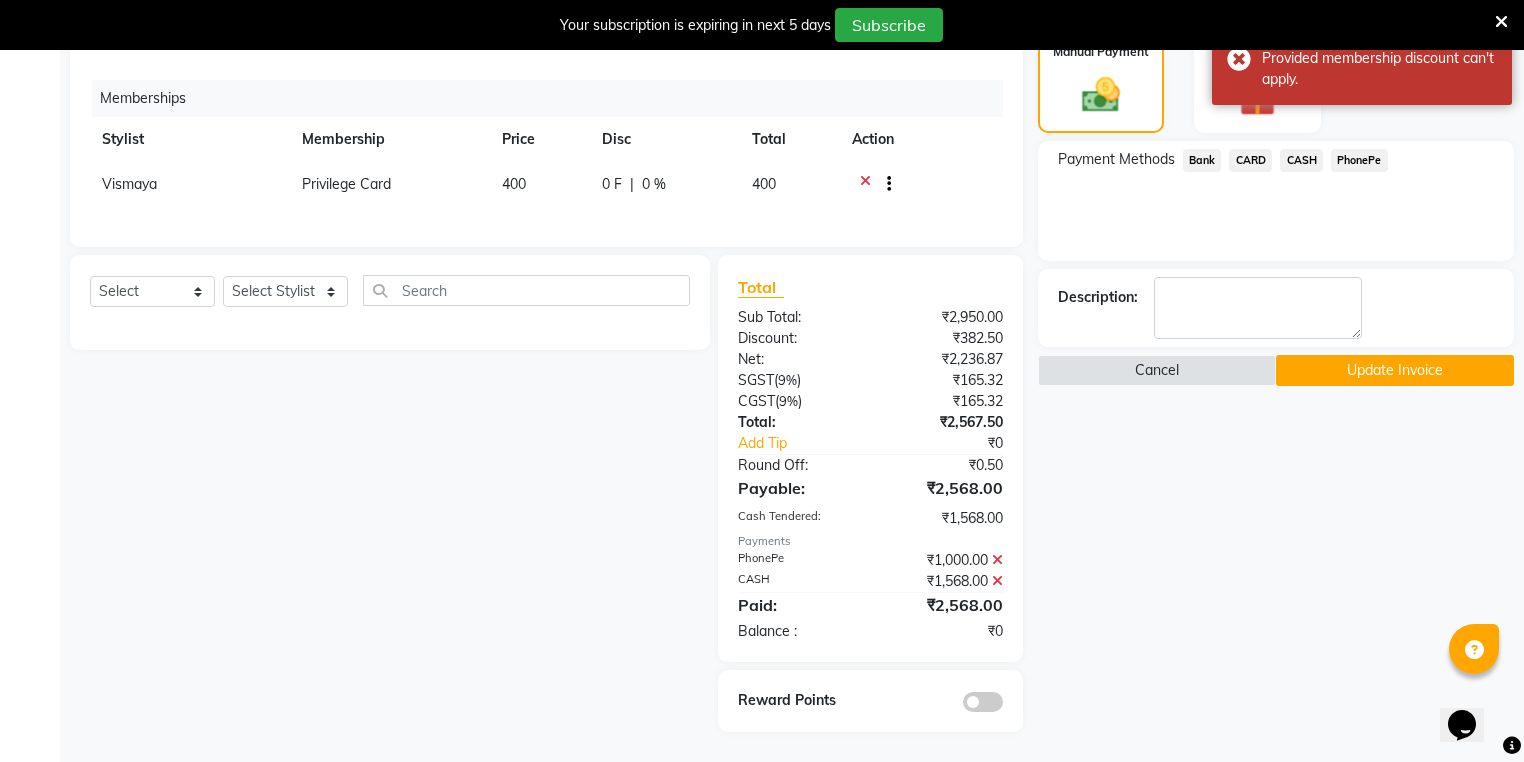 type on "15" 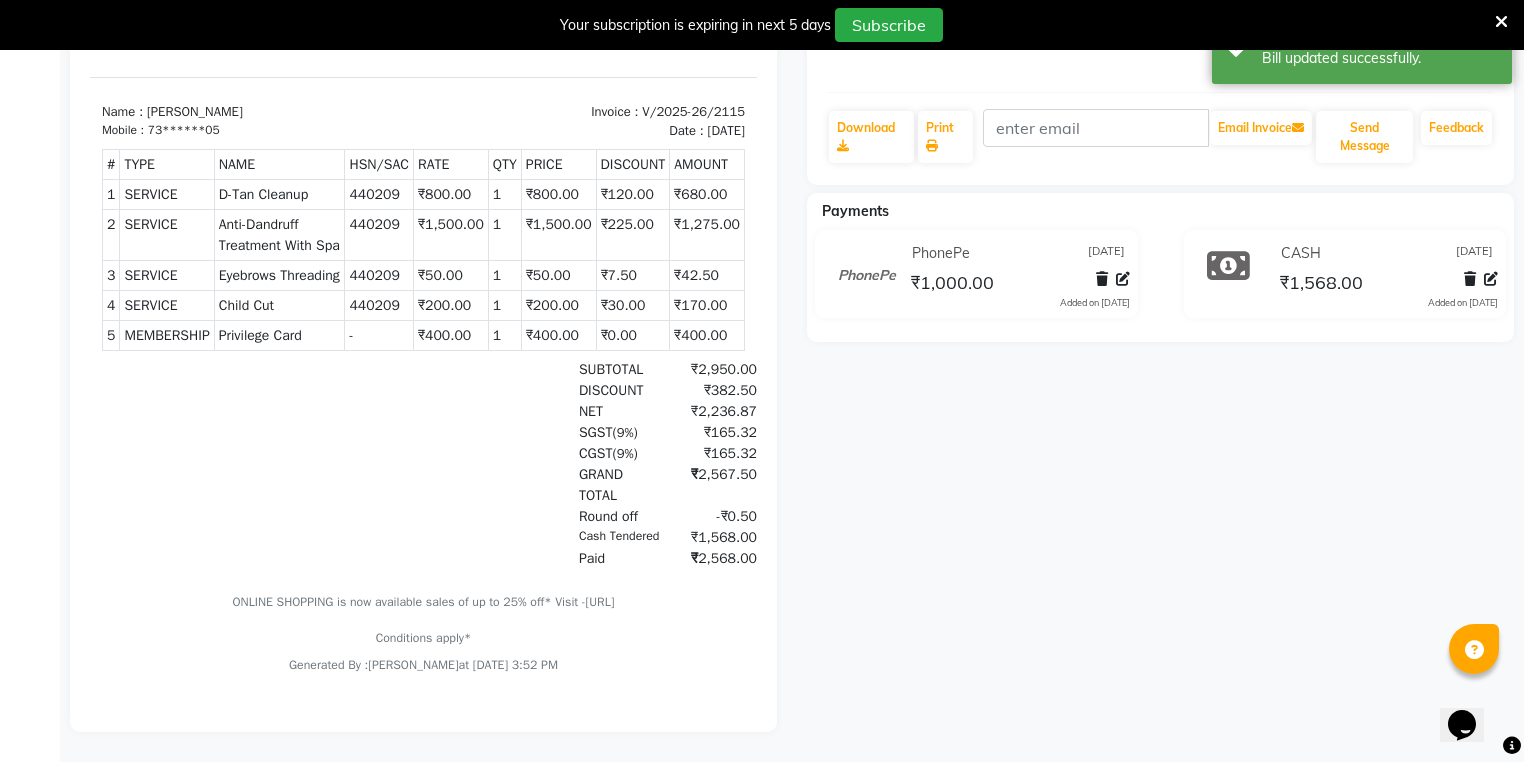 scroll, scrollTop: 0, scrollLeft: 0, axis: both 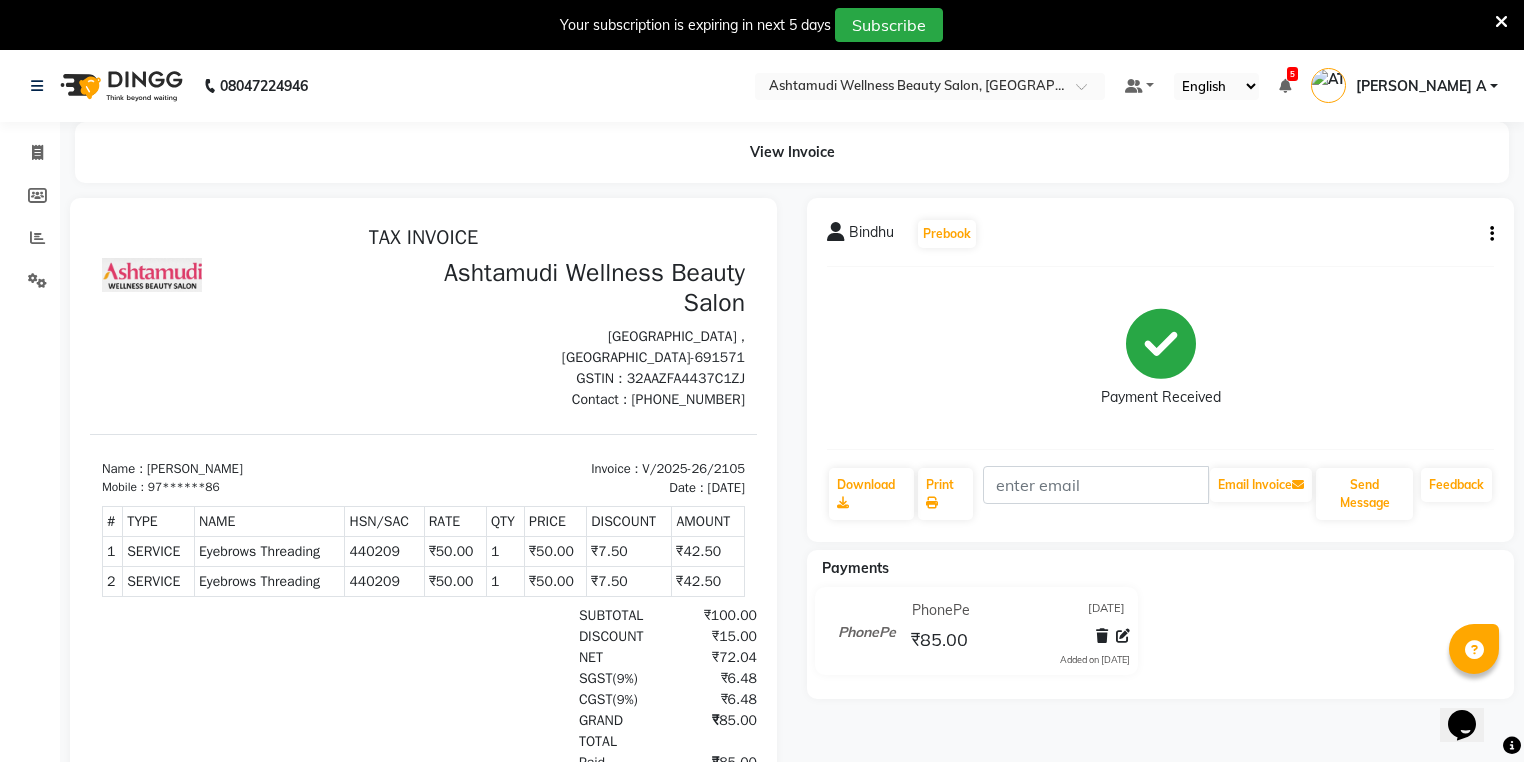 click 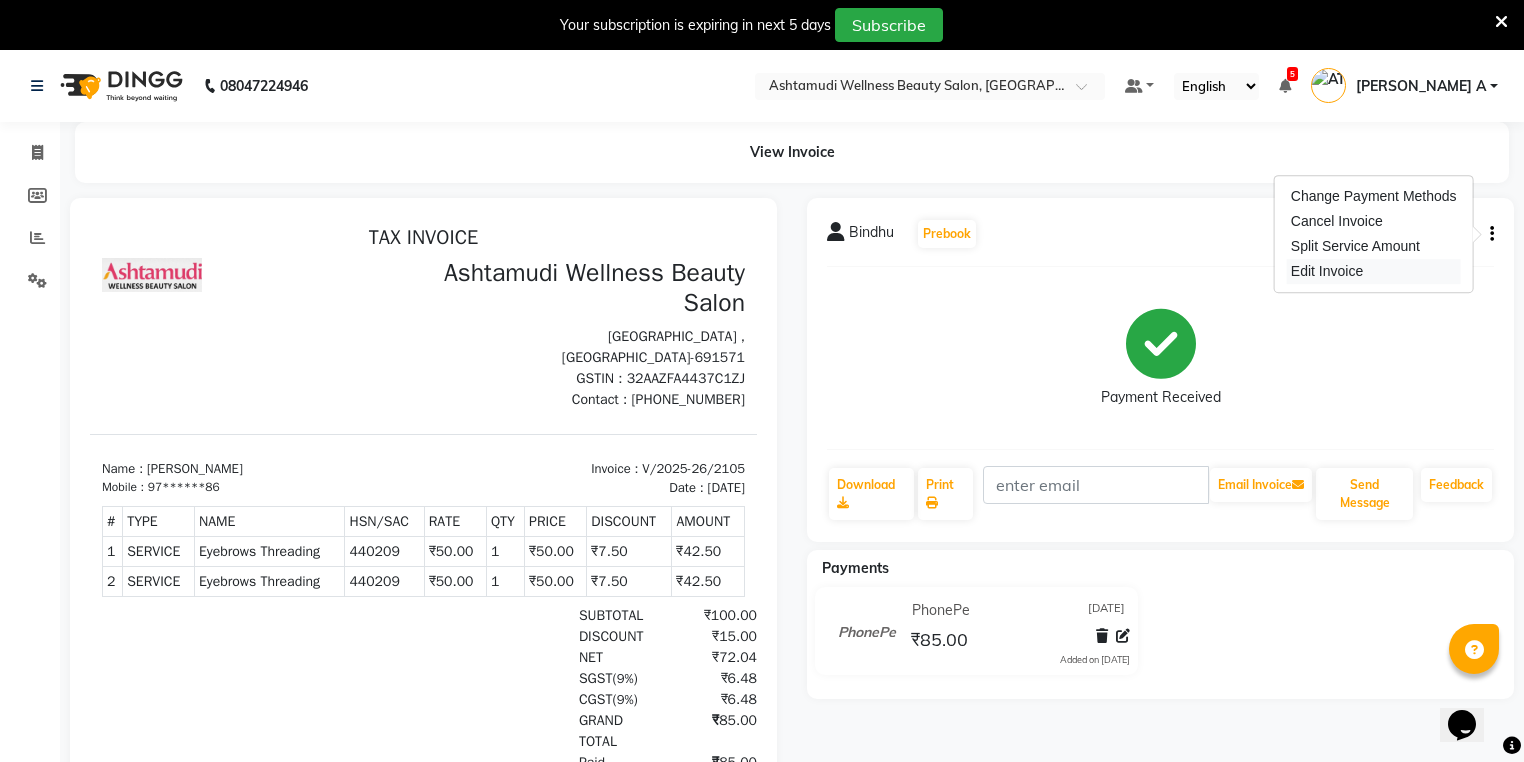 click on "Edit Invoice" at bounding box center (1374, 271) 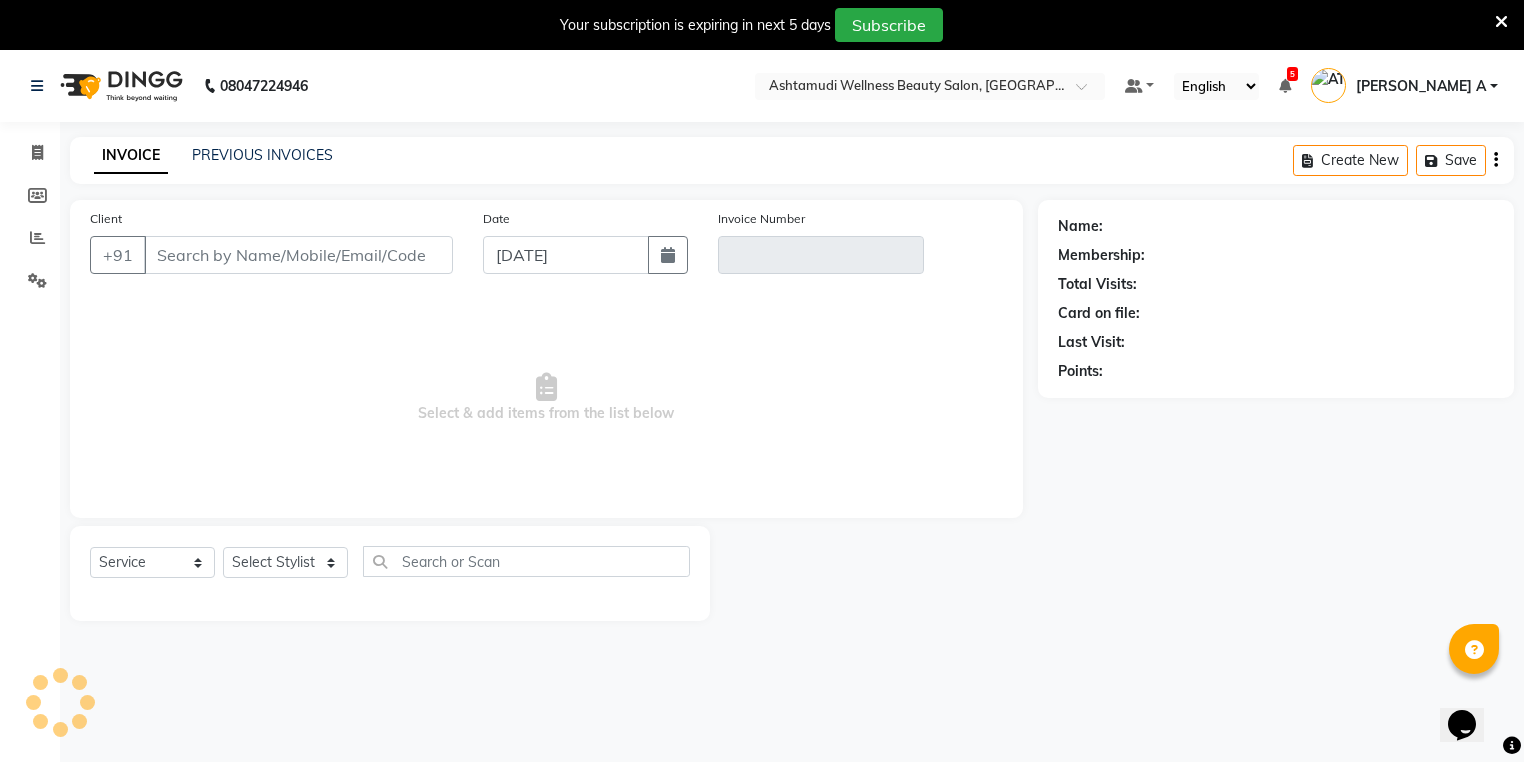 scroll, scrollTop: 50, scrollLeft: 0, axis: vertical 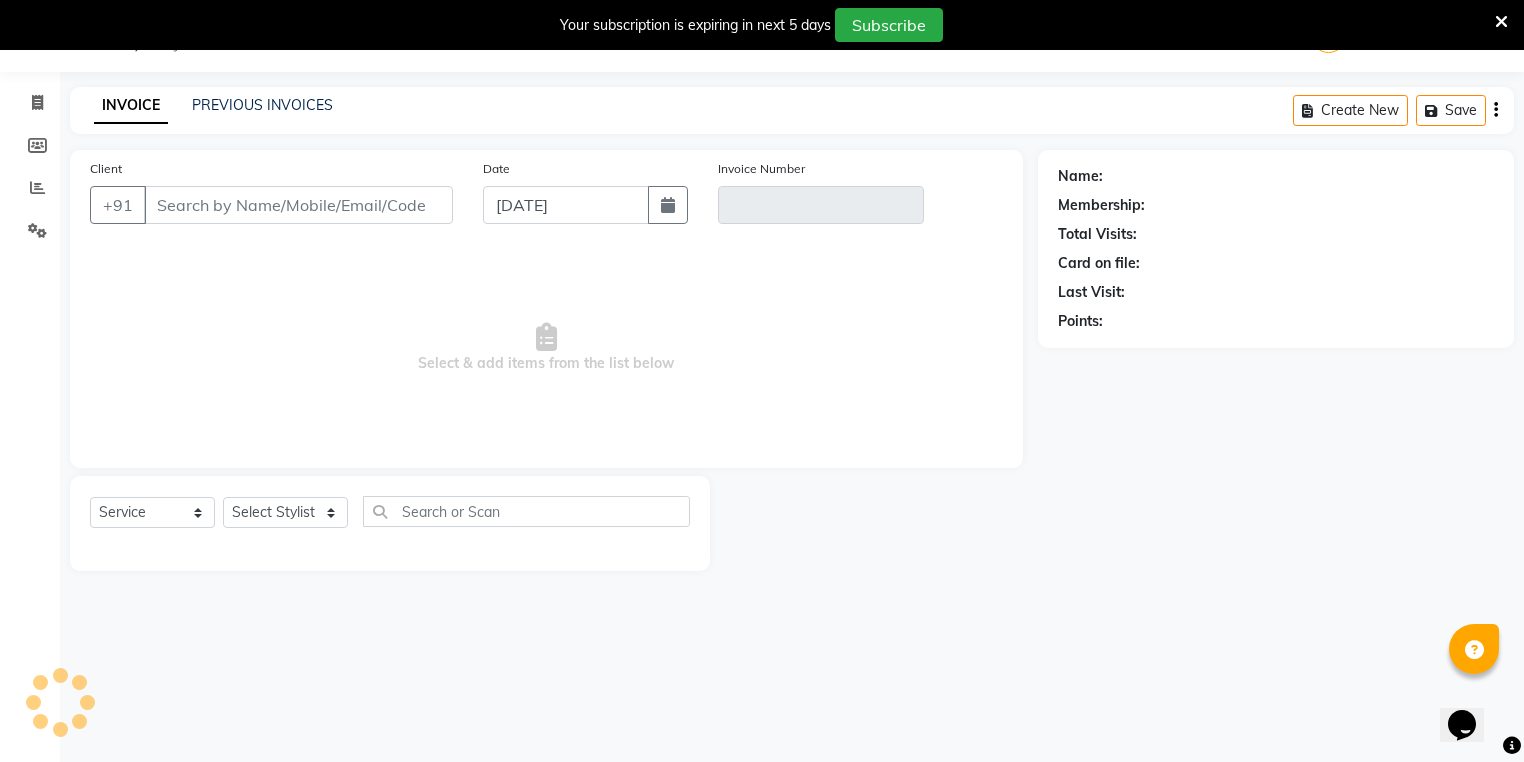 type on "97******86" 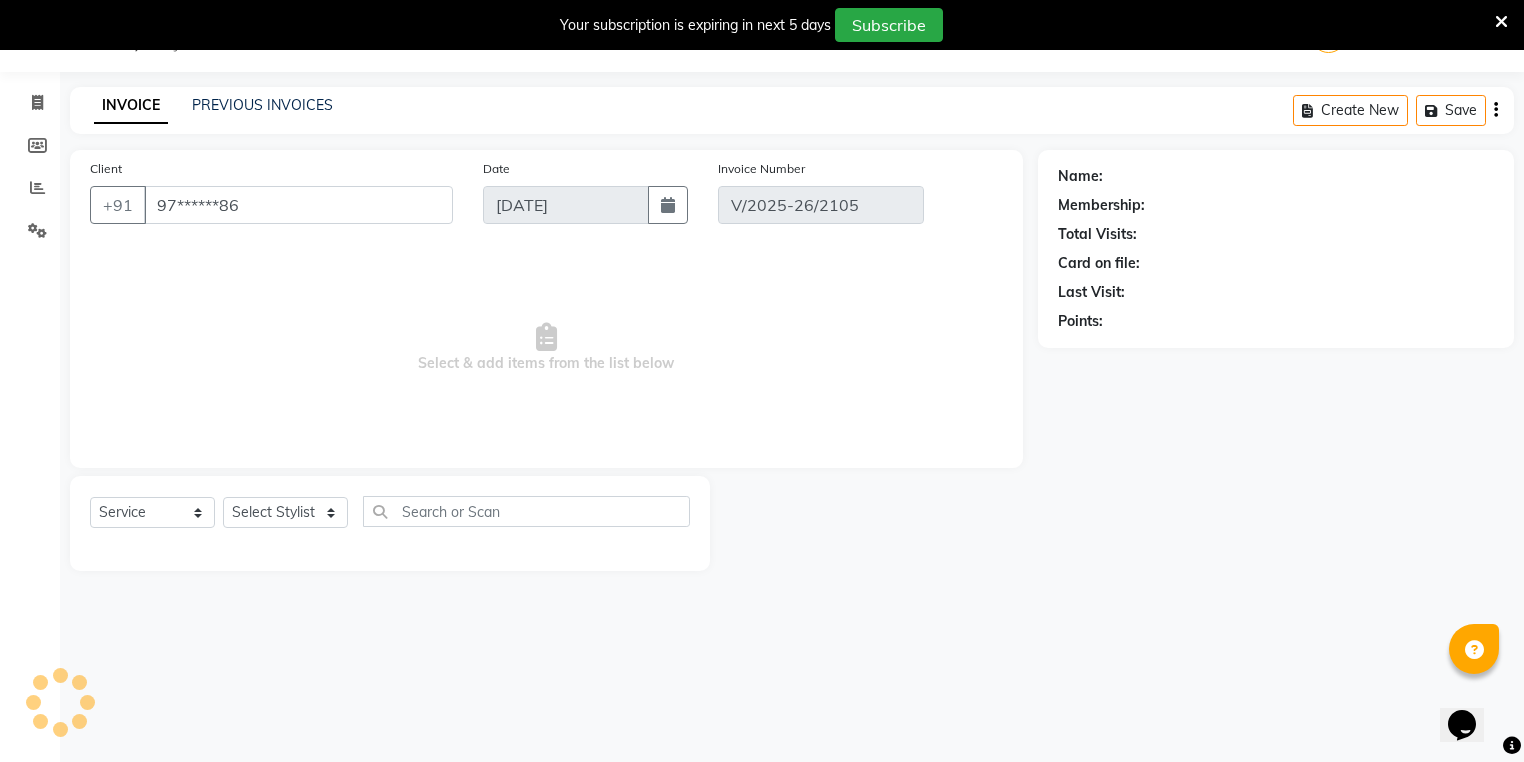 select on "select" 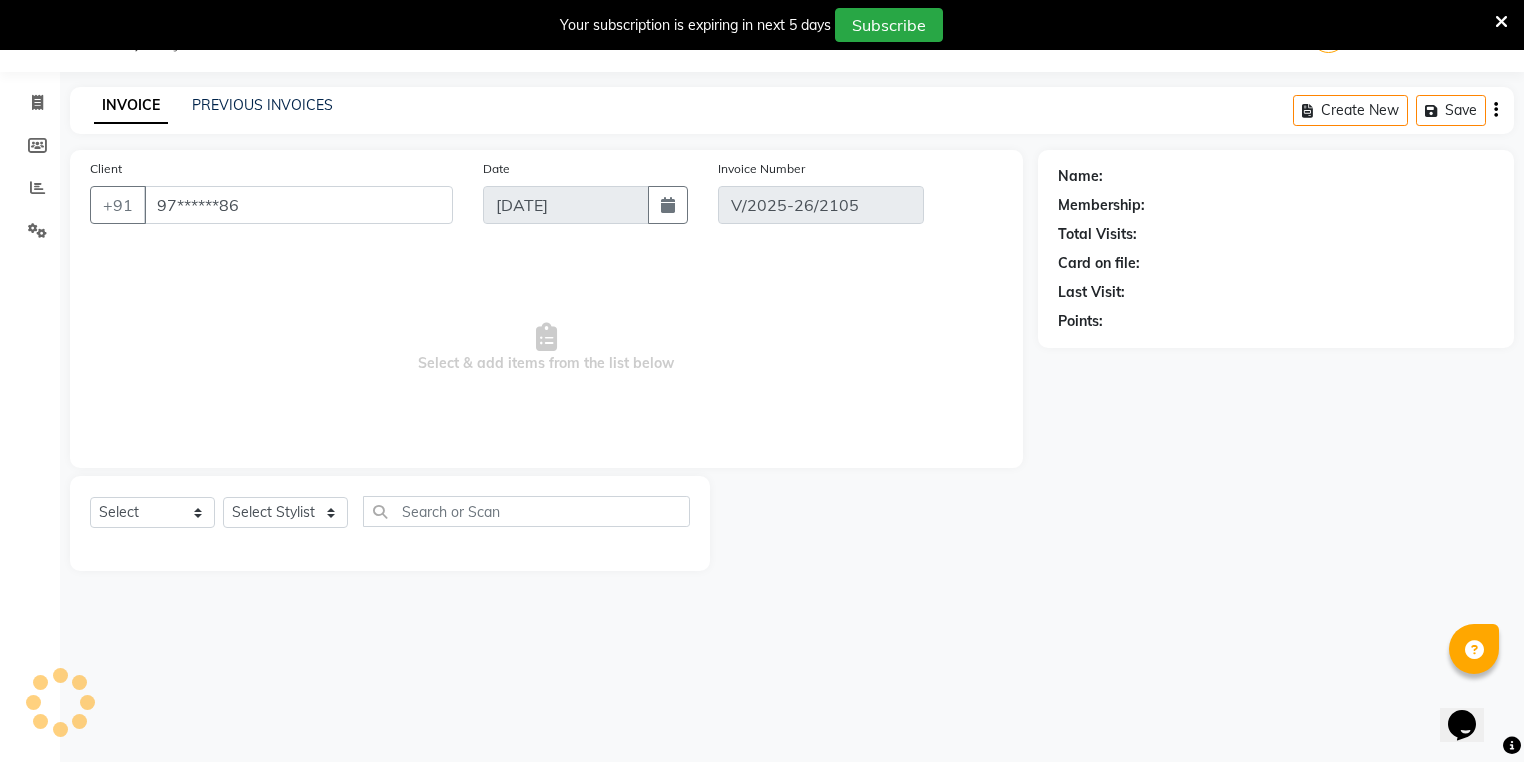 select on "1: Object" 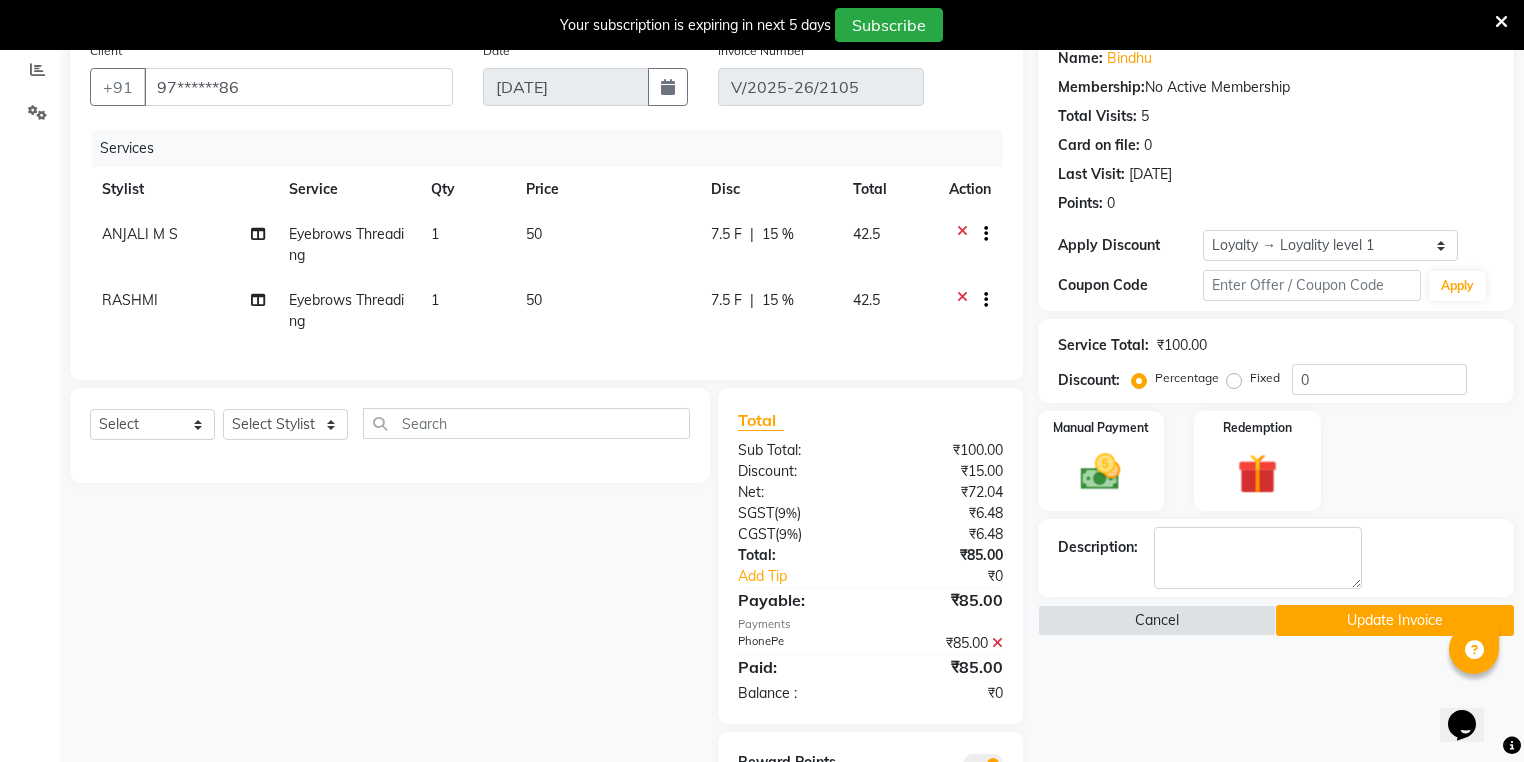scroll, scrollTop: 272, scrollLeft: 0, axis: vertical 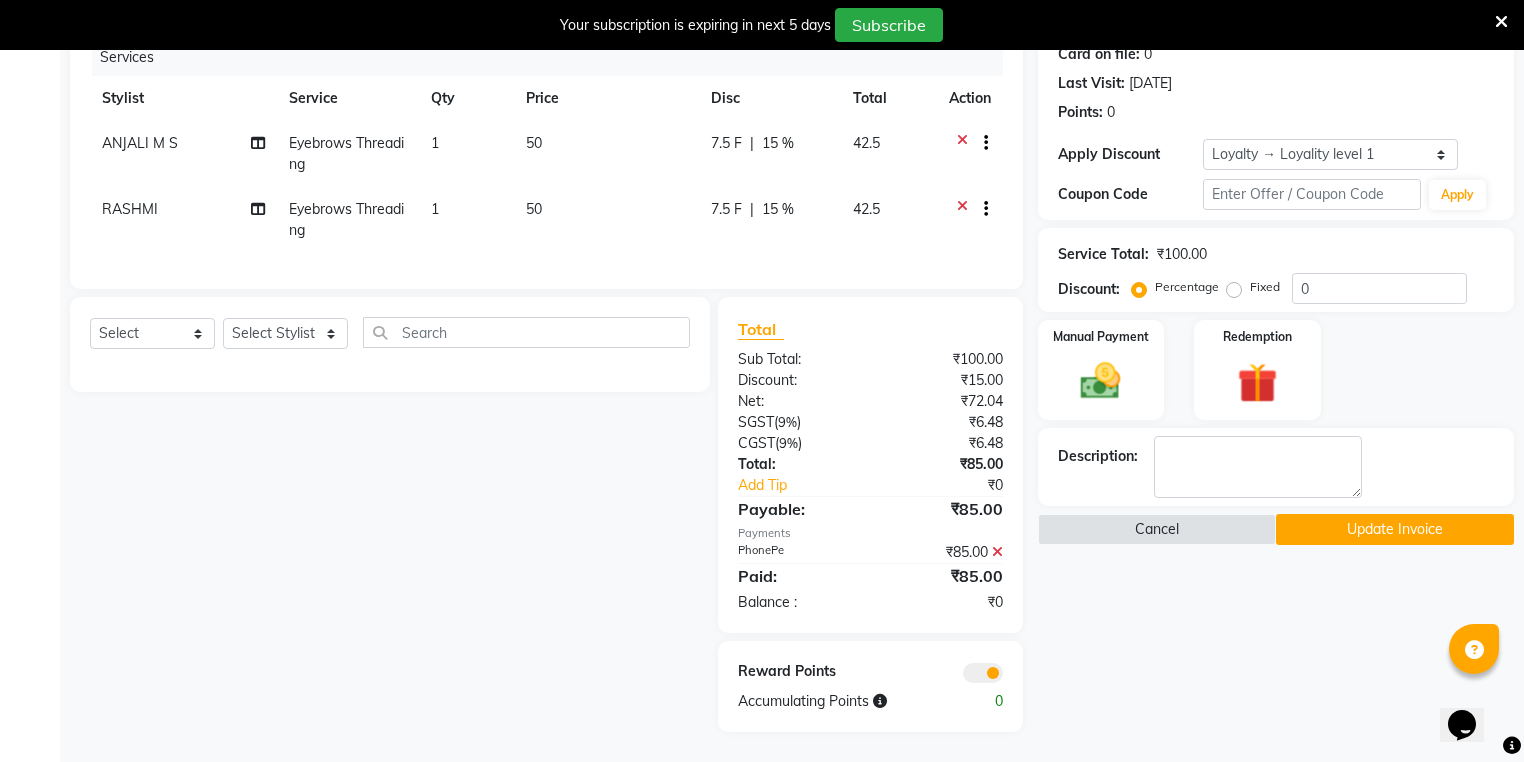 click 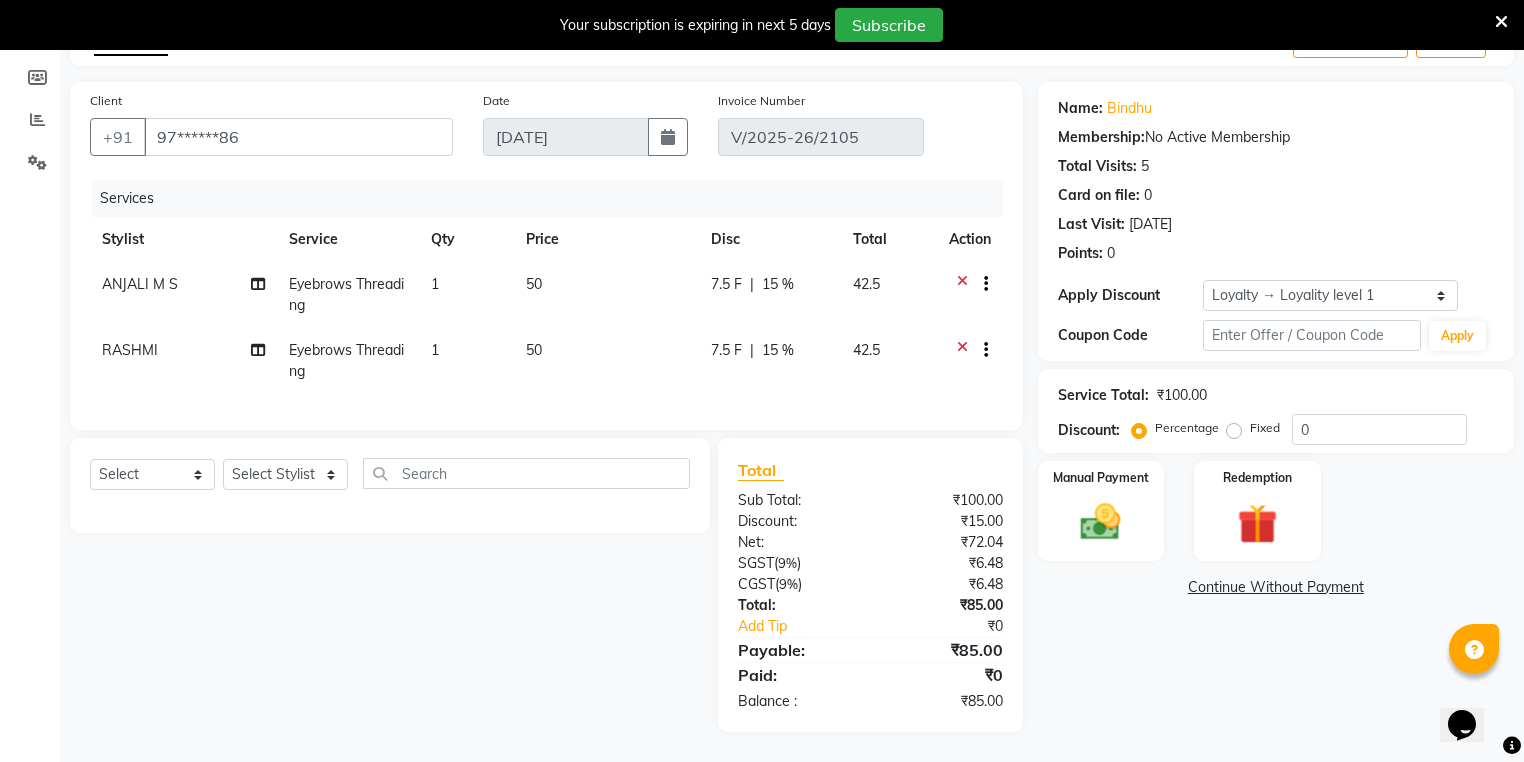 scroll, scrollTop: 130, scrollLeft: 0, axis: vertical 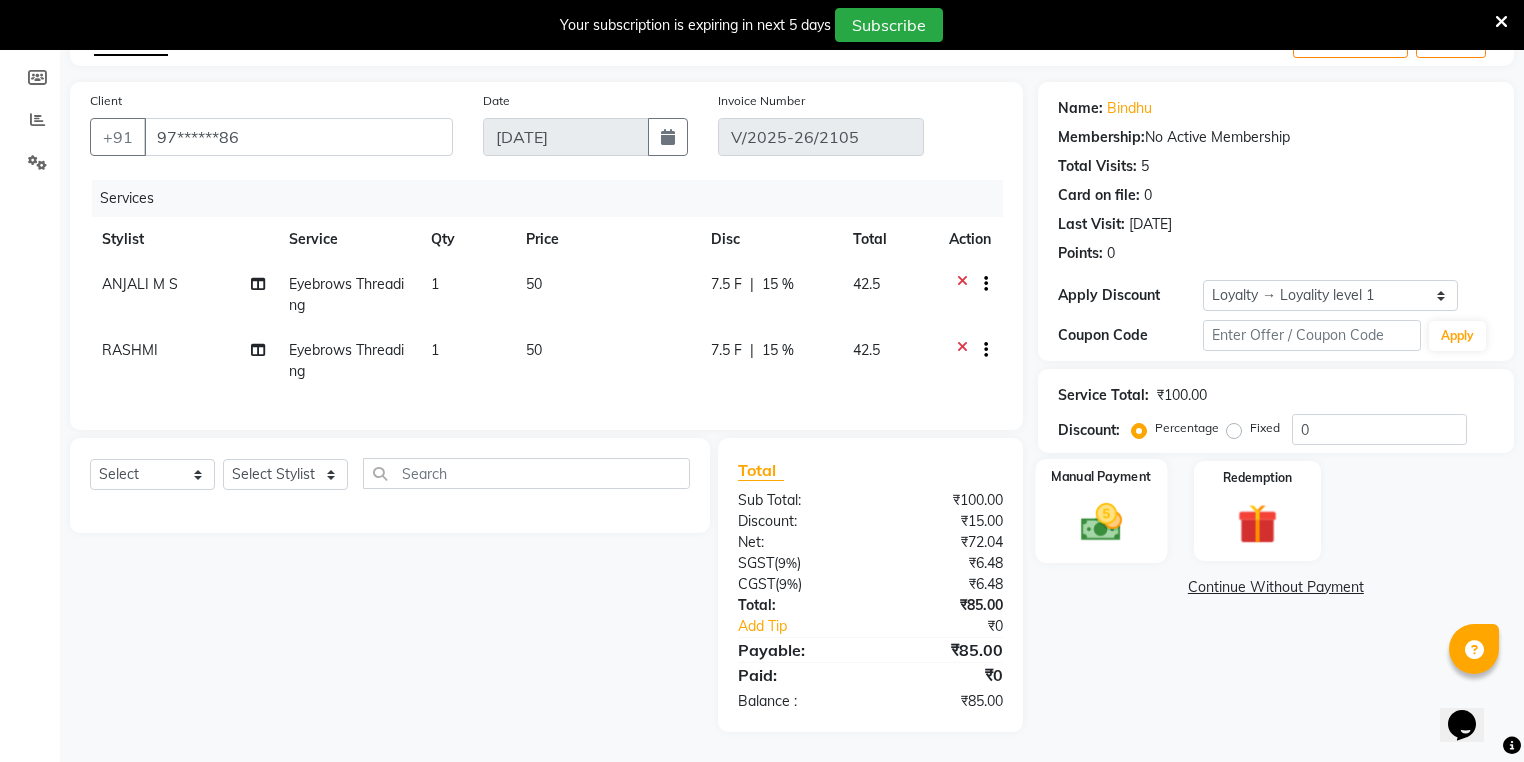 click on "Manual Payment" 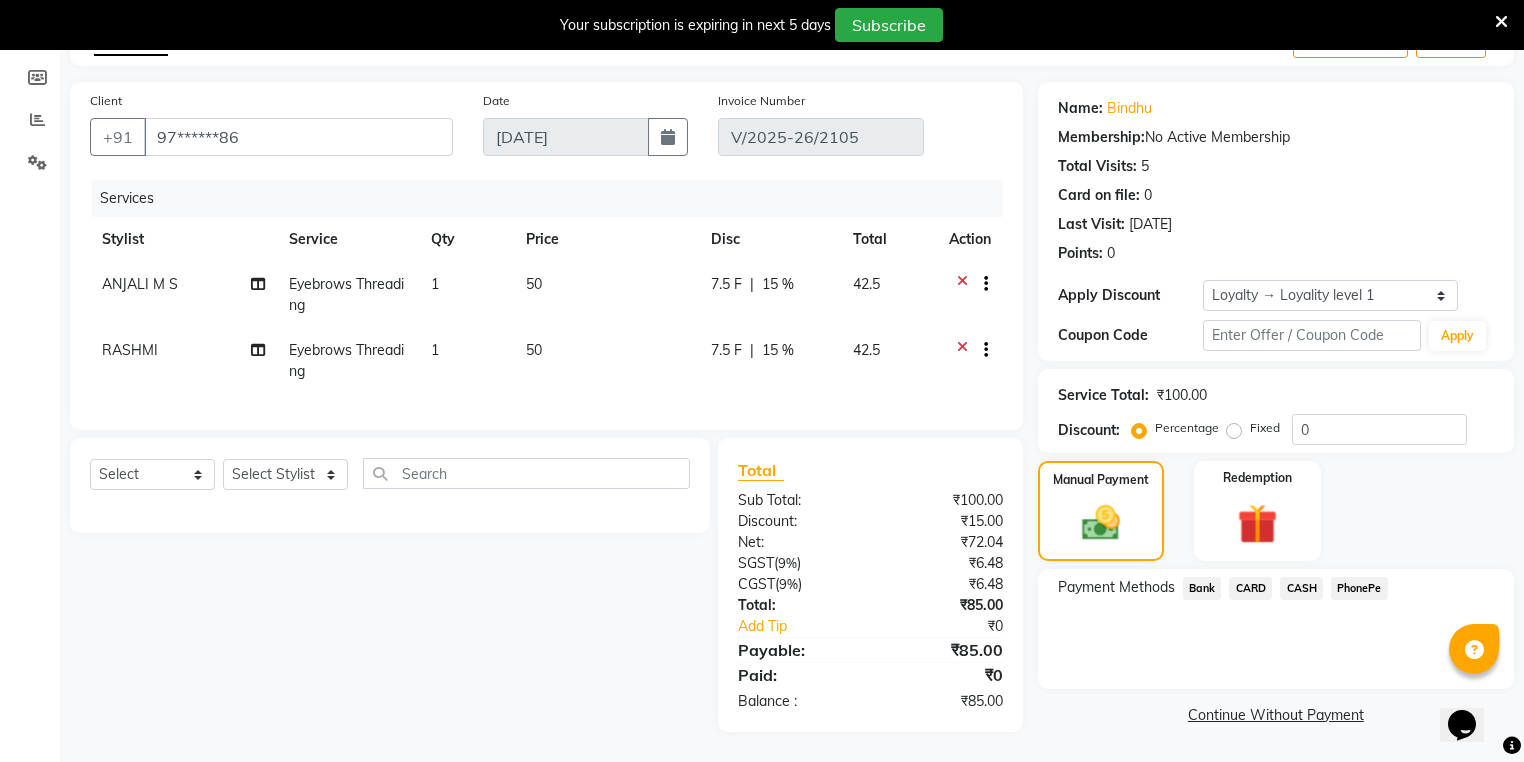 click on "CASH" 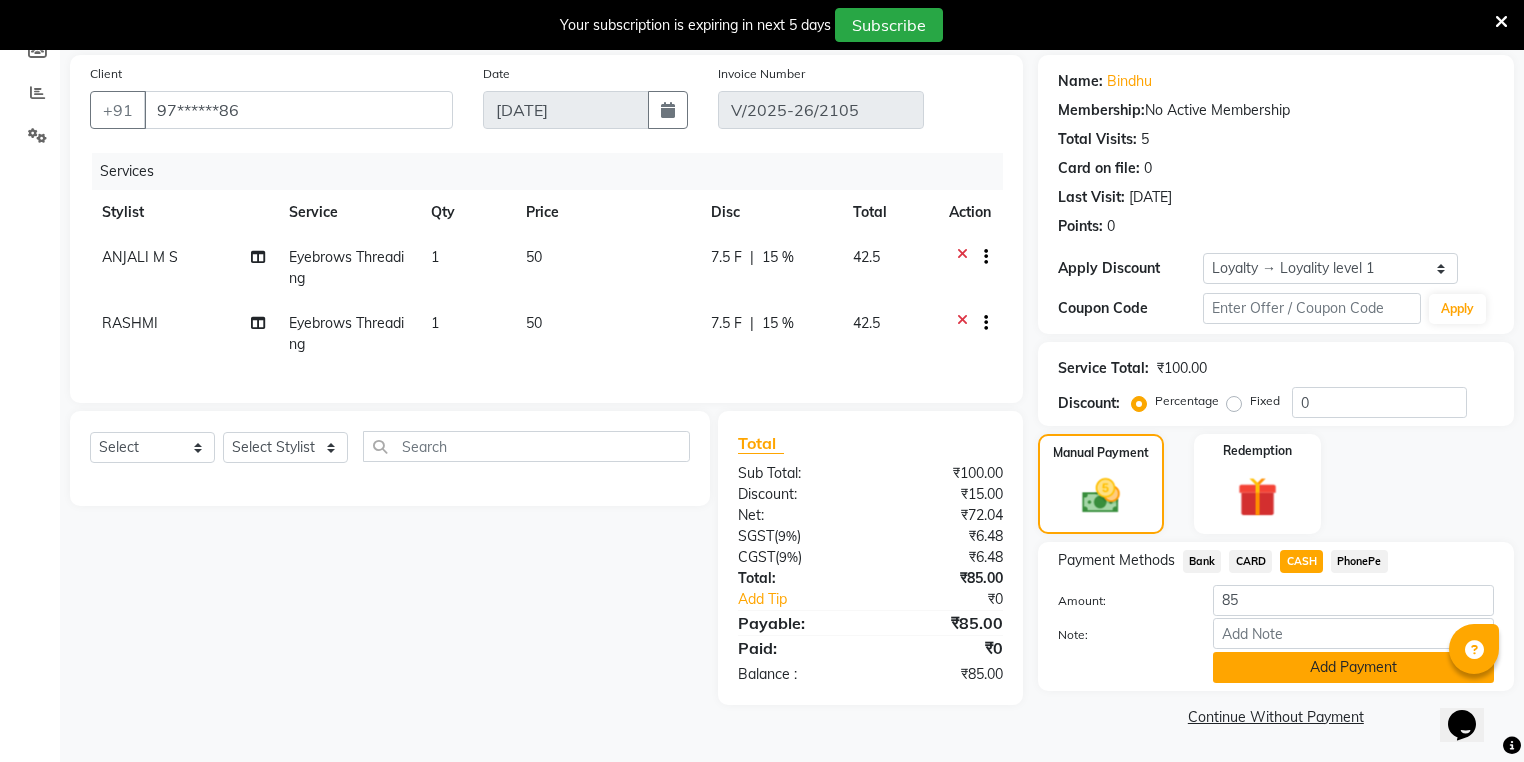 click on "Add Payment" 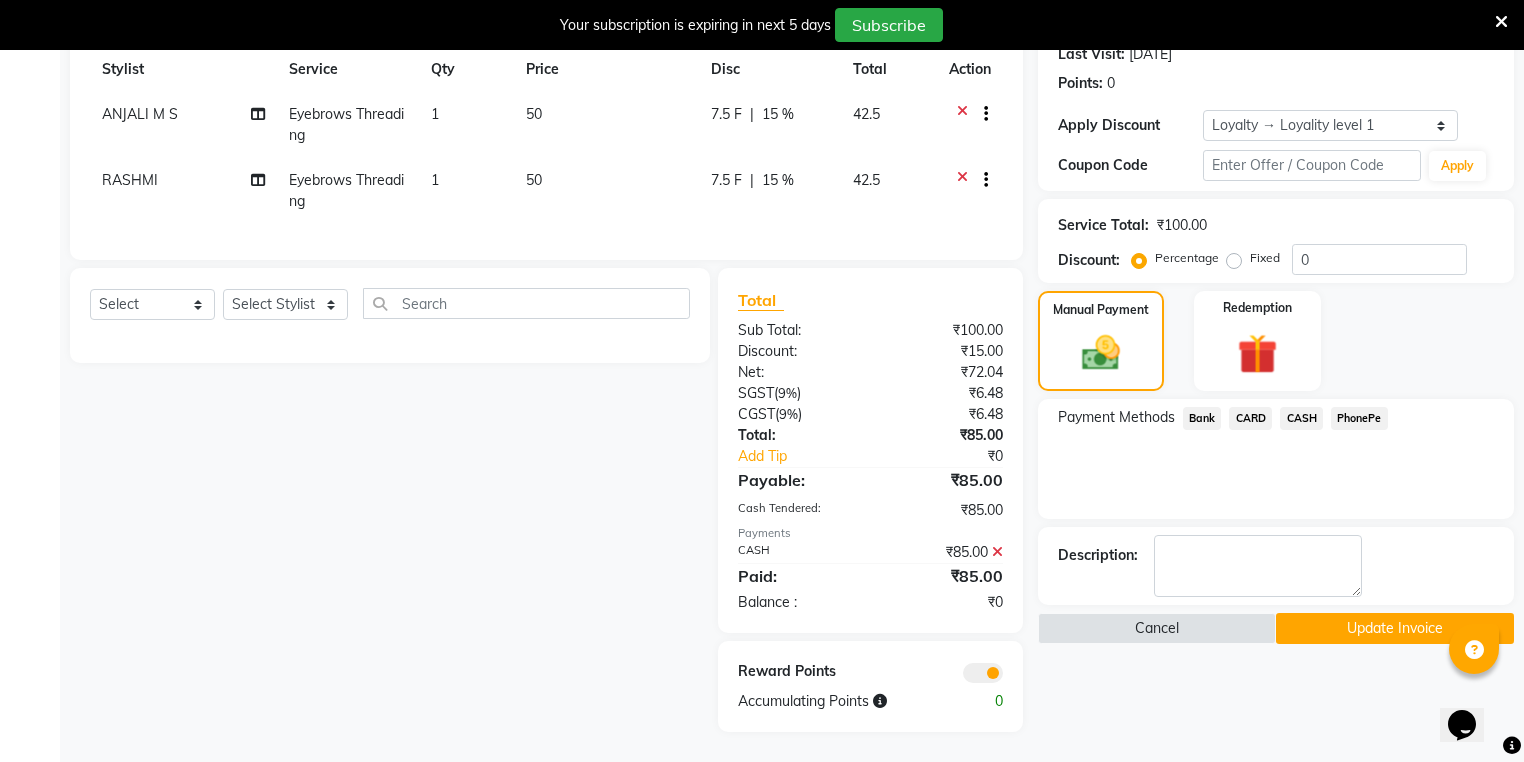 click on "Update Invoice" 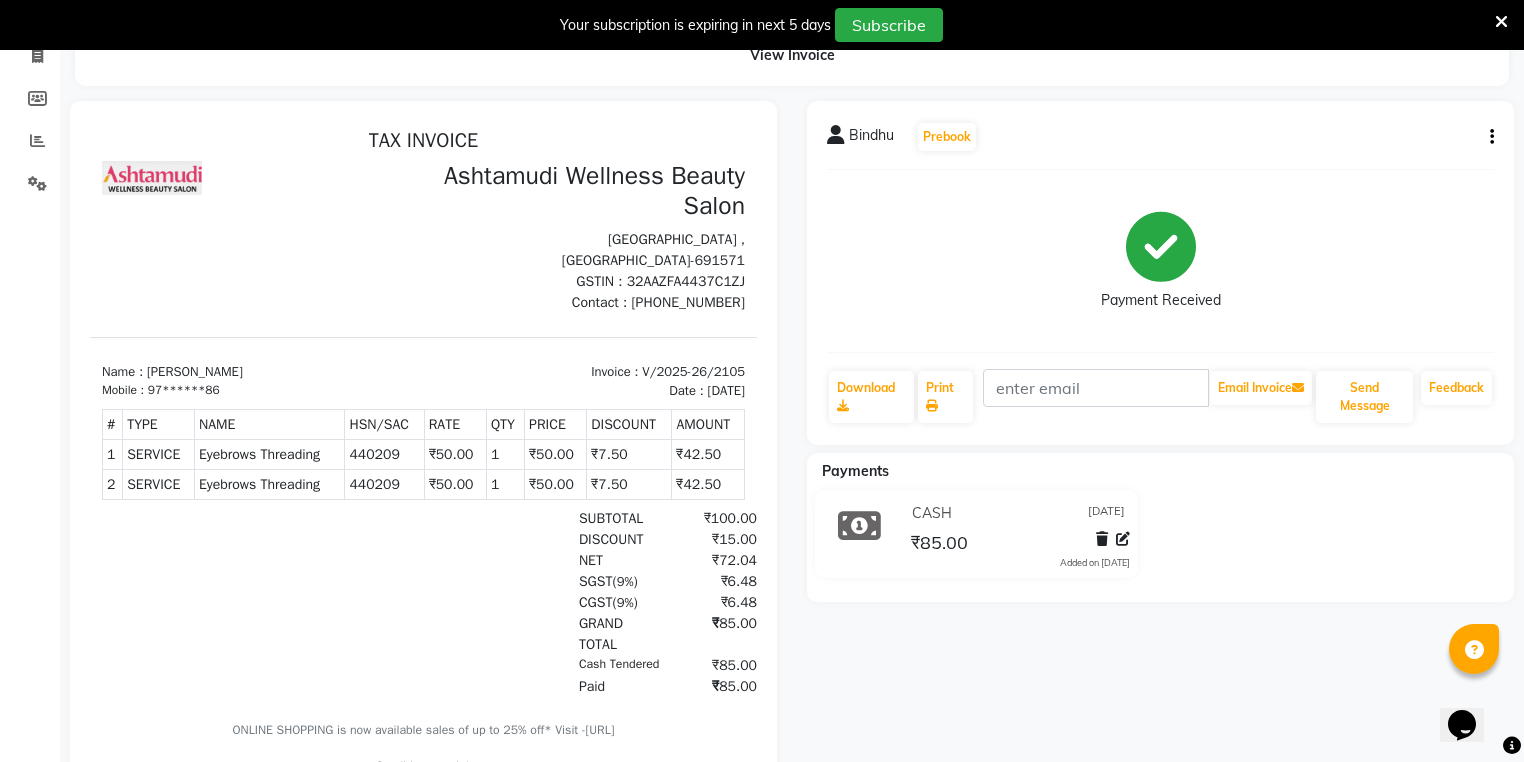 scroll, scrollTop: 0, scrollLeft: 0, axis: both 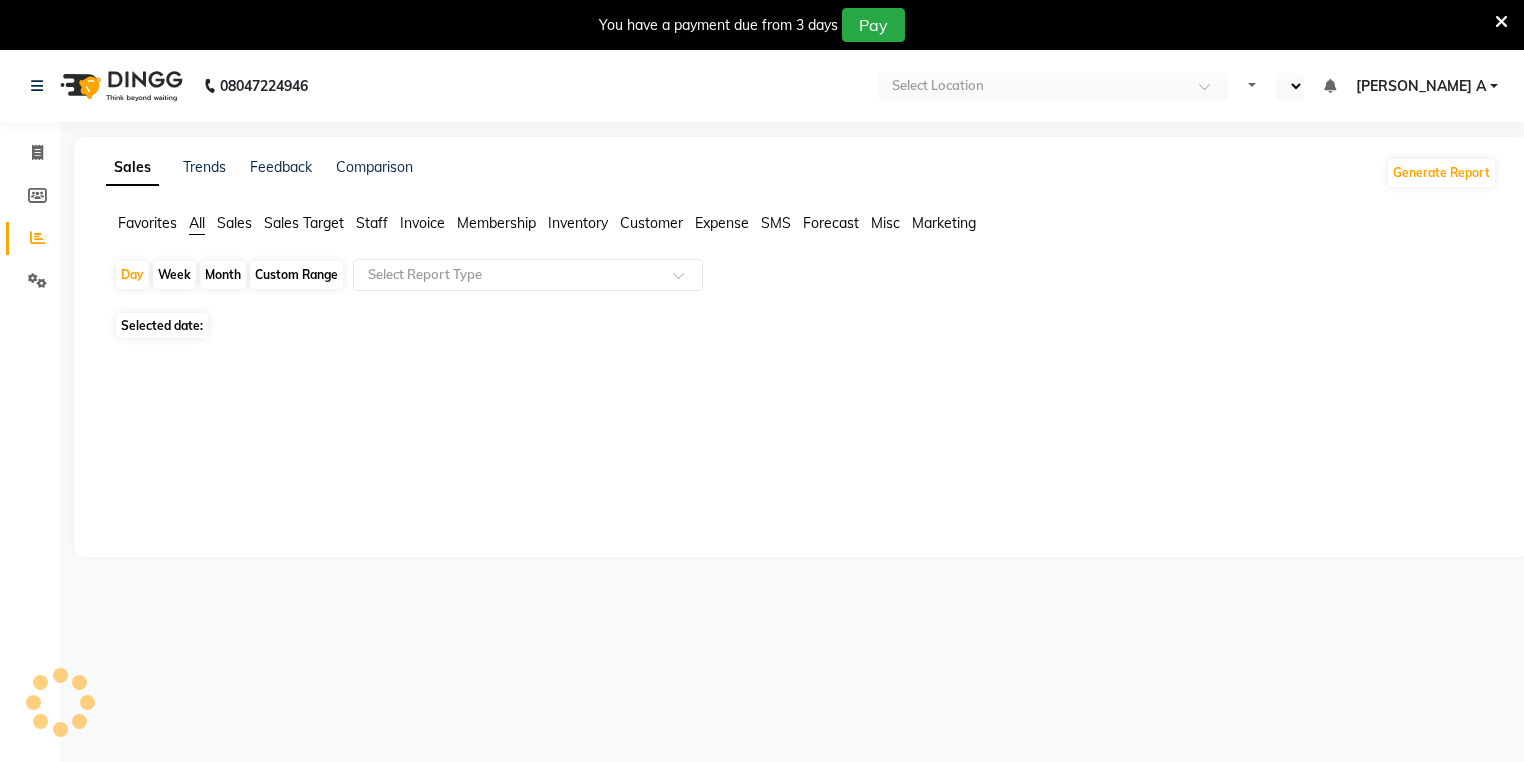 select on "en" 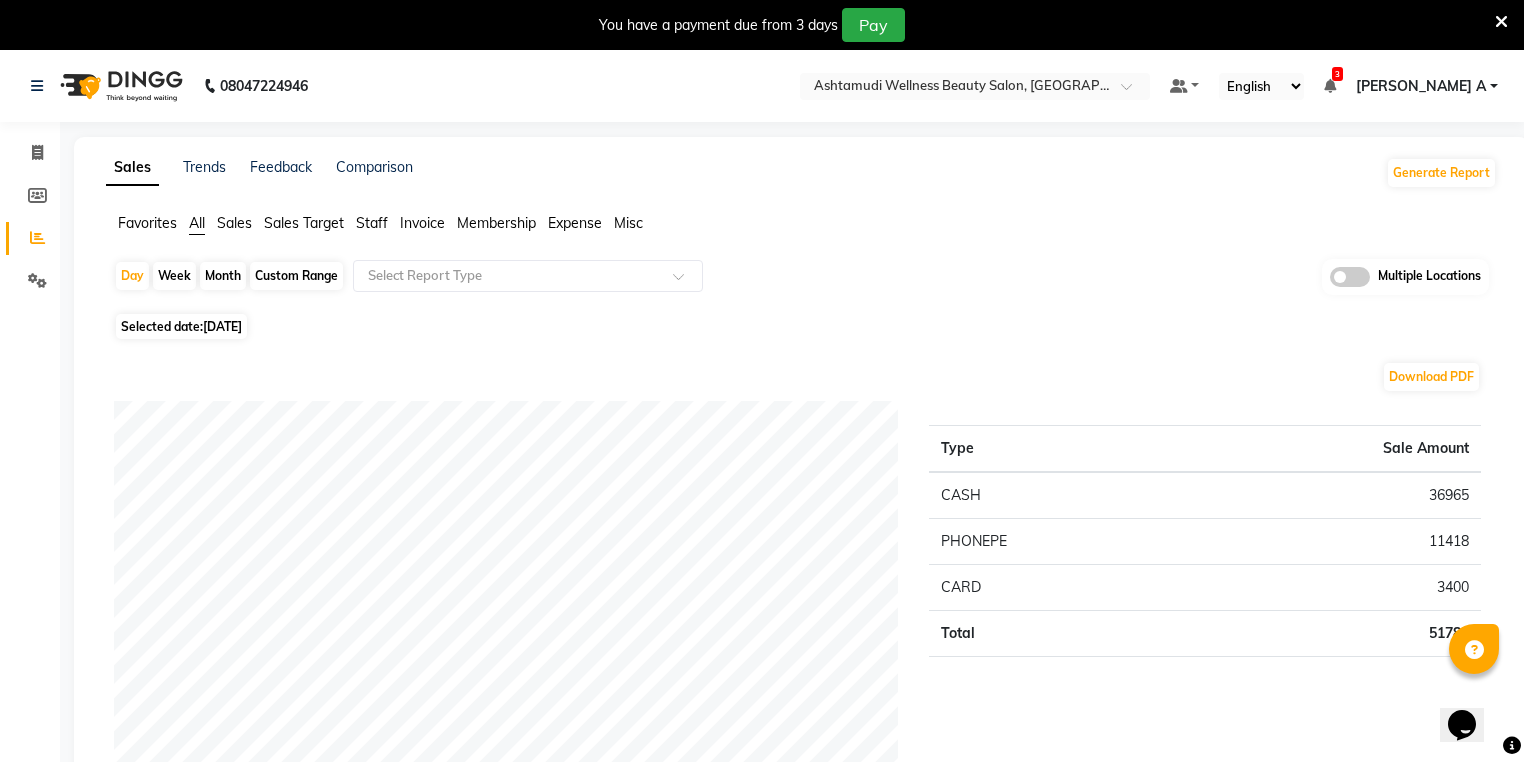 scroll, scrollTop: 0, scrollLeft: 0, axis: both 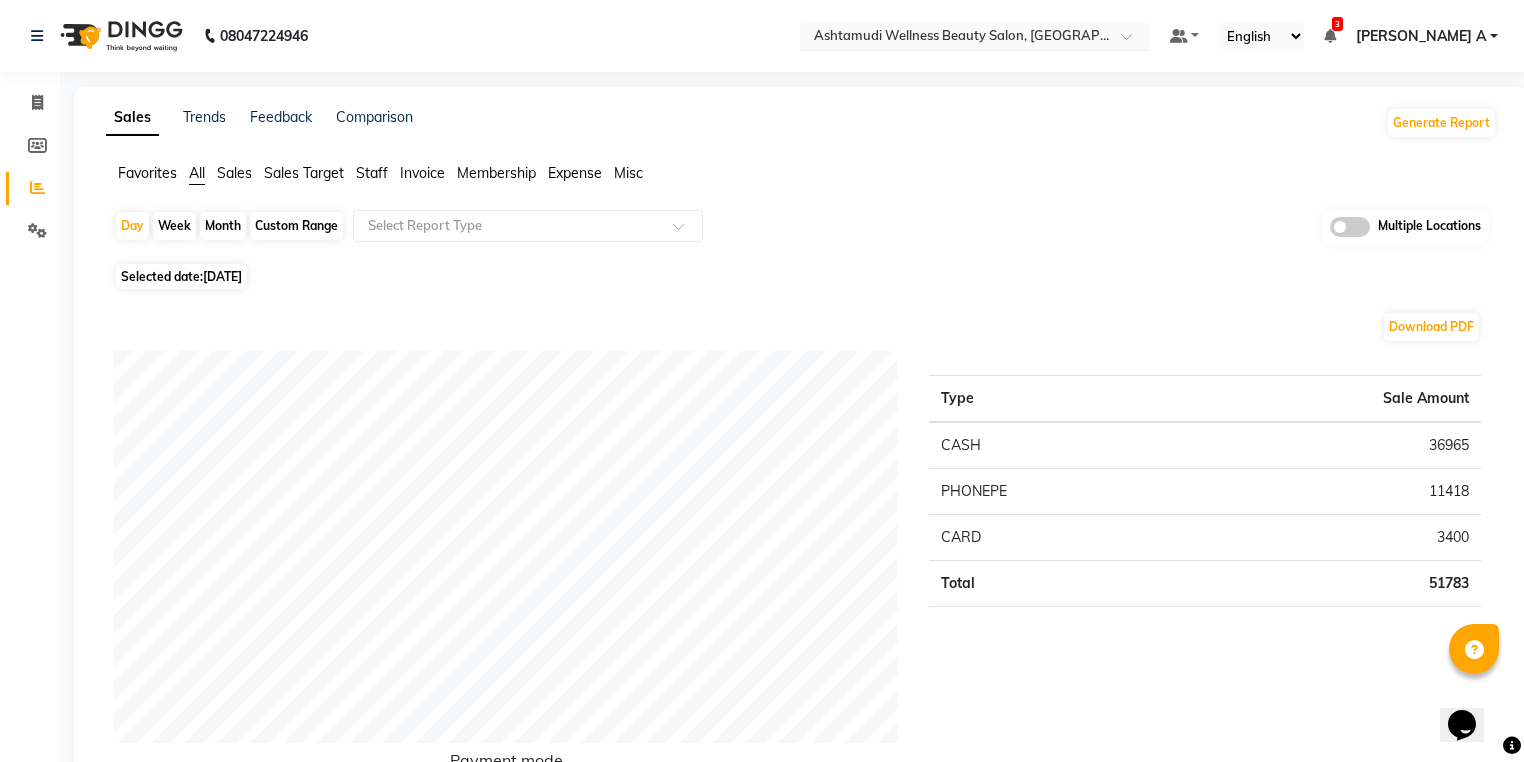 click on "Select Location × Ashtamudi Wellness Beauty Salon, [GEOGRAPHIC_DATA]" at bounding box center (975, 36) 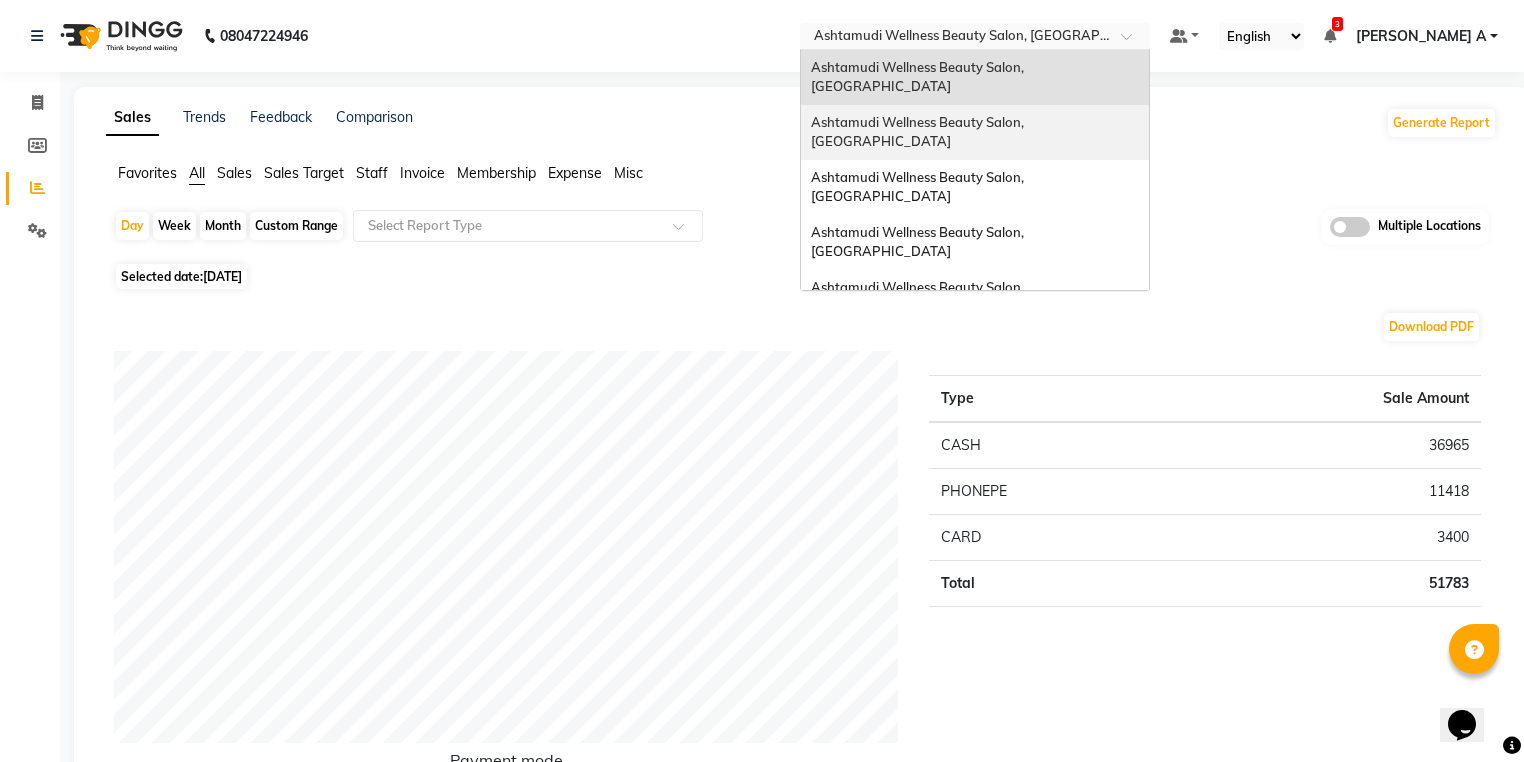 click on "Ashtamudi Wellness Beauty Salon, [GEOGRAPHIC_DATA]" at bounding box center (919, 132) 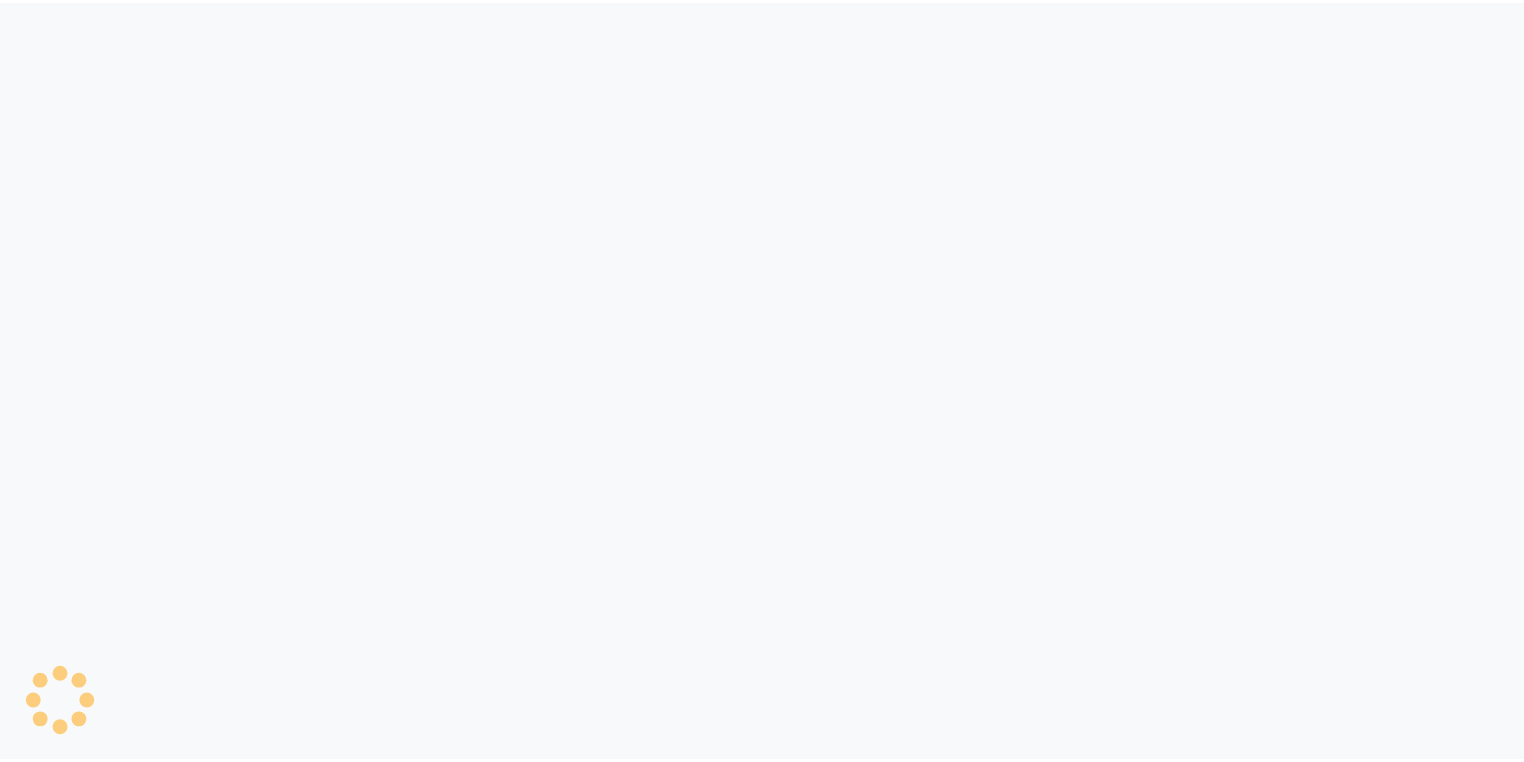 scroll, scrollTop: 0, scrollLeft: 0, axis: both 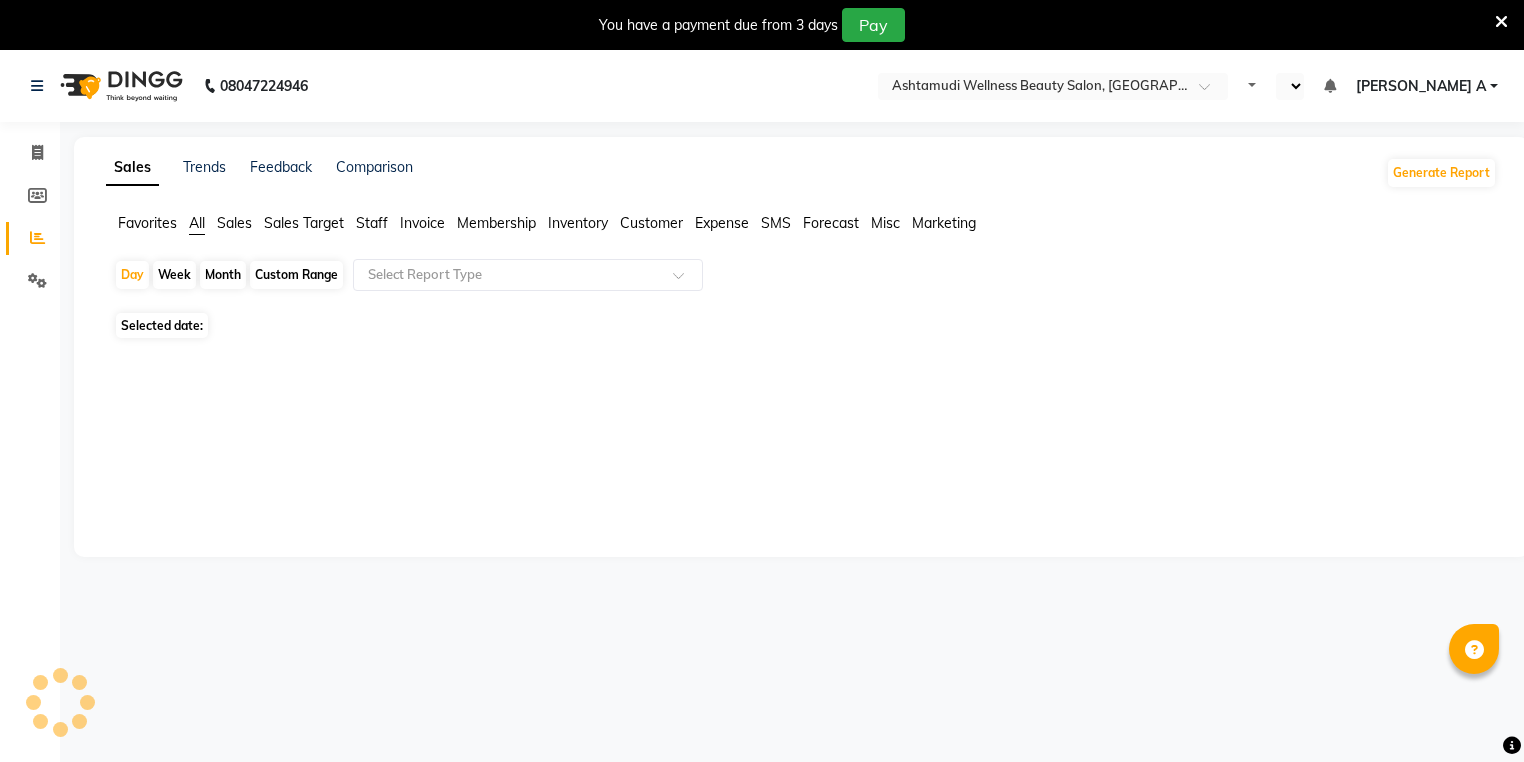 select on "en" 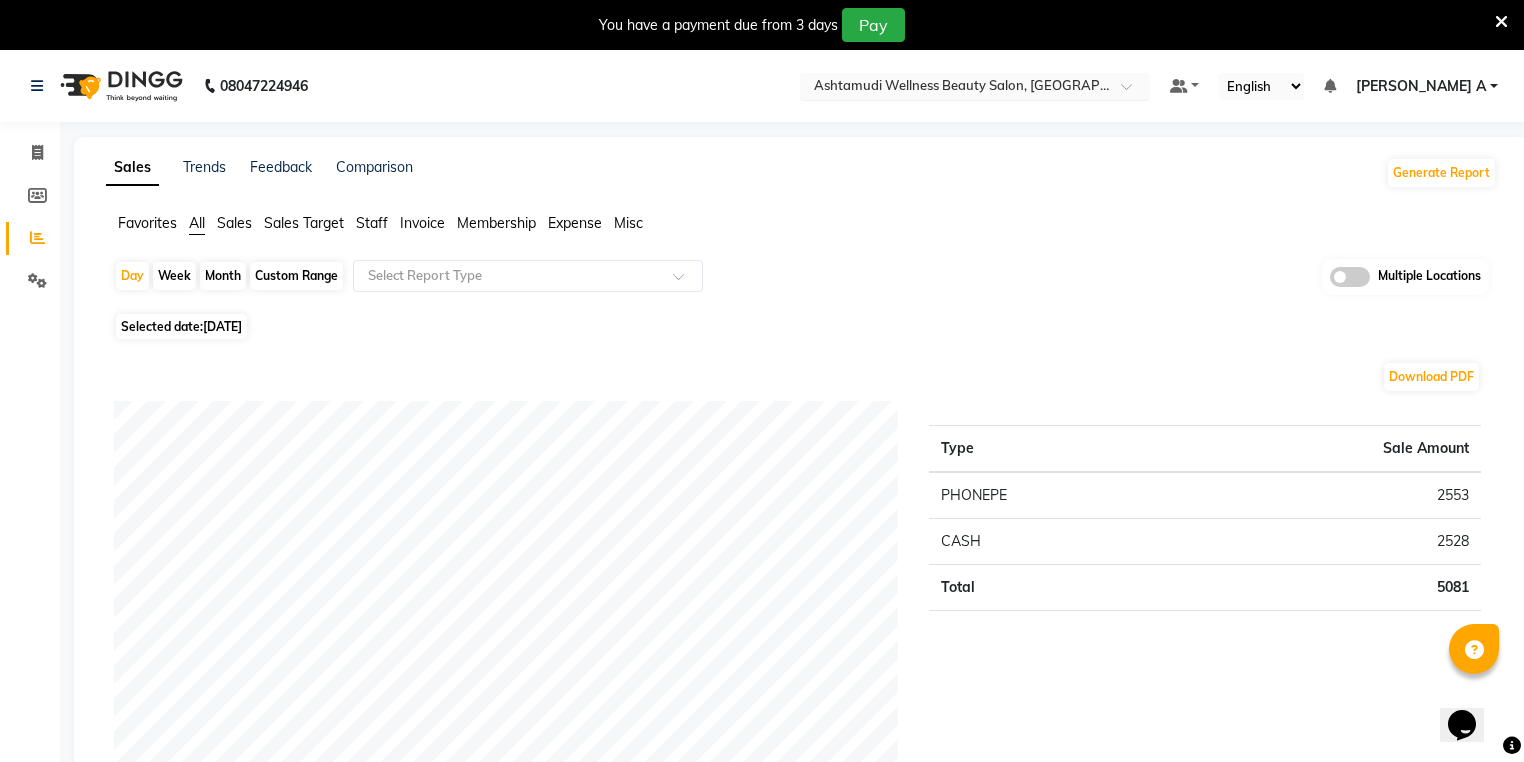 scroll, scrollTop: 0, scrollLeft: 0, axis: both 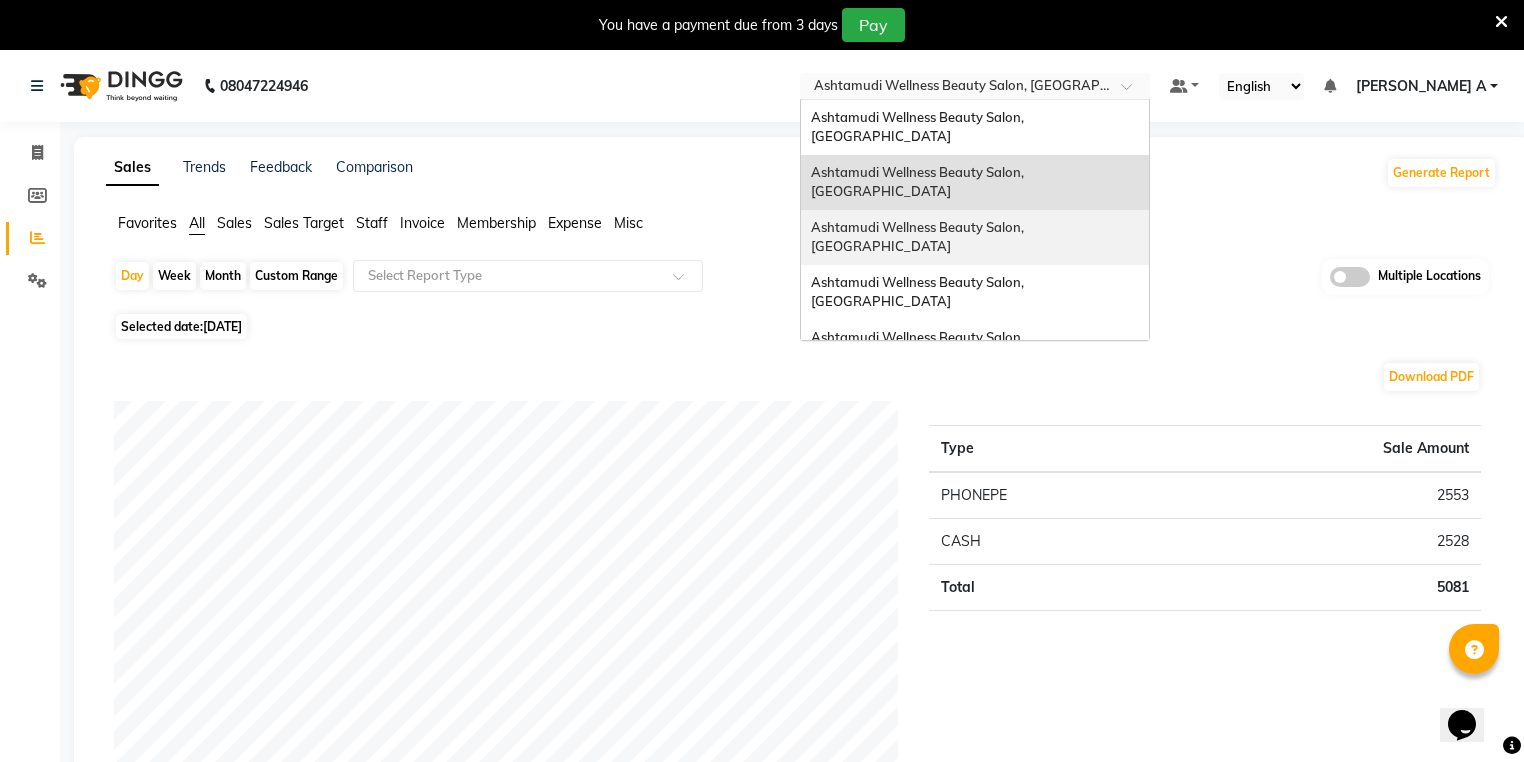 click on "Ashtamudi Wellness Beauty Salon, [GEOGRAPHIC_DATA]" at bounding box center [975, 237] 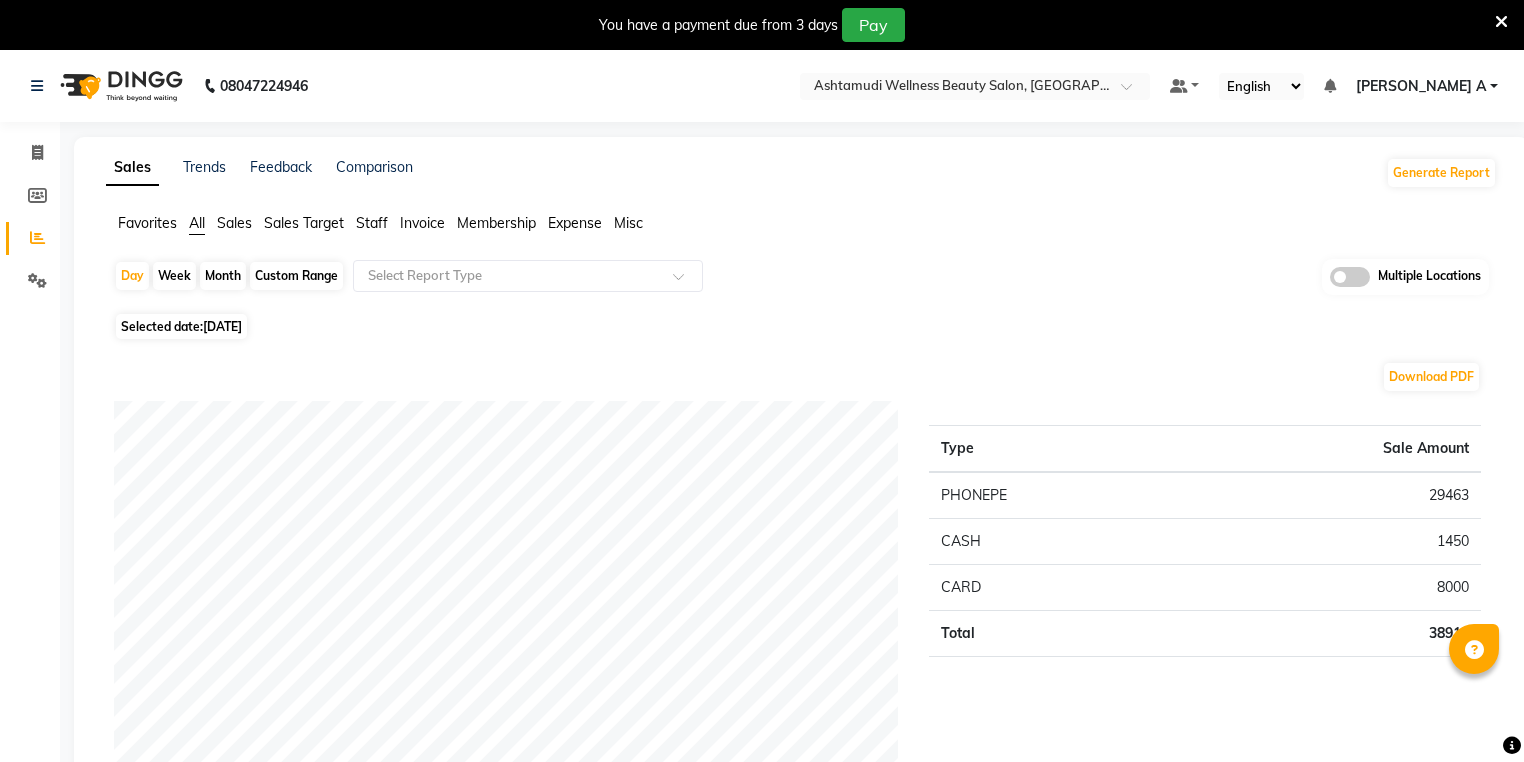 scroll, scrollTop: 0, scrollLeft: 0, axis: both 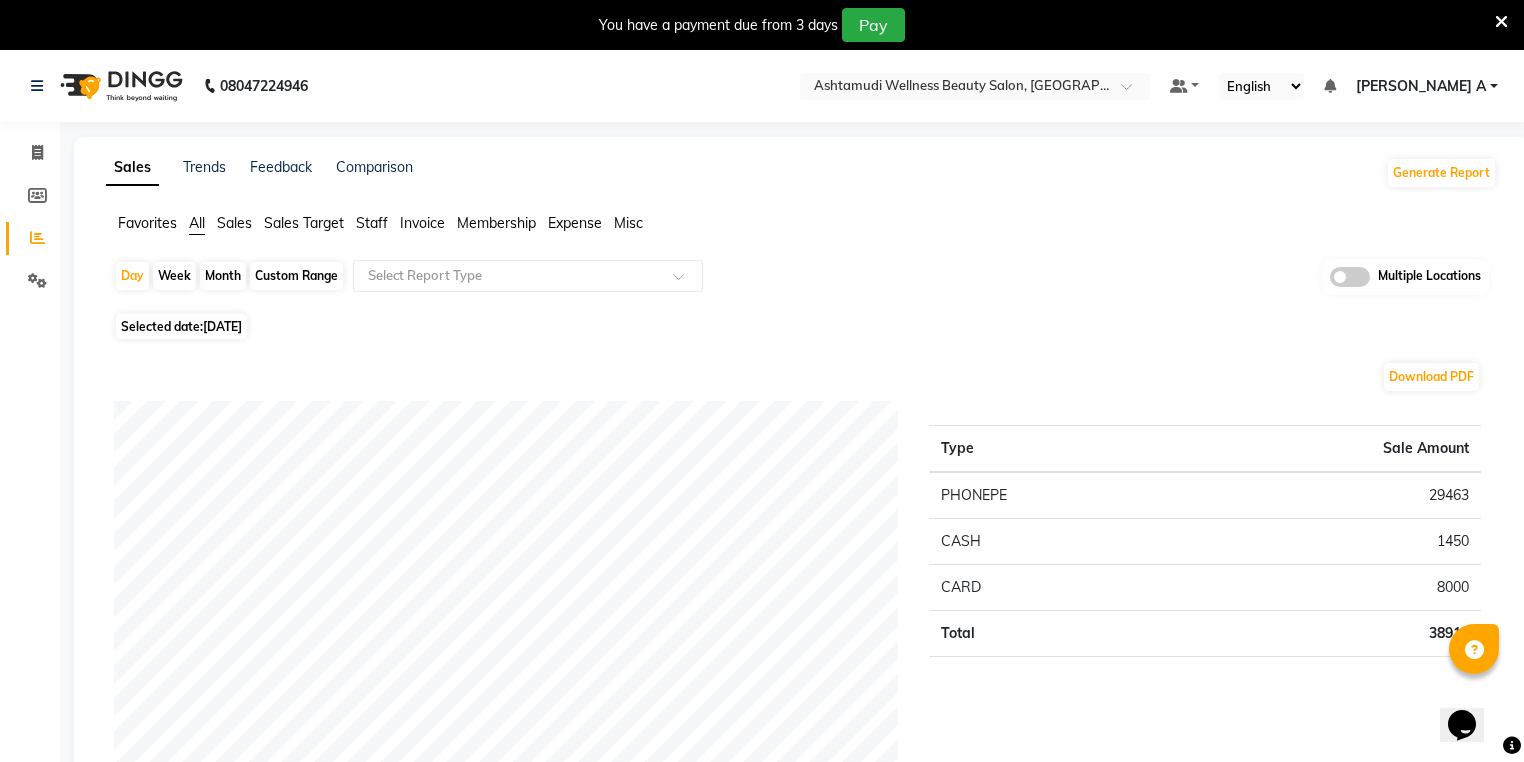 click at bounding box center (1501, 22) 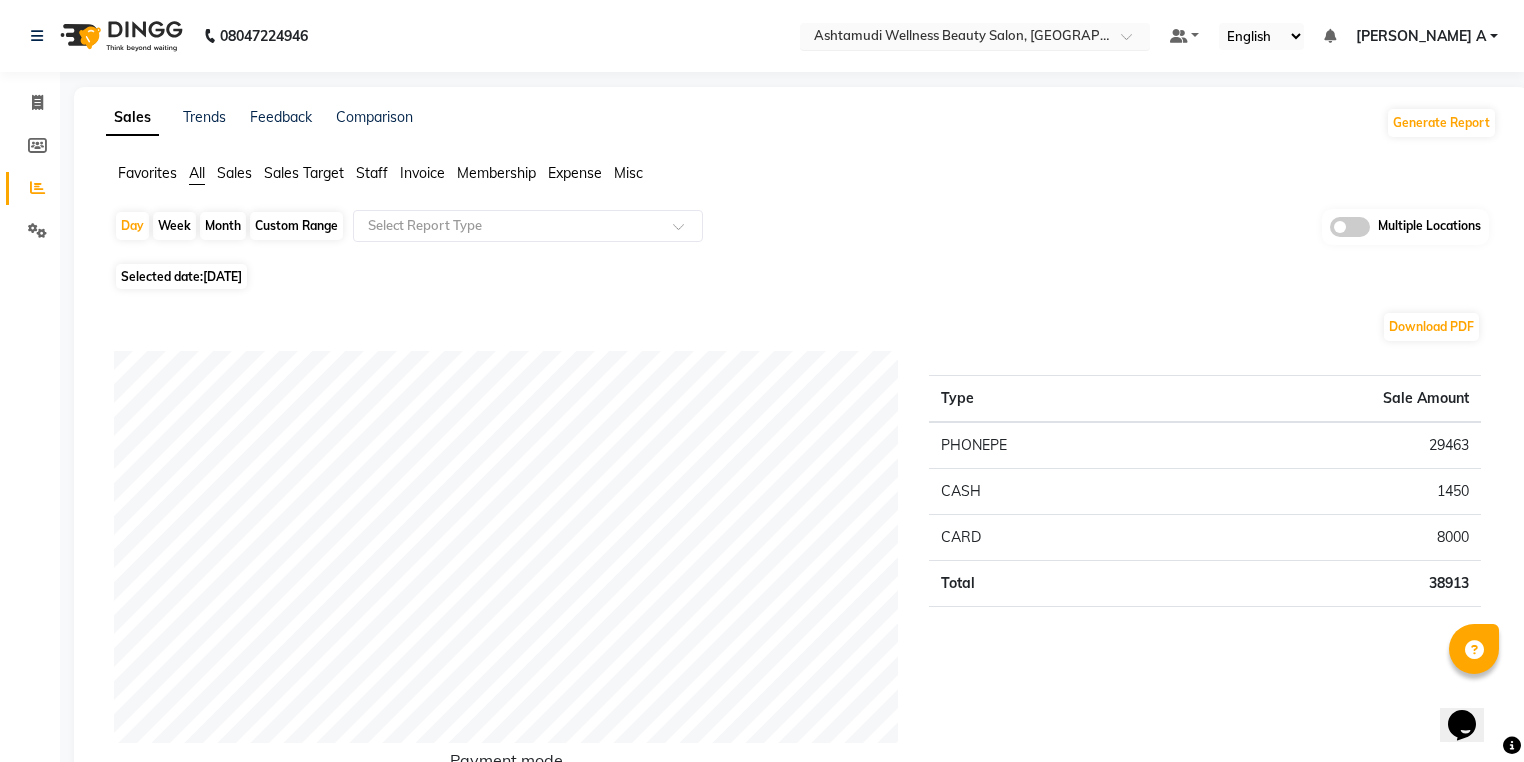 click at bounding box center [955, 38] 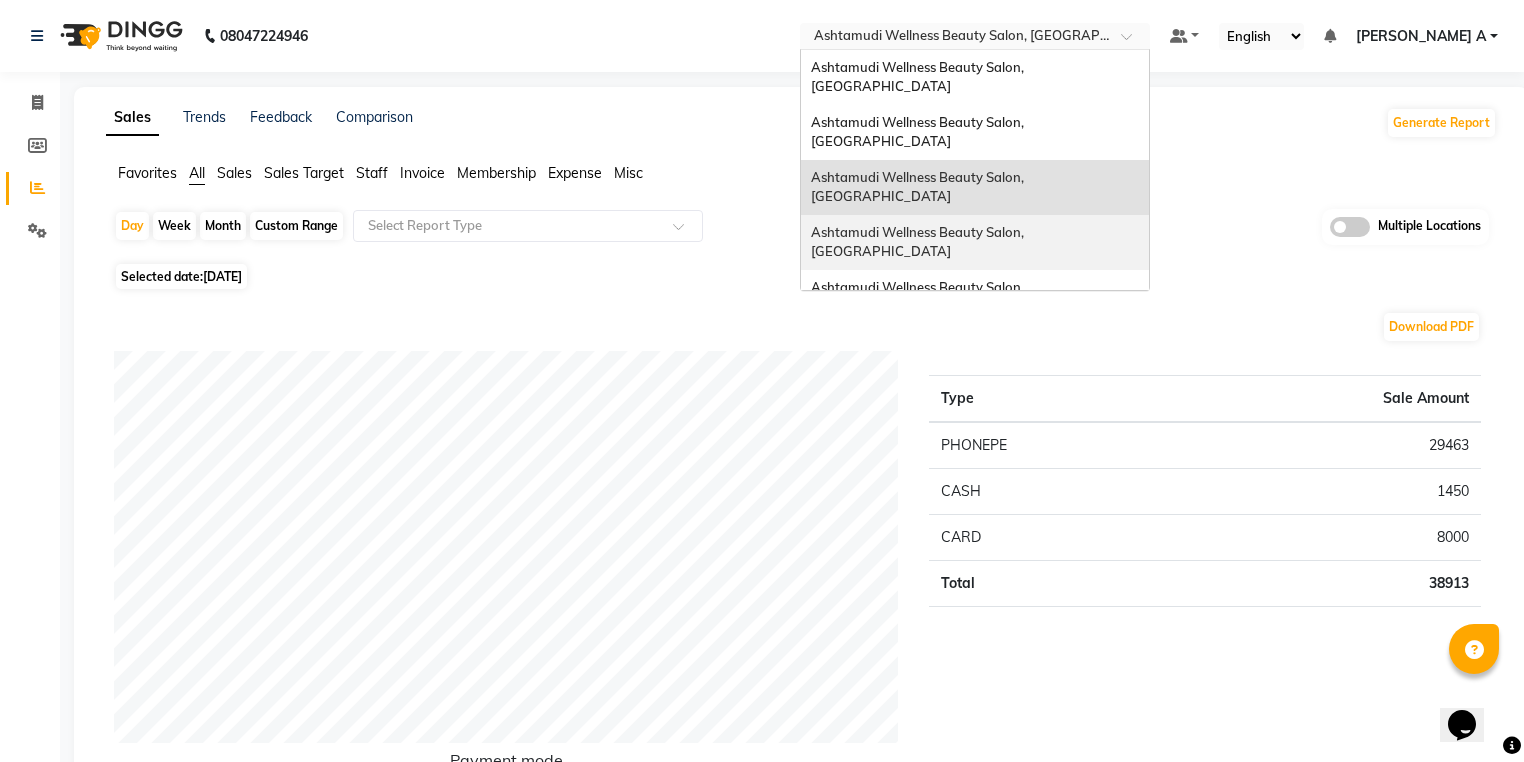 click on "Ashtamudi Wellness Beauty Salon, [GEOGRAPHIC_DATA]" at bounding box center (919, 242) 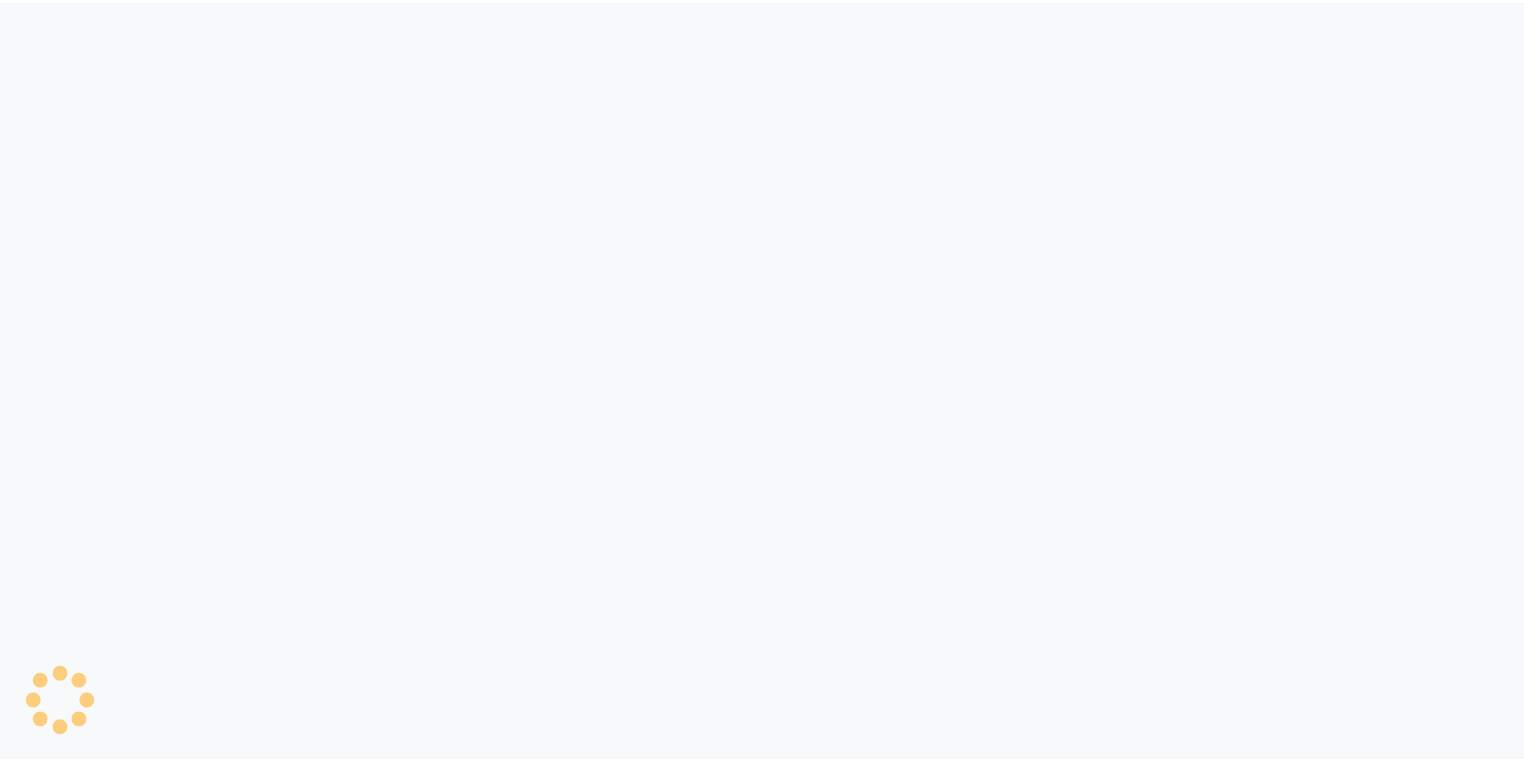scroll, scrollTop: 0, scrollLeft: 0, axis: both 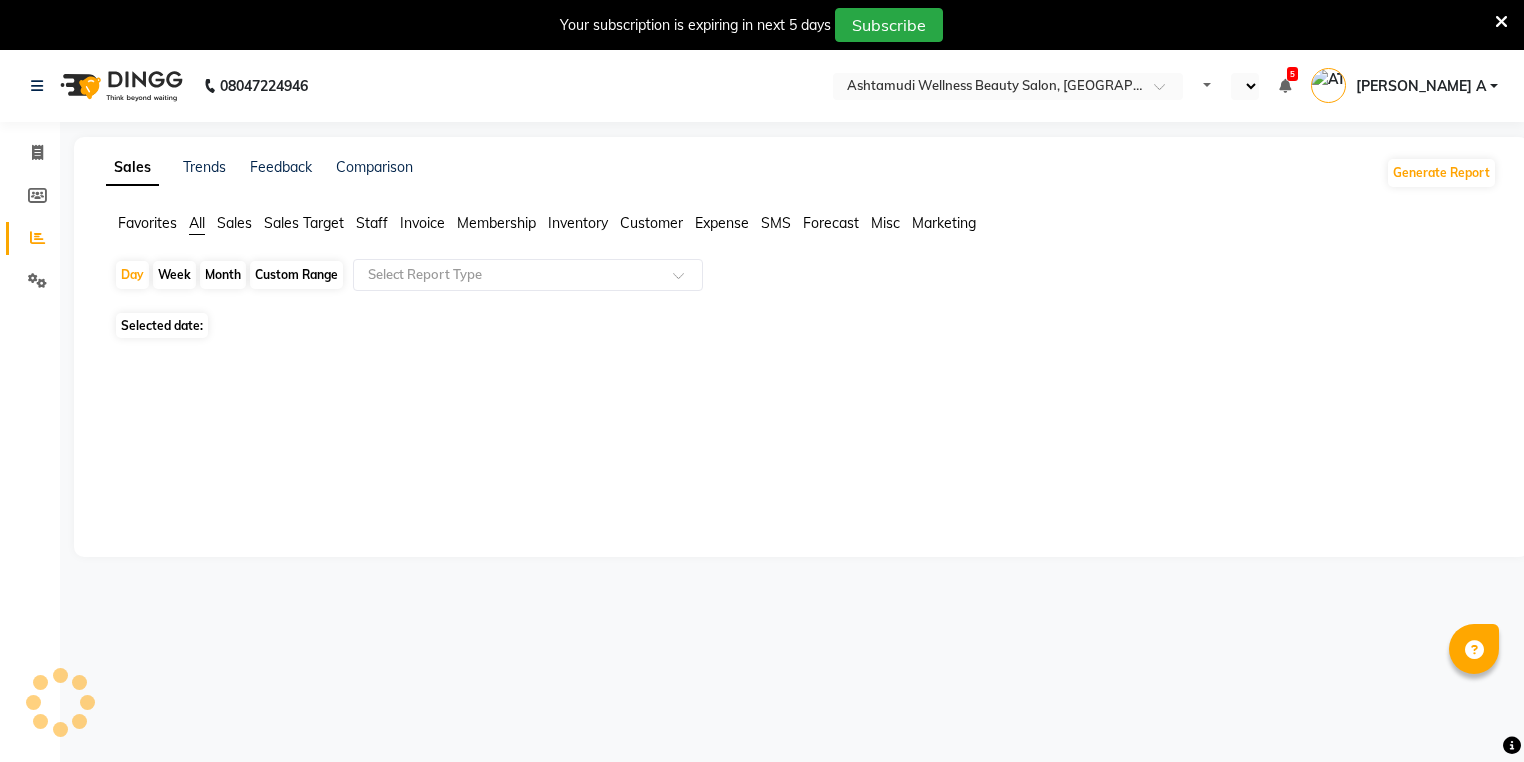 select on "en" 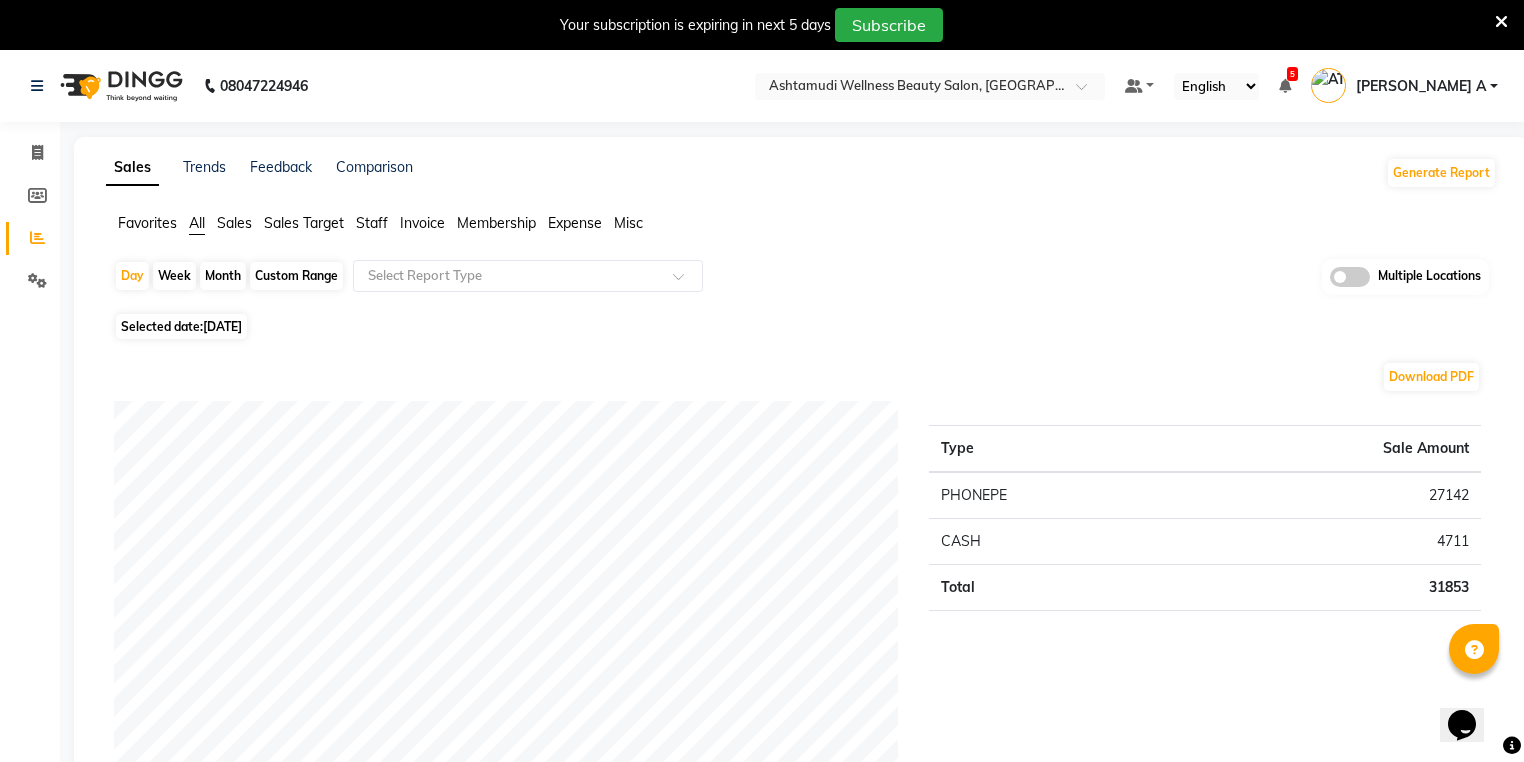 scroll, scrollTop: 0, scrollLeft: 0, axis: both 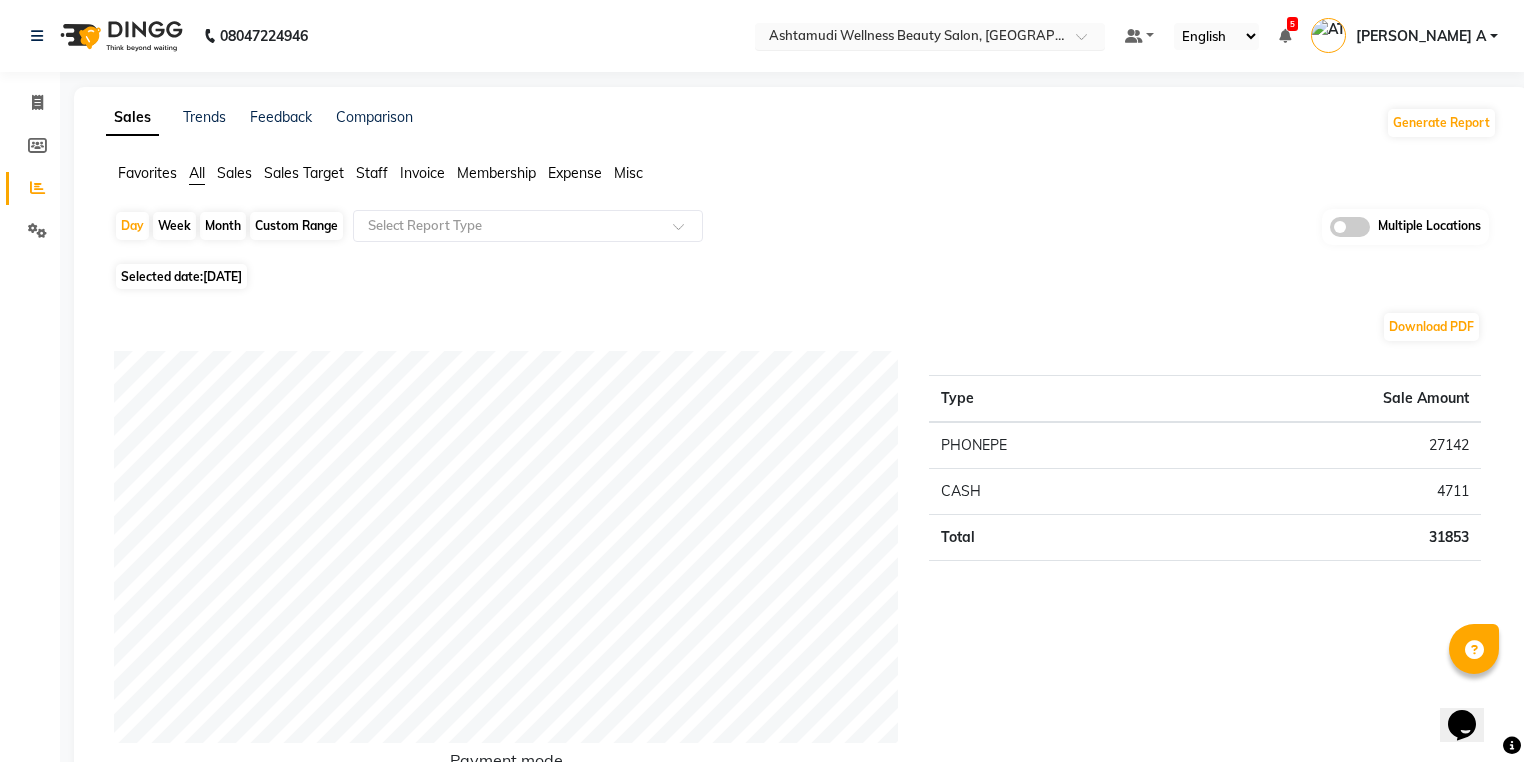click at bounding box center [910, 38] 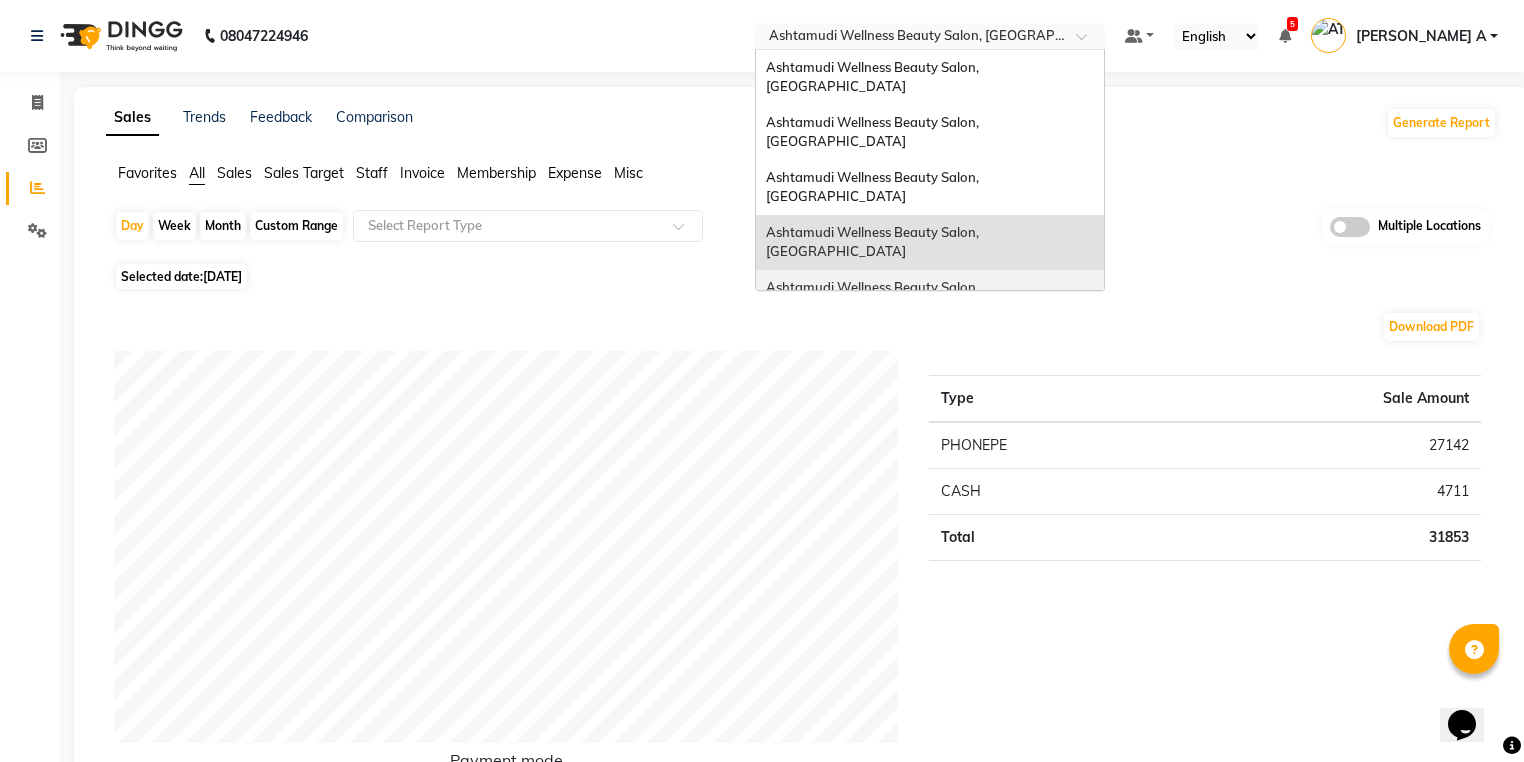 click on "Ashtamudi Wellness Beauty Salon, [GEOGRAPHIC_DATA]" at bounding box center [930, 297] 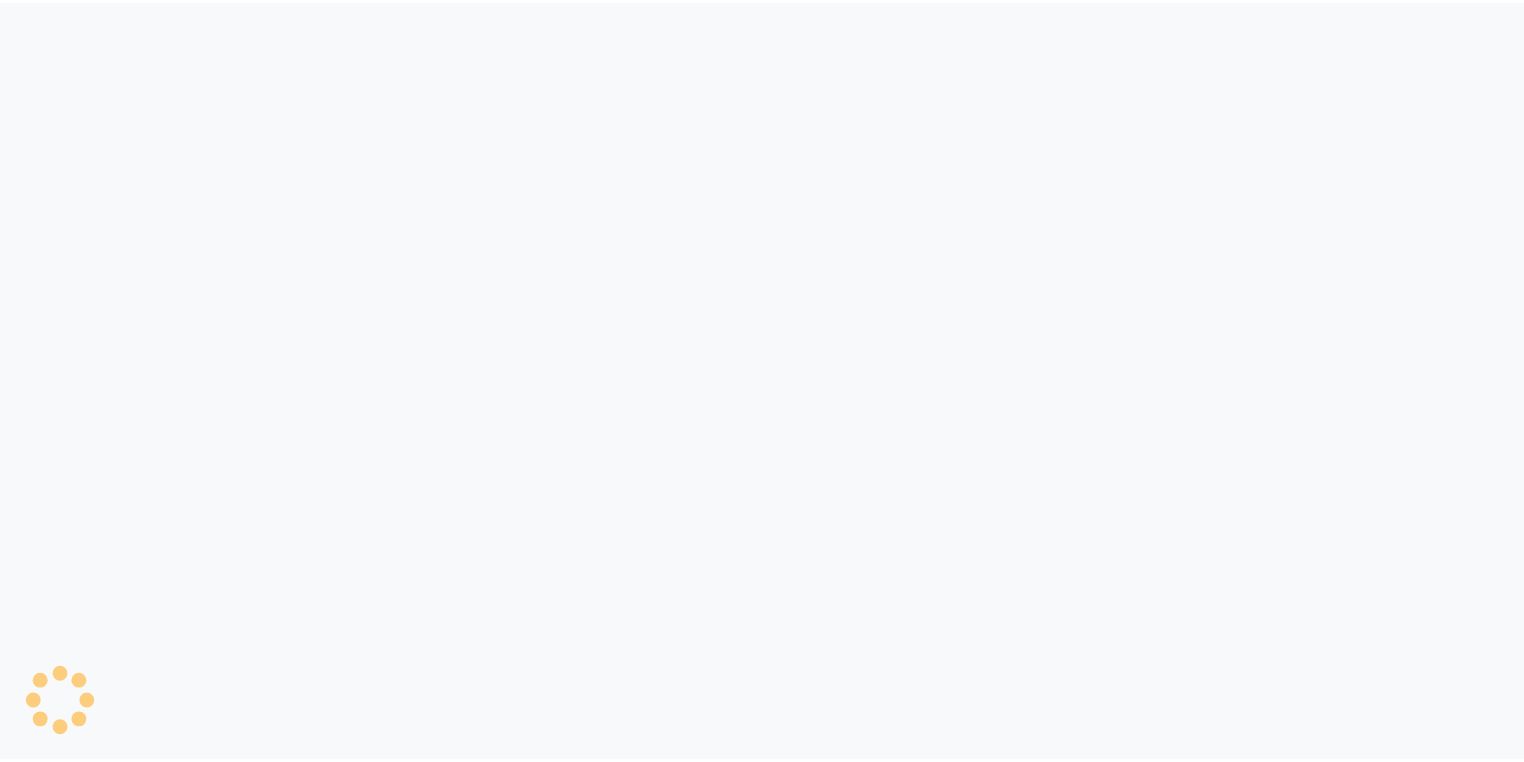 scroll, scrollTop: 0, scrollLeft: 0, axis: both 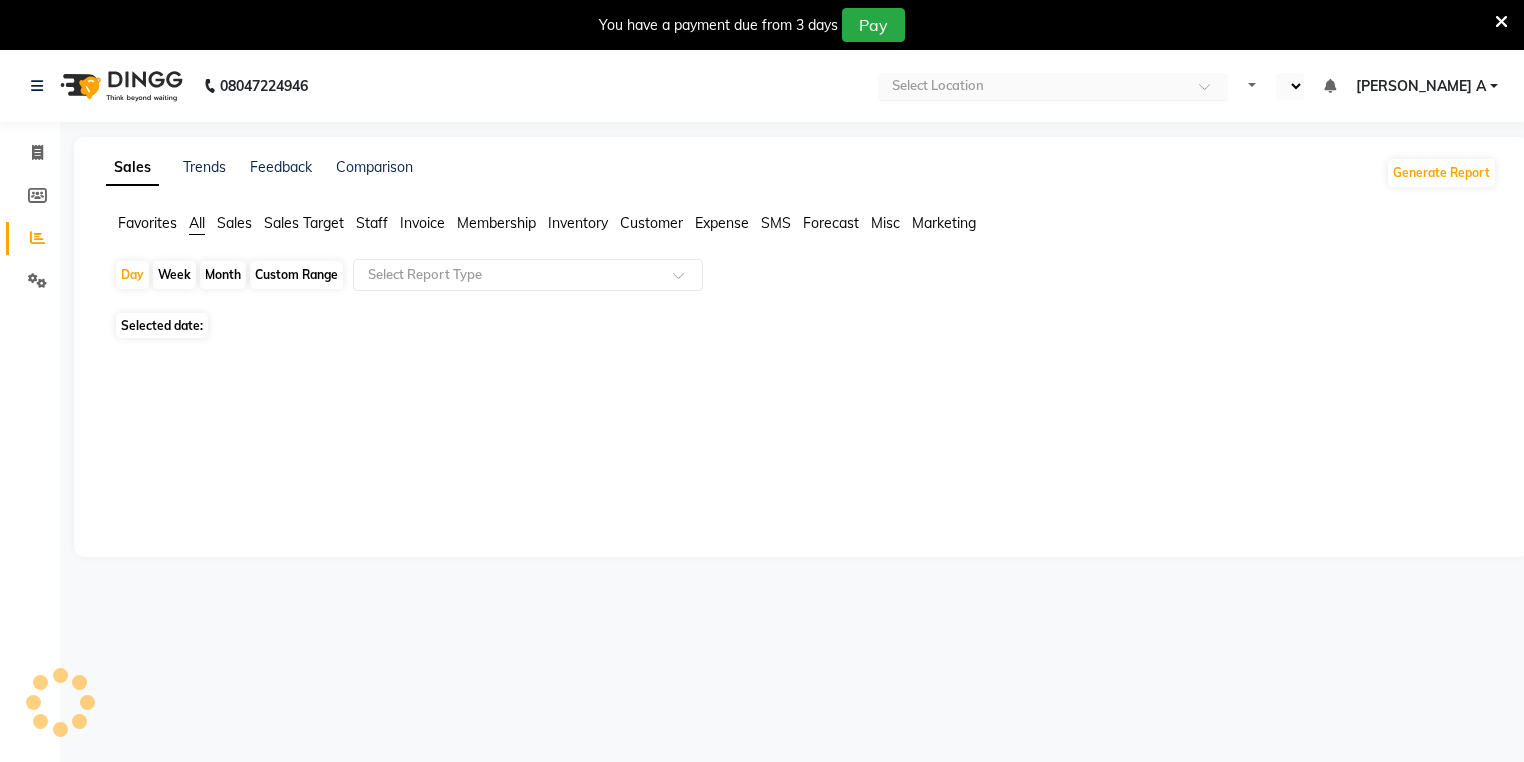 select on "en" 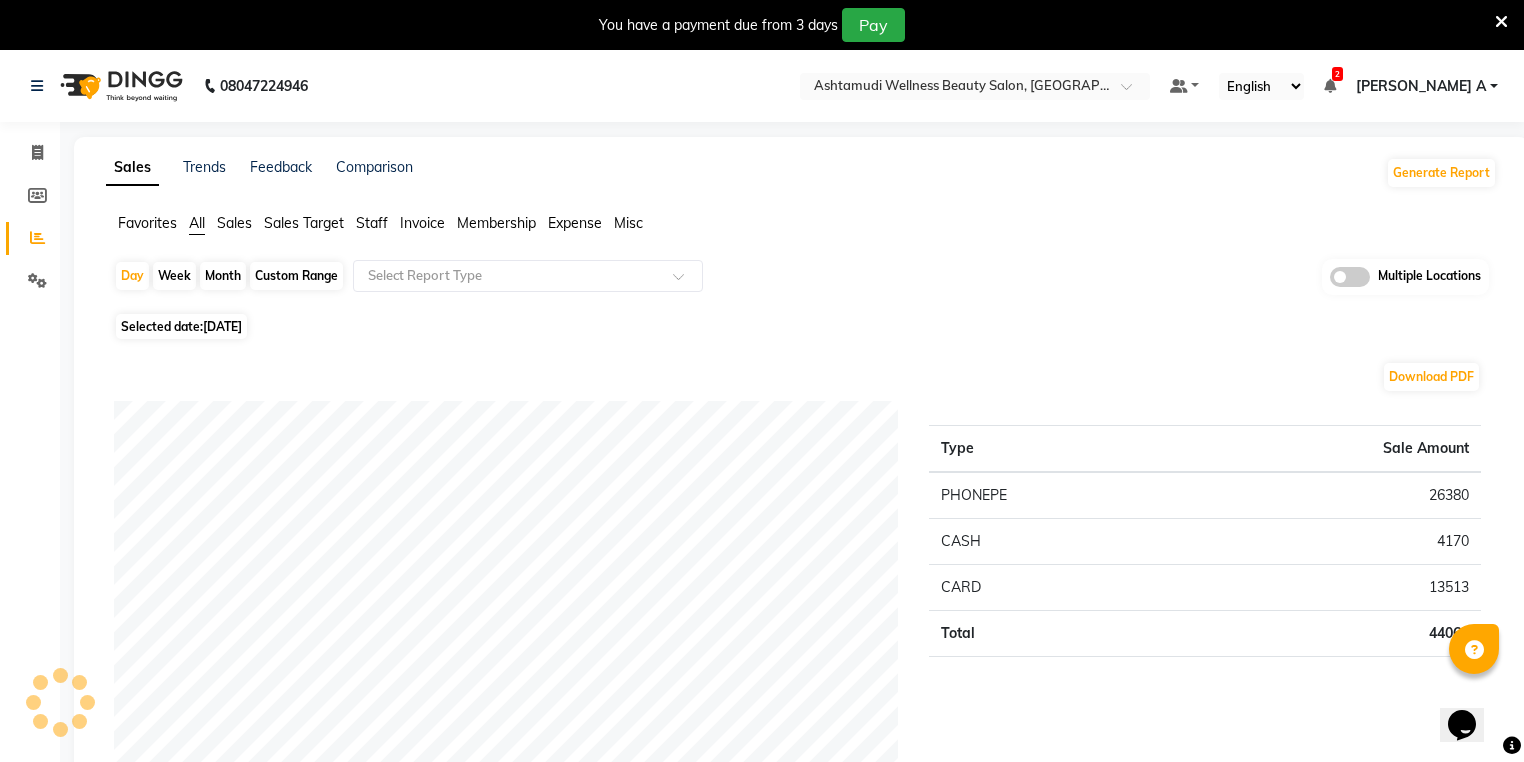 scroll, scrollTop: 0, scrollLeft: 0, axis: both 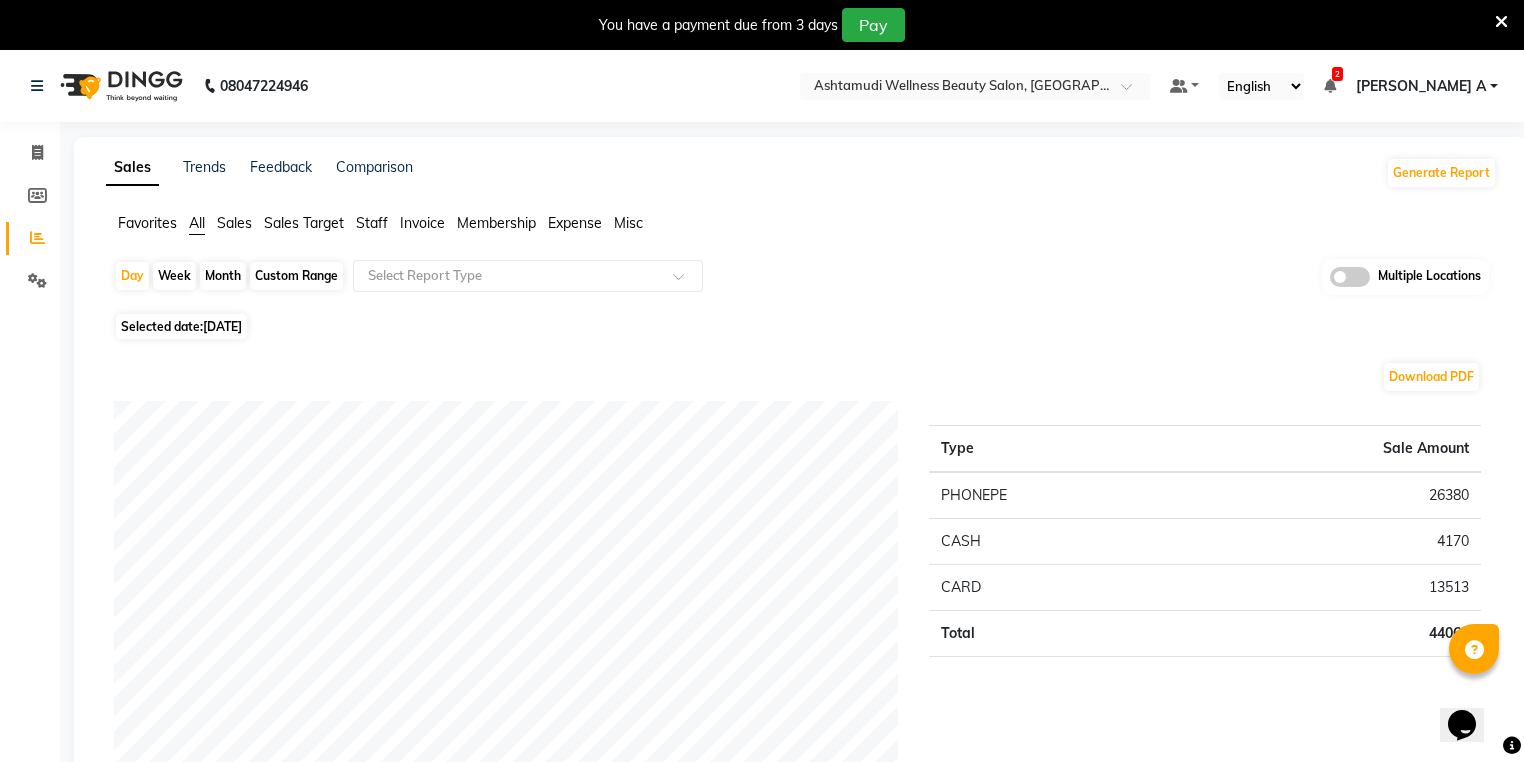 click at bounding box center [1501, 22] 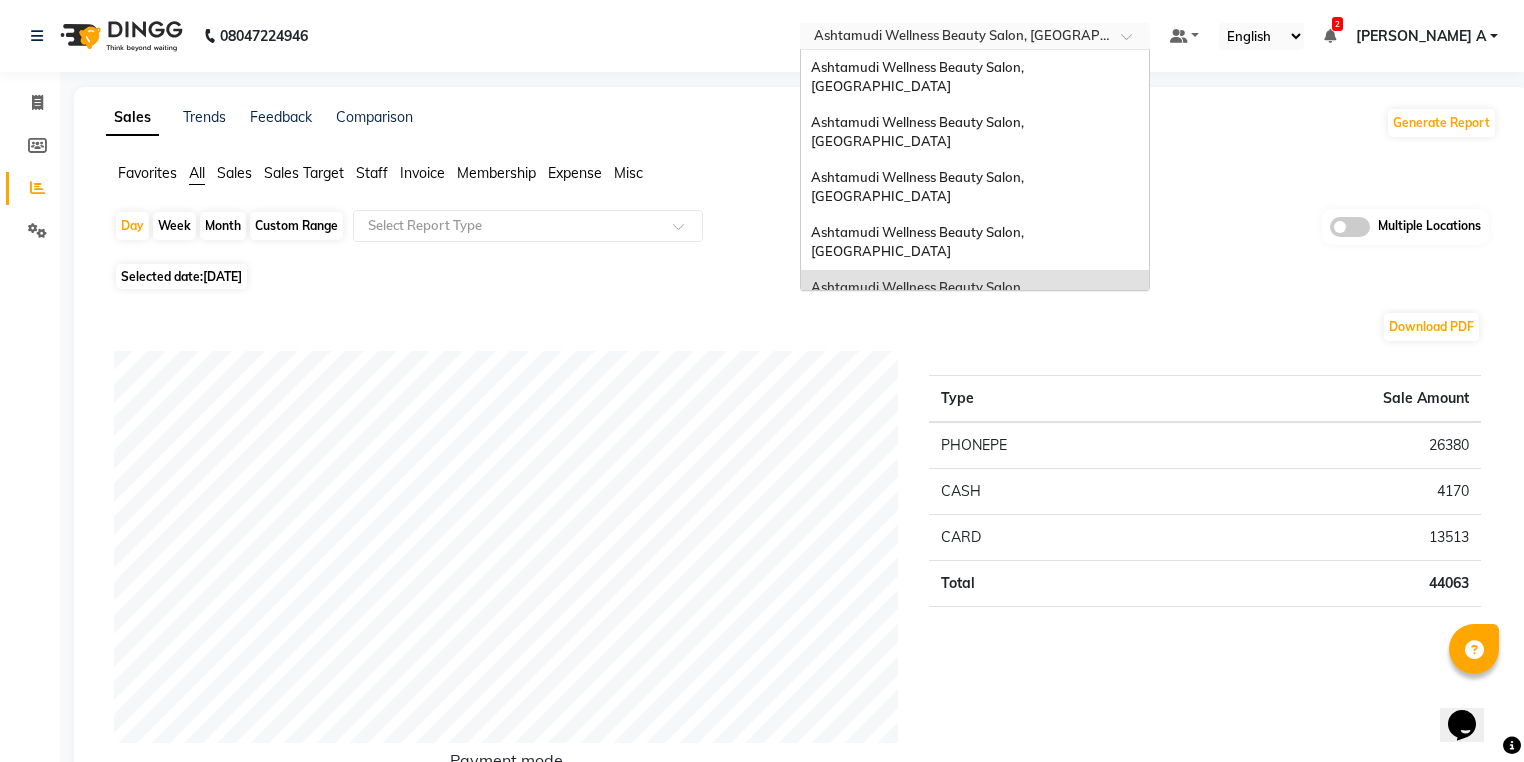 click on "Select Location × Ashtamudi Wellness Beauty Salon, [GEOGRAPHIC_DATA]" at bounding box center (975, 36) 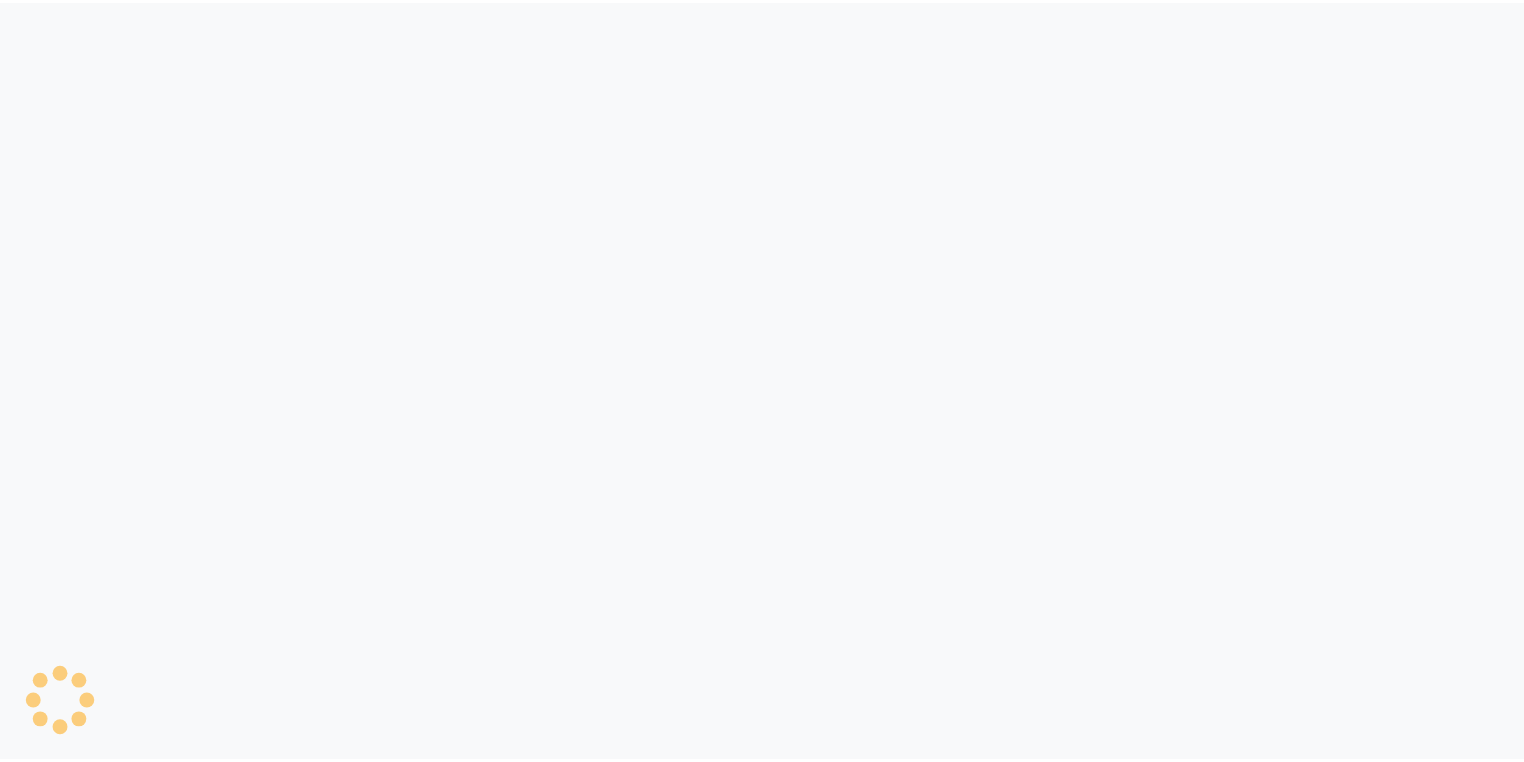 scroll, scrollTop: 0, scrollLeft: 0, axis: both 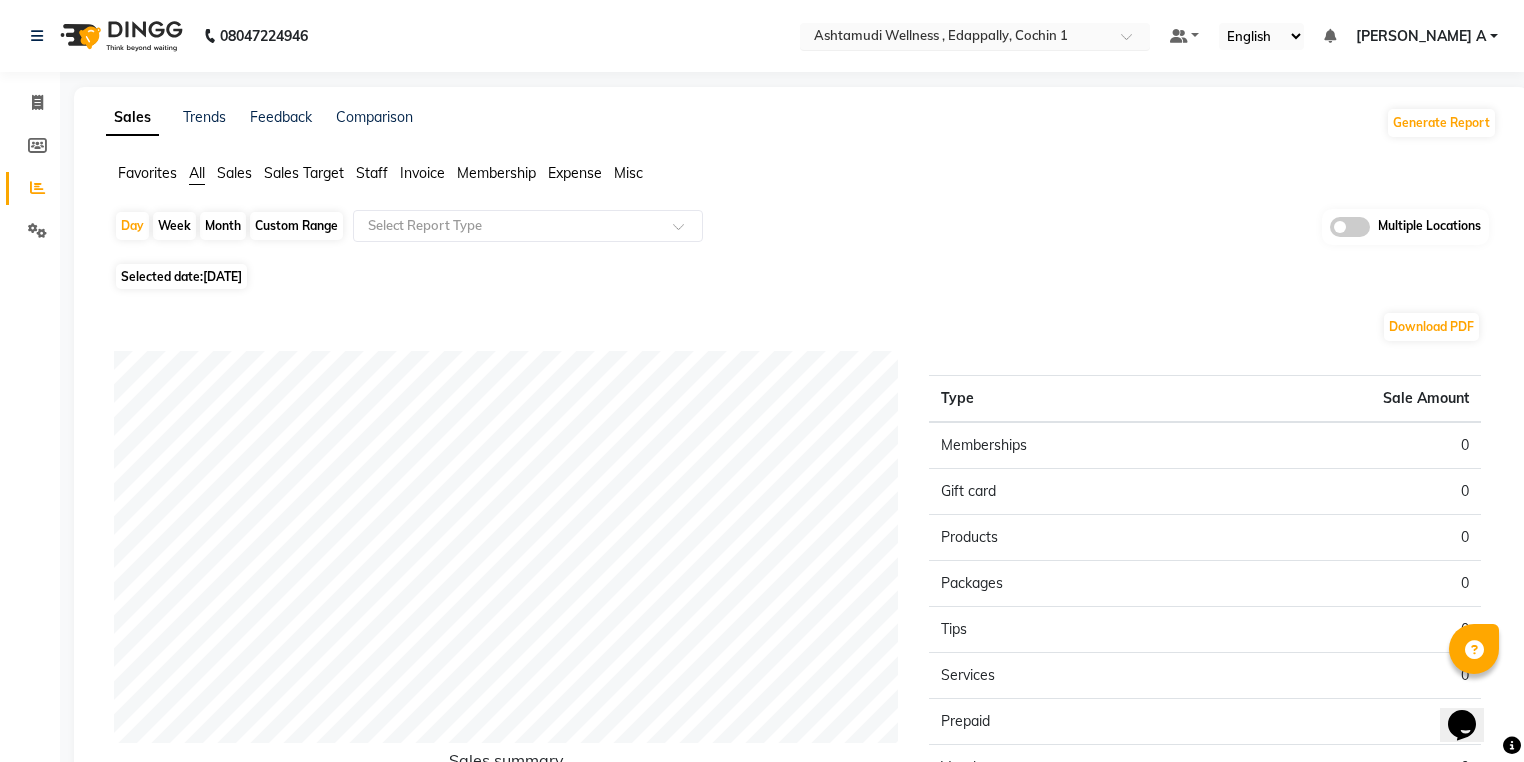 click at bounding box center [955, 38] 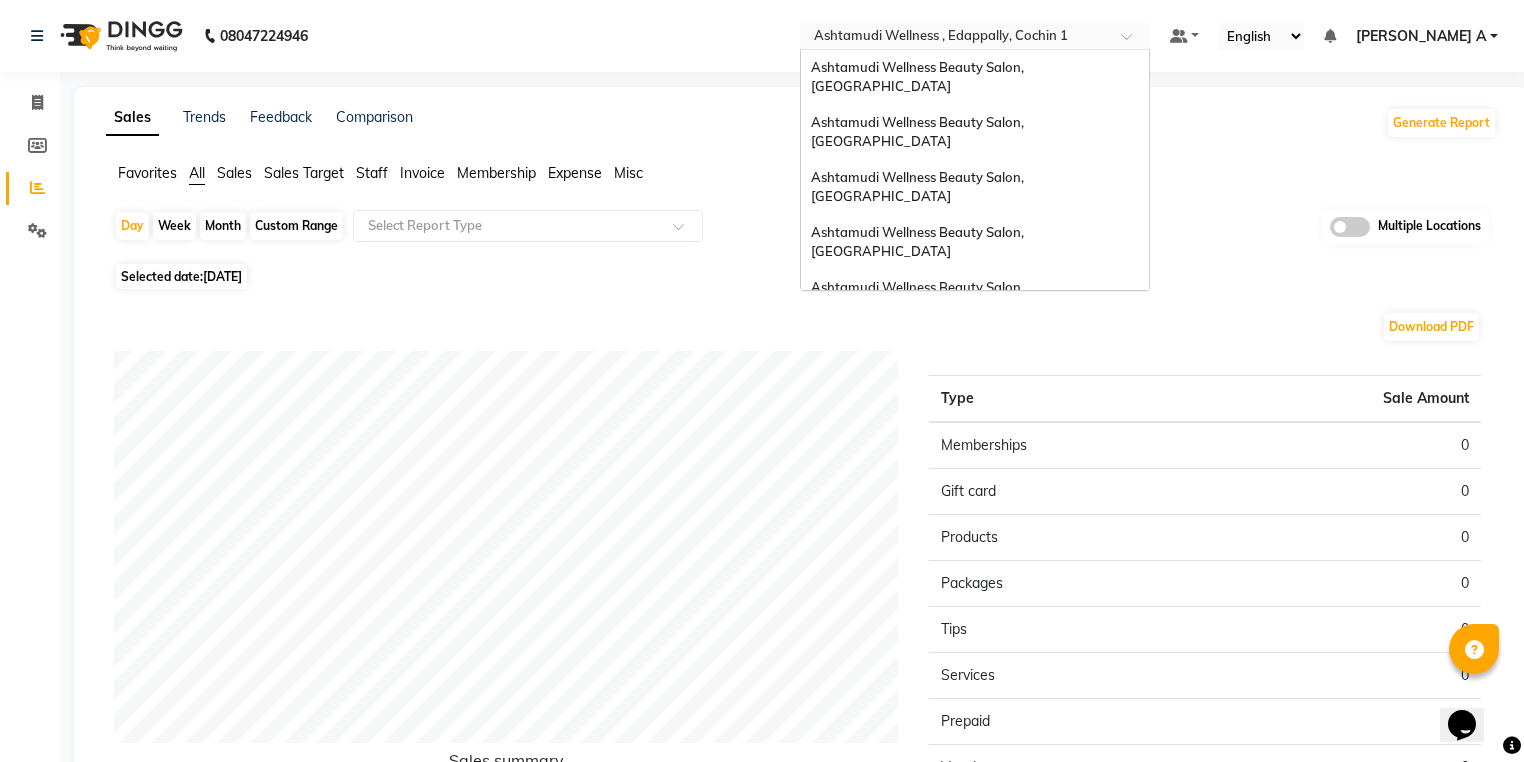 click on "Ashtamudi Wellness Beauty Salon, Trivandrum" at bounding box center (975, 378) 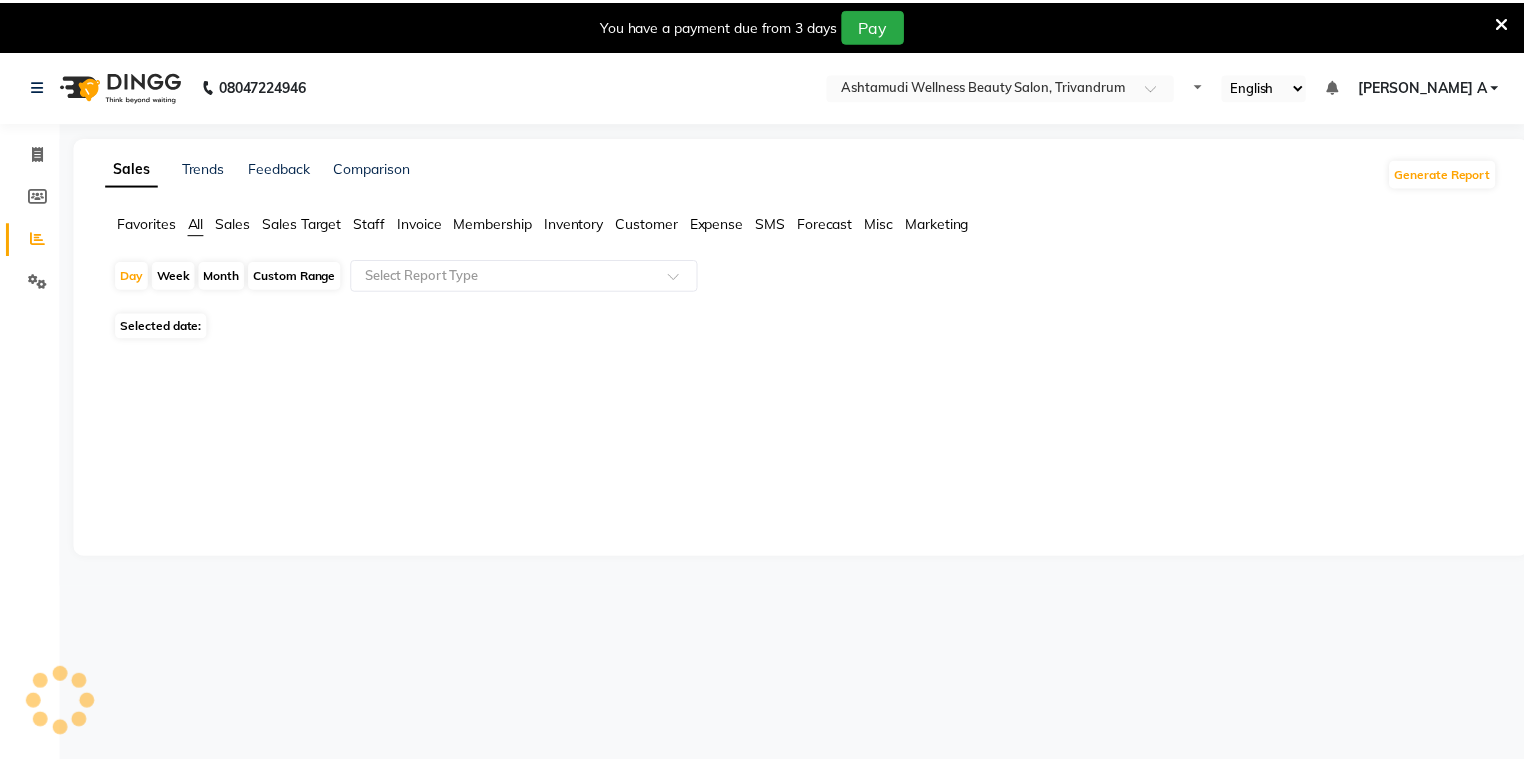 scroll, scrollTop: 0, scrollLeft: 0, axis: both 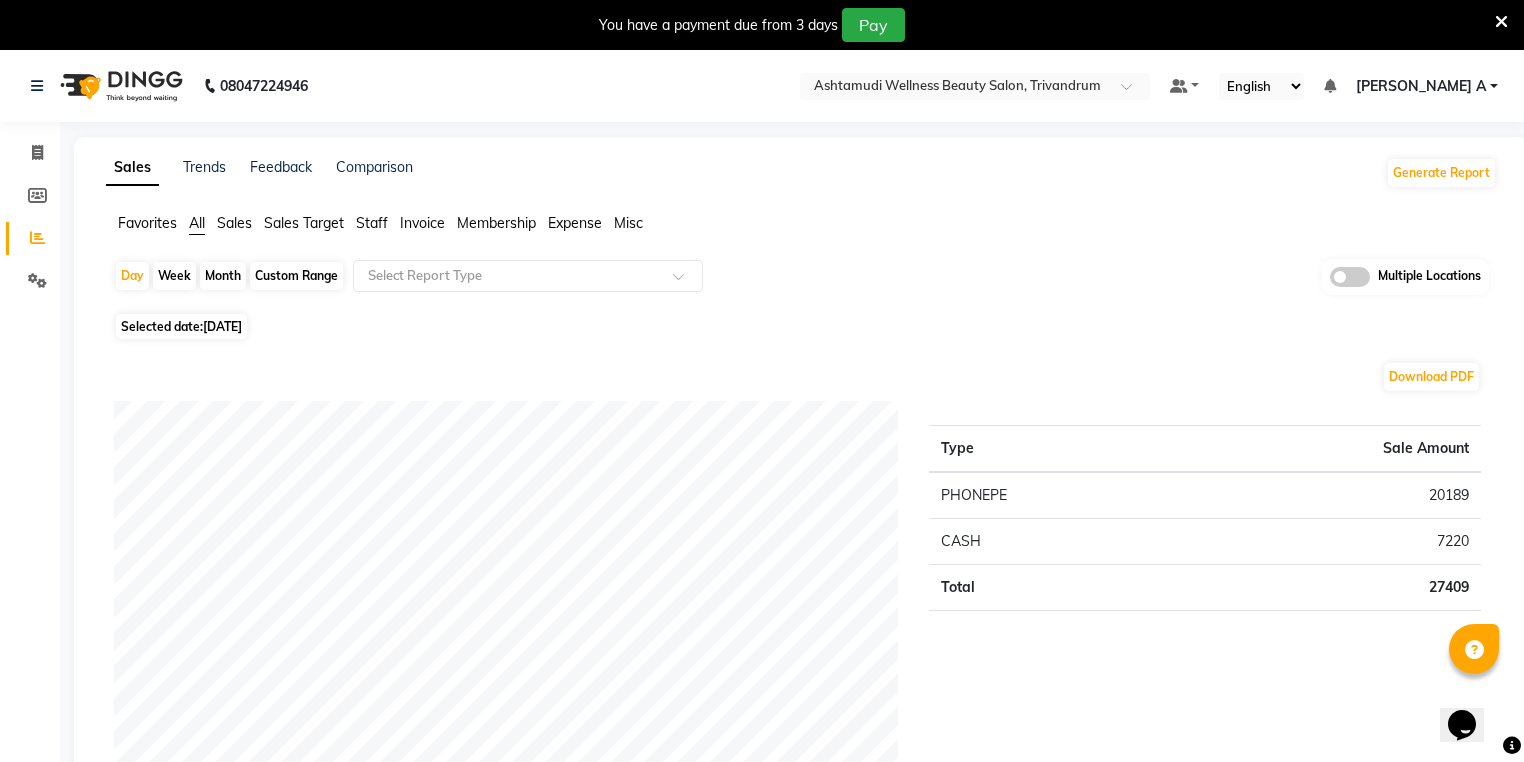 click at bounding box center [1501, 22] 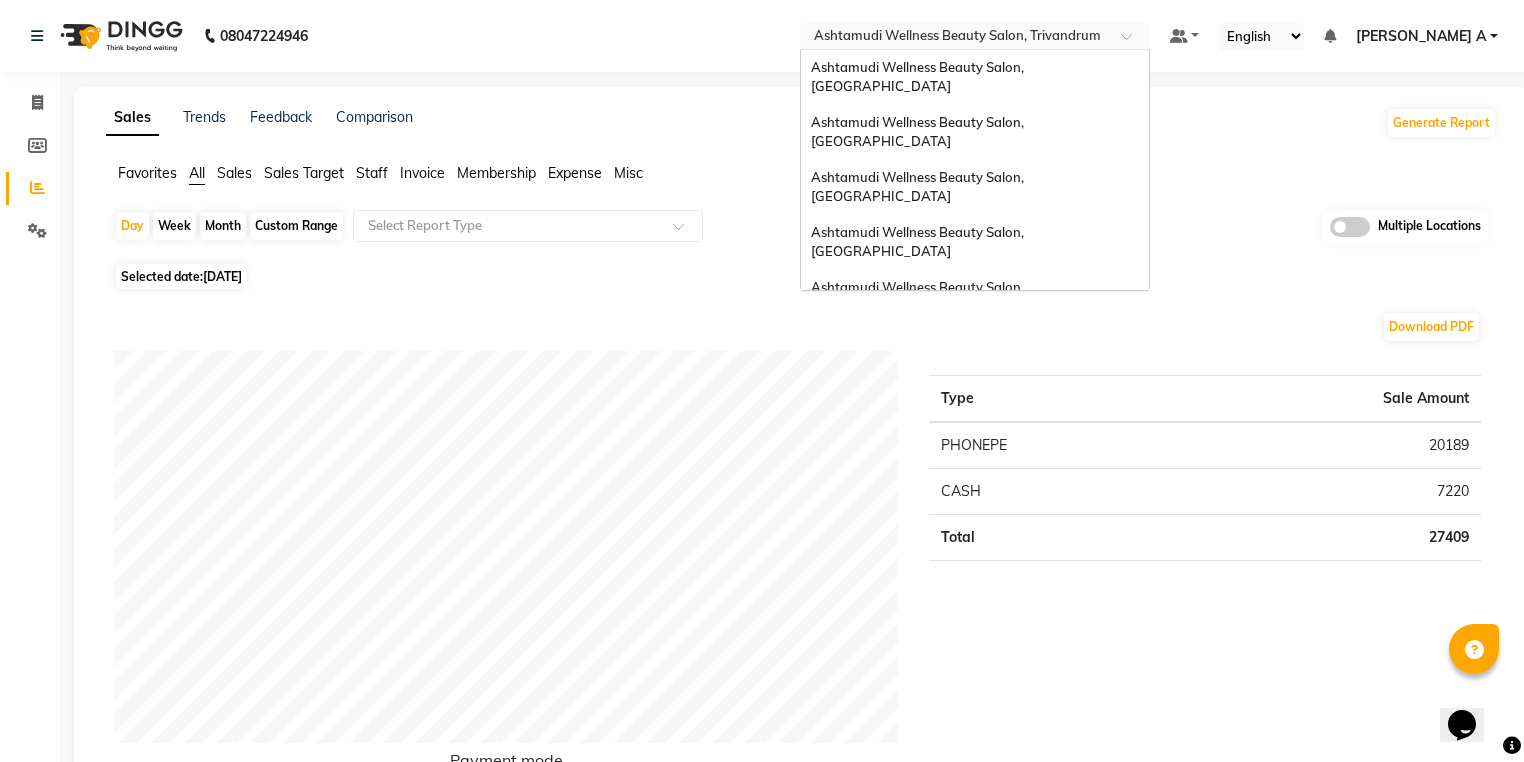 click at bounding box center [975, 38] 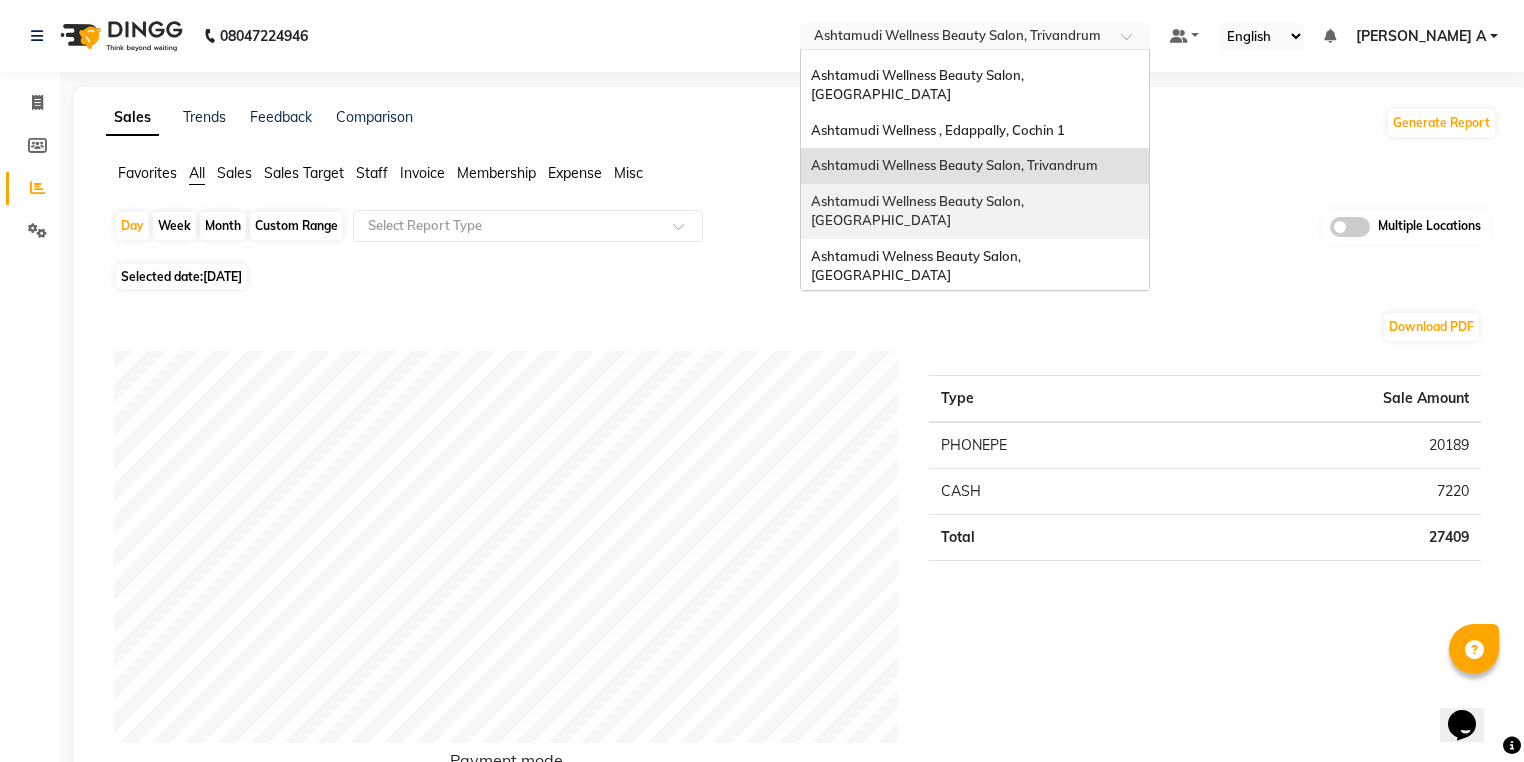 click on "Ashtamudi Wellness Beauty Salon, [GEOGRAPHIC_DATA]" at bounding box center (919, 211) 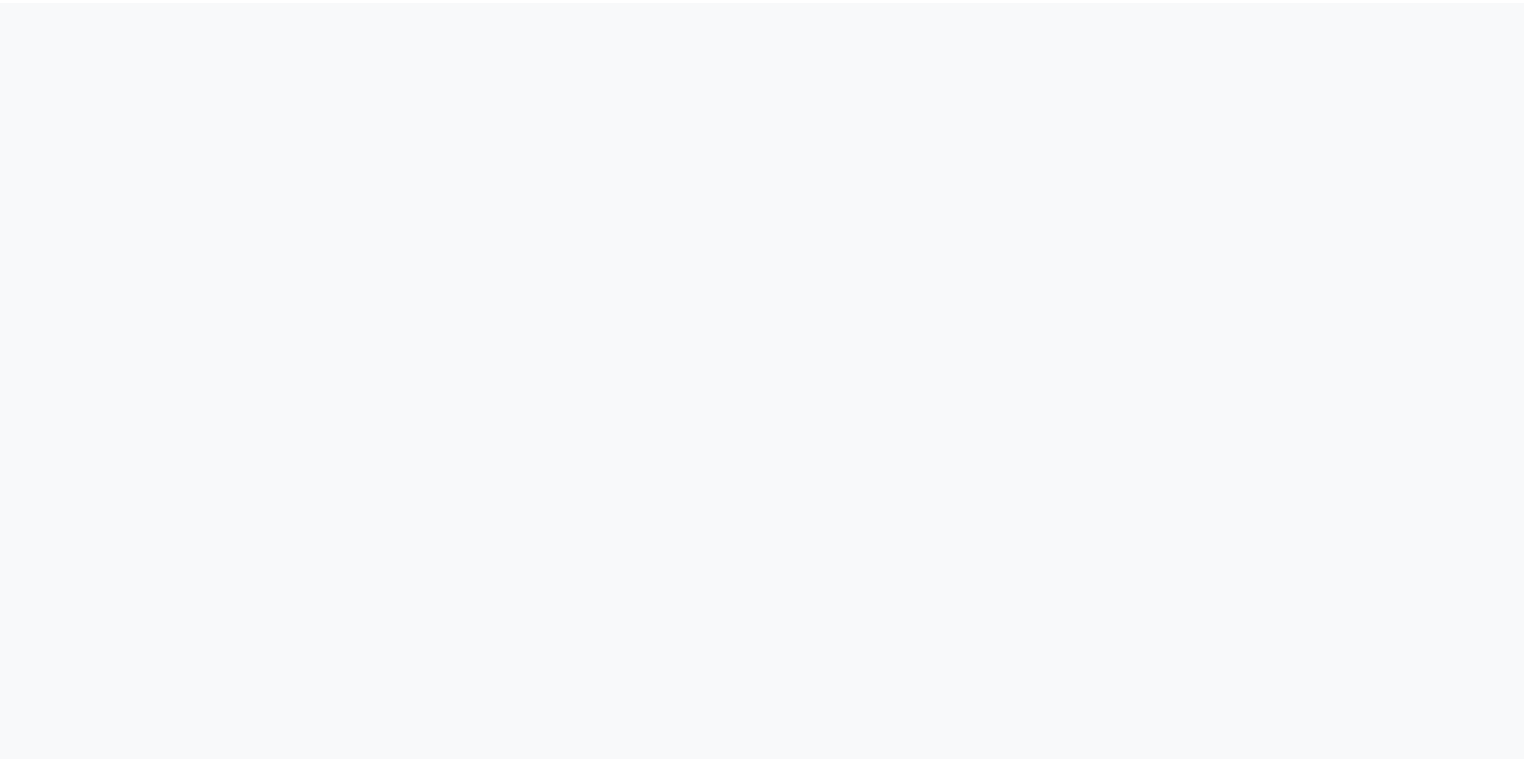 scroll, scrollTop: 0, scrollLeft: 0, axis: both 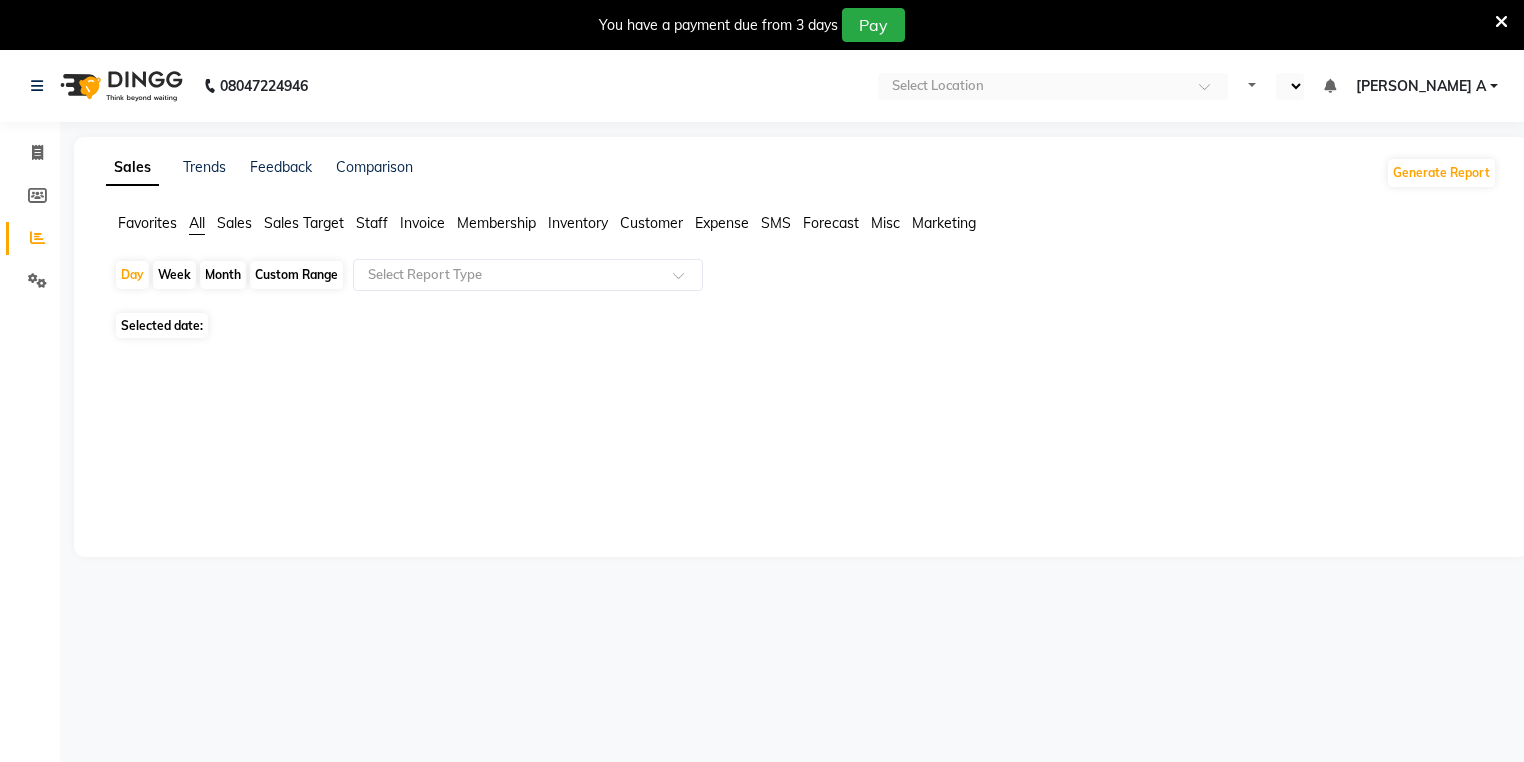 select on "en" 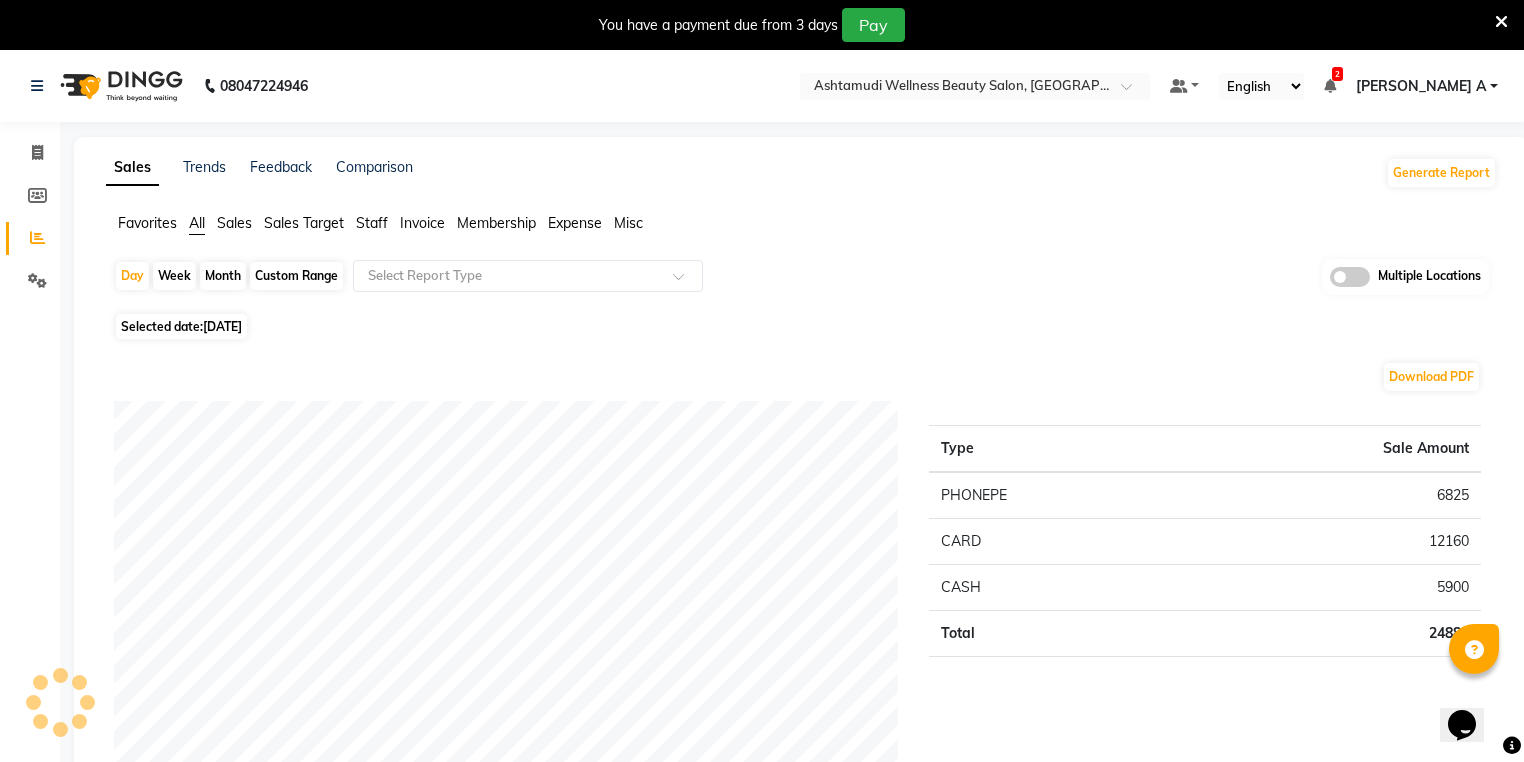 scroll, scrollTop: 0, scrollLeft: 0, axis: both 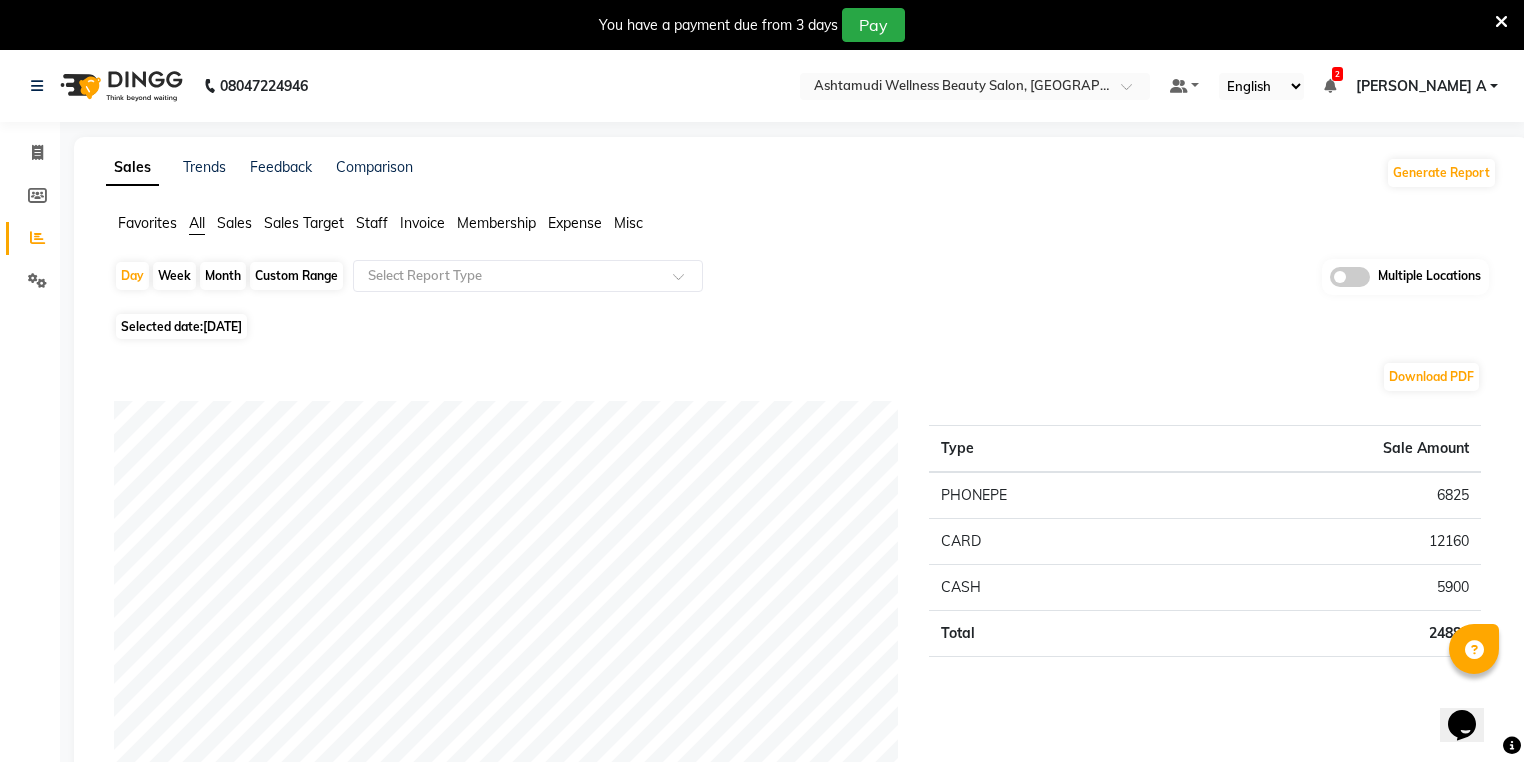 click at bounding box center [1501, 22] 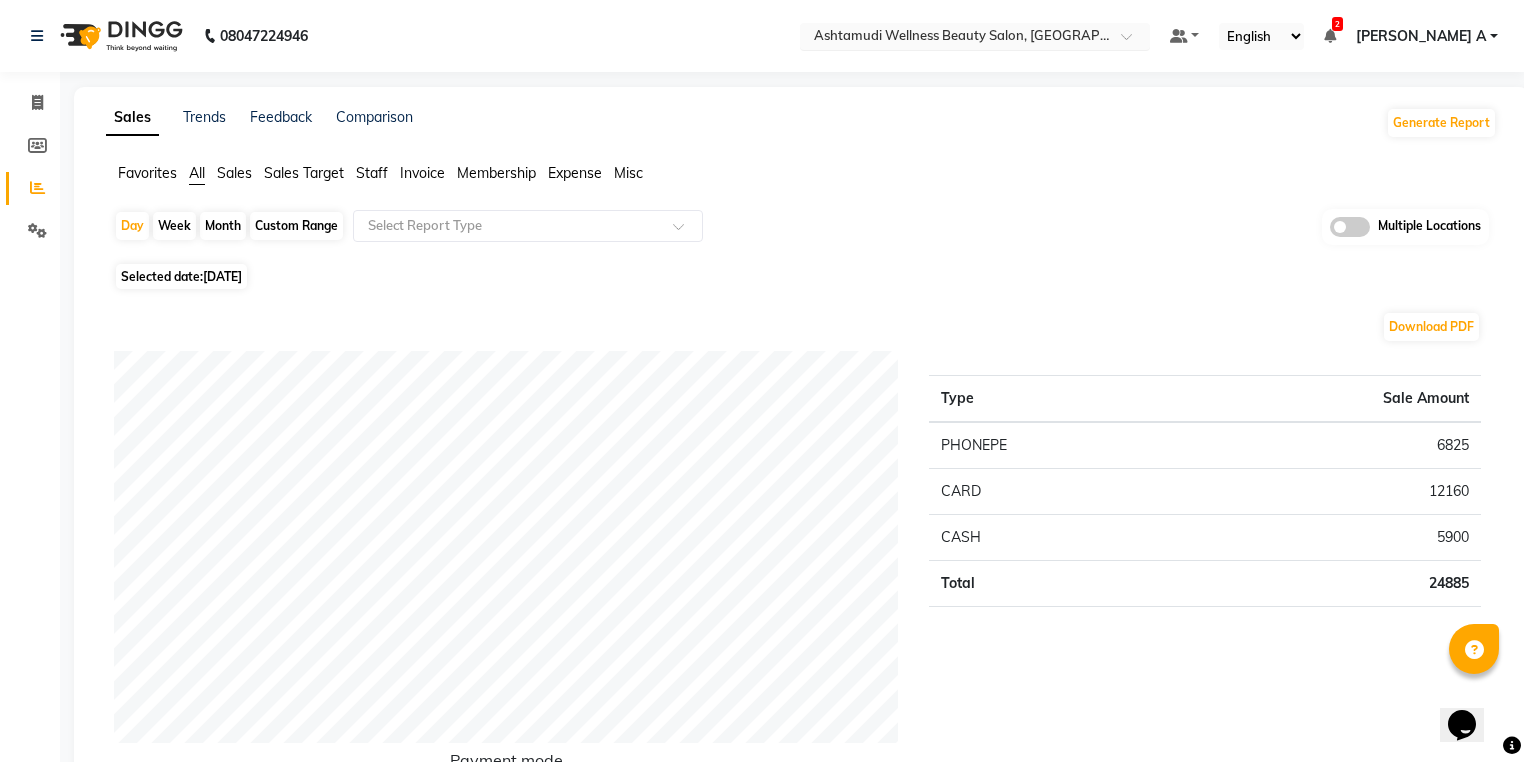 click on "Select Location × Ashtamudi Wellness Beauty Salon, [GEOGRAPHIC_DATA]" at bounding box center (975, 36) 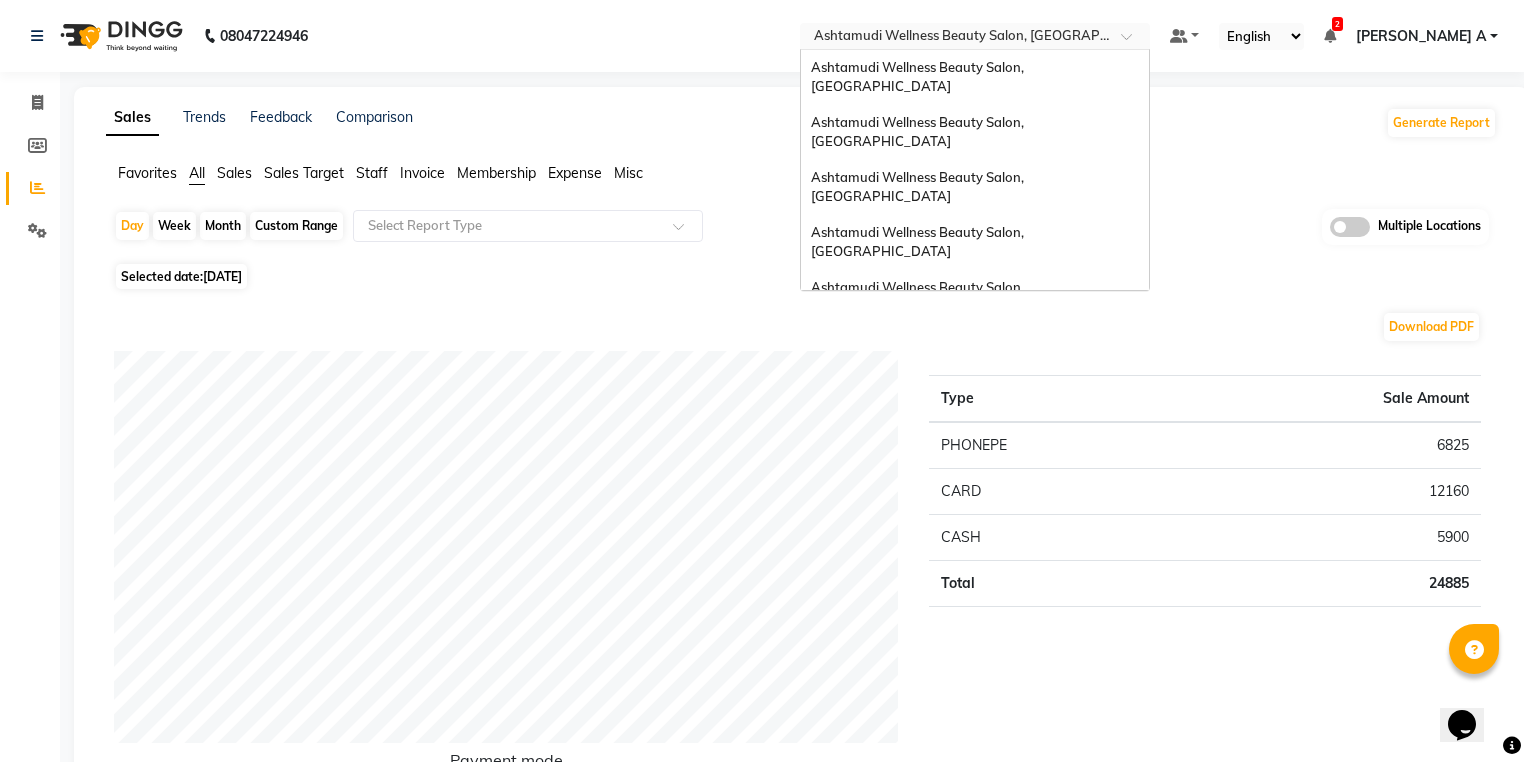 scroll, scrollTop: 248, scrollLeft: 0, axis: vertical 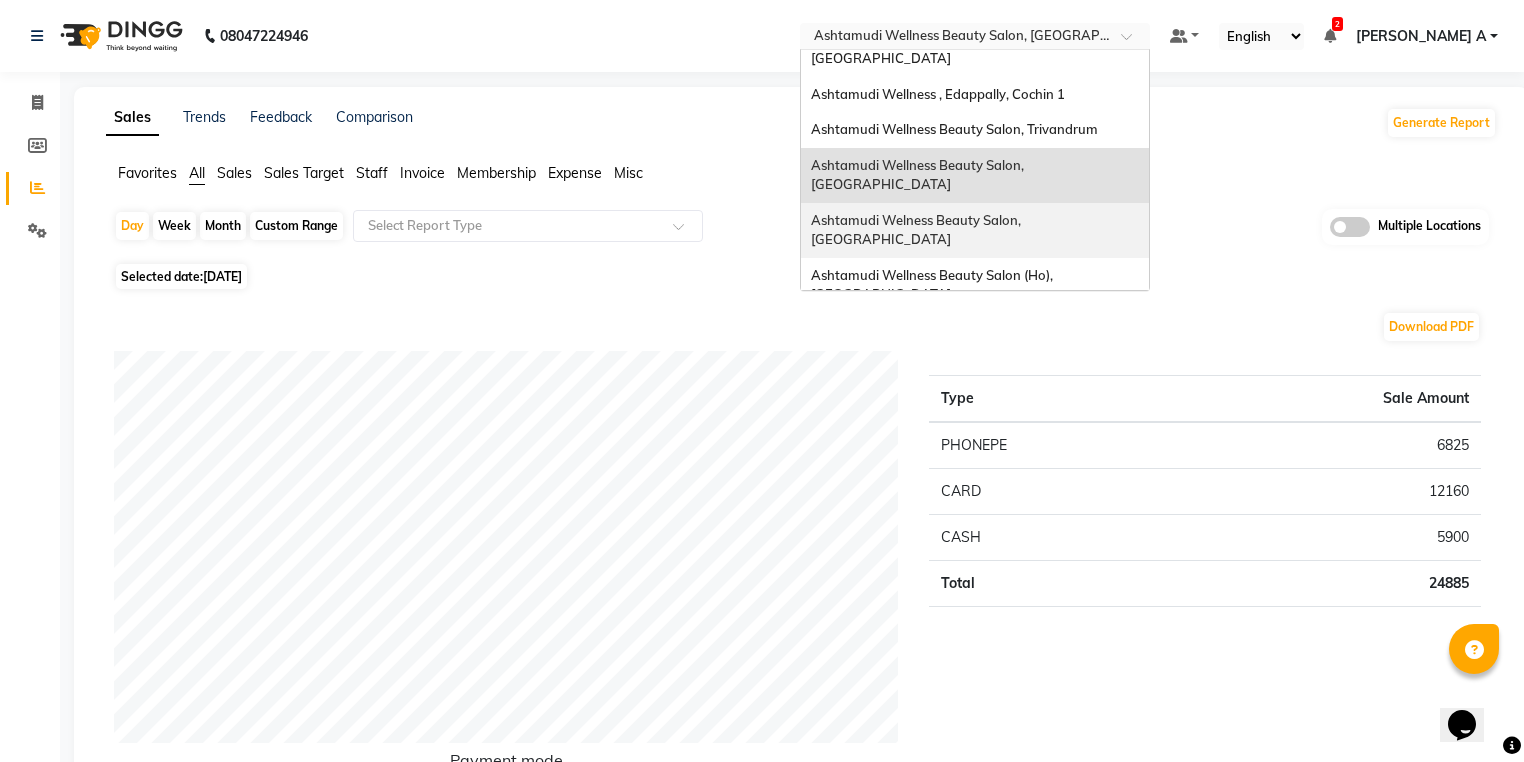 click on "Ashtamudi Welness Beauty Salon, [GEOGRAPHIC_DATA]" at bounding box center (917, 230) 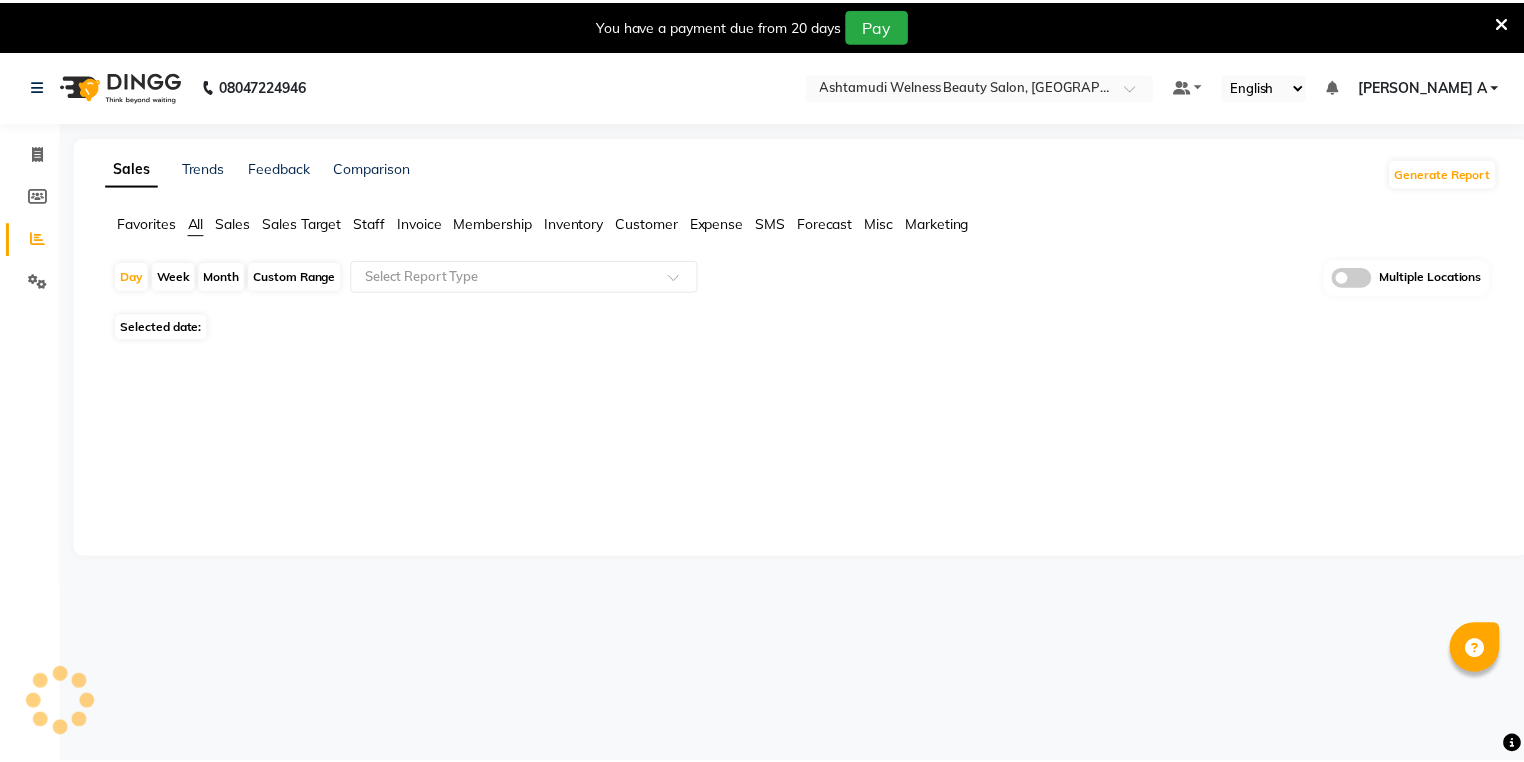 scroll, scrollTop: 0, scrollLeft: 0, axis: both 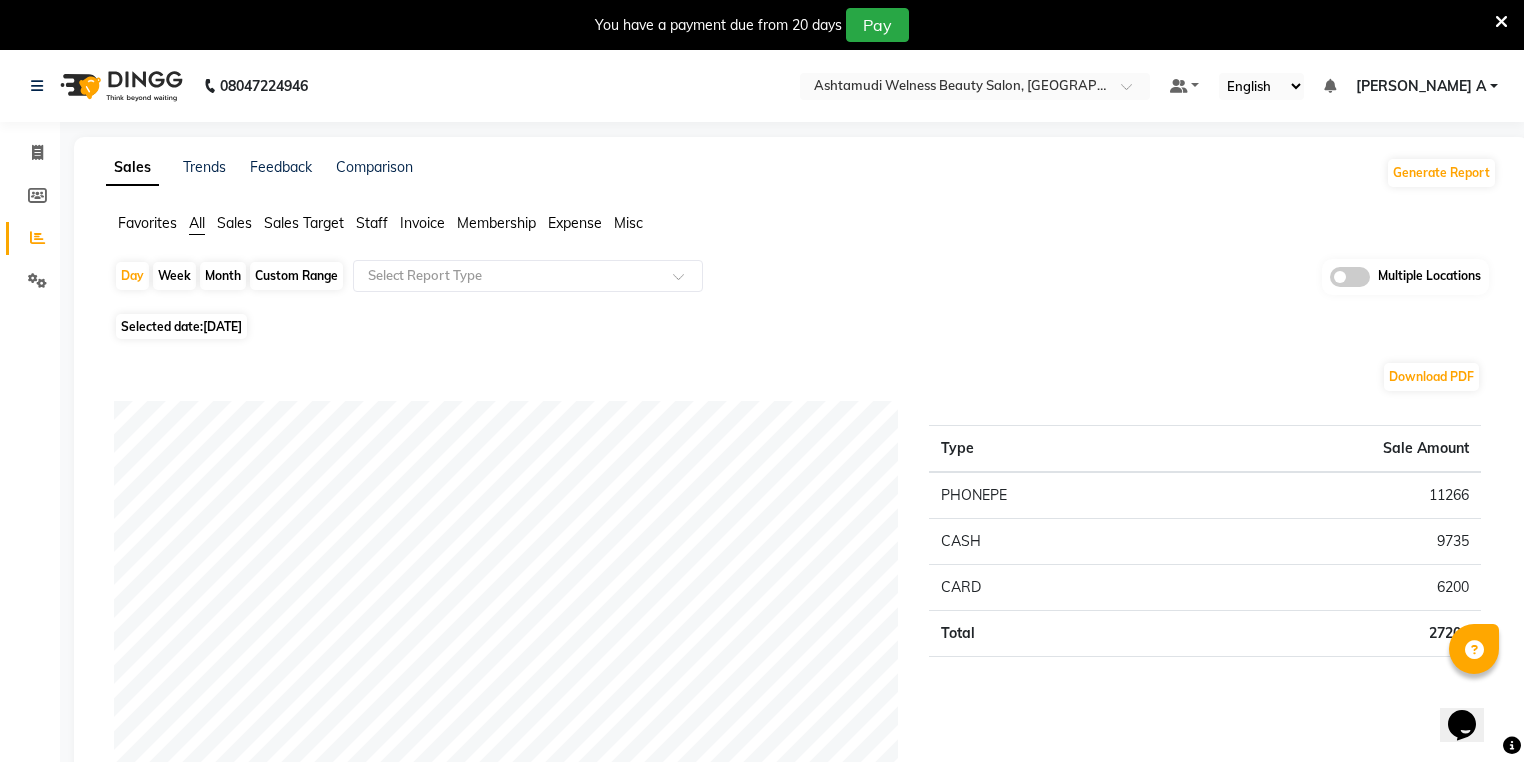 click at bounding box center [1501, 22] 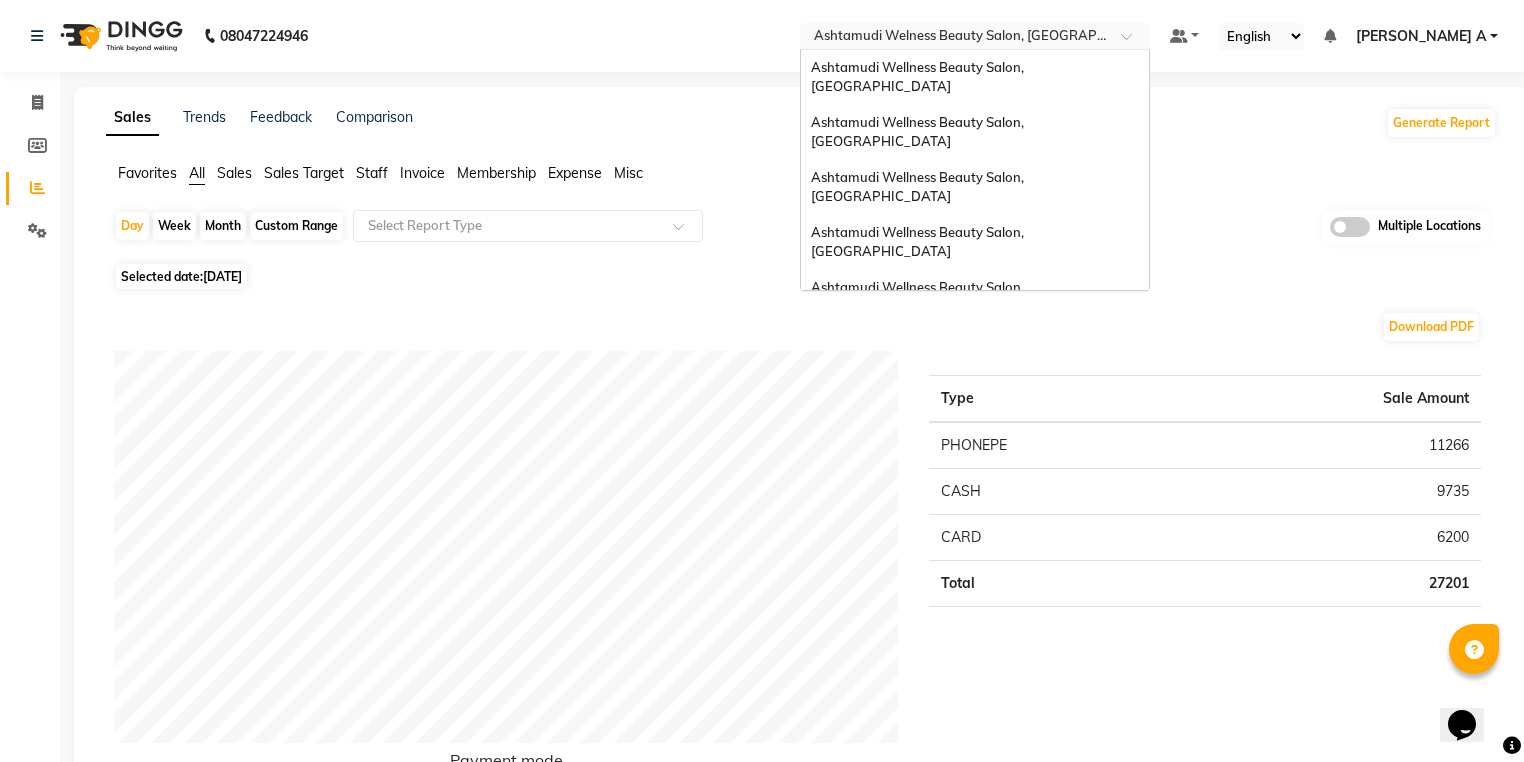 click at bounding box center [955, 38] 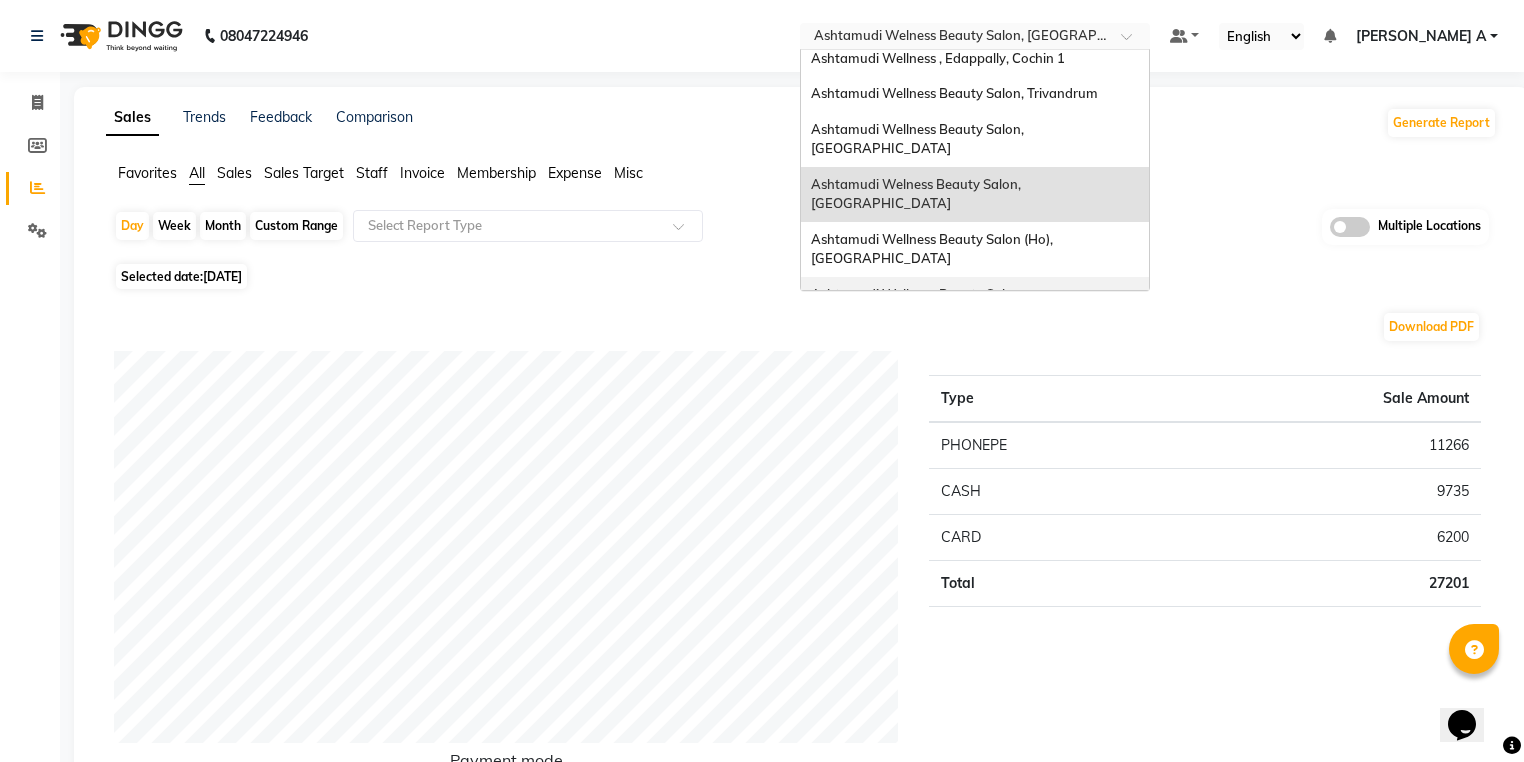 click on "Ashtamudi Wellness Beauty Salon, [GEOGRAPHIC_DATA]" at bounding box center [975, 304] 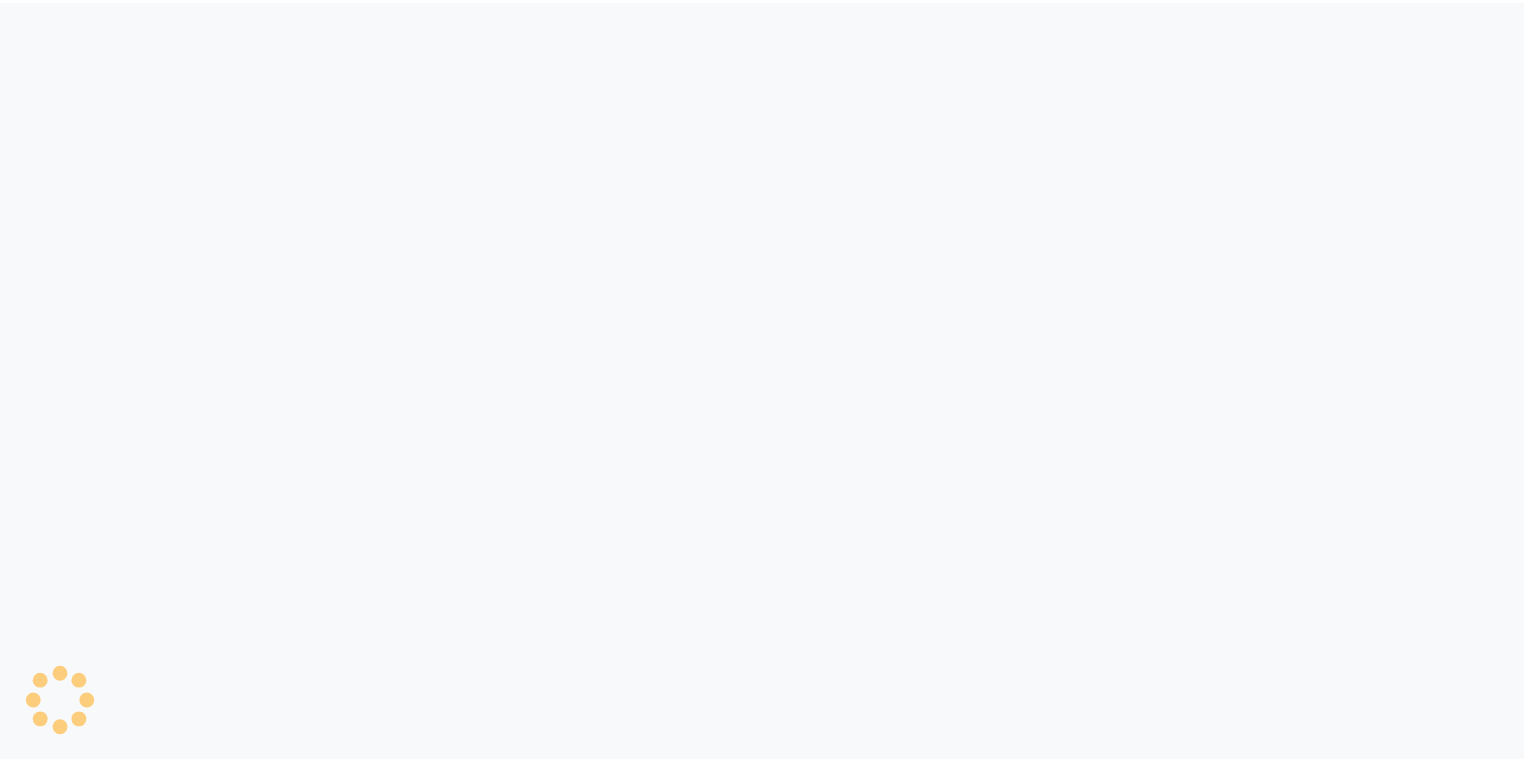 scroll, scrollTop: 0, scrollLeft: 0, axis: both 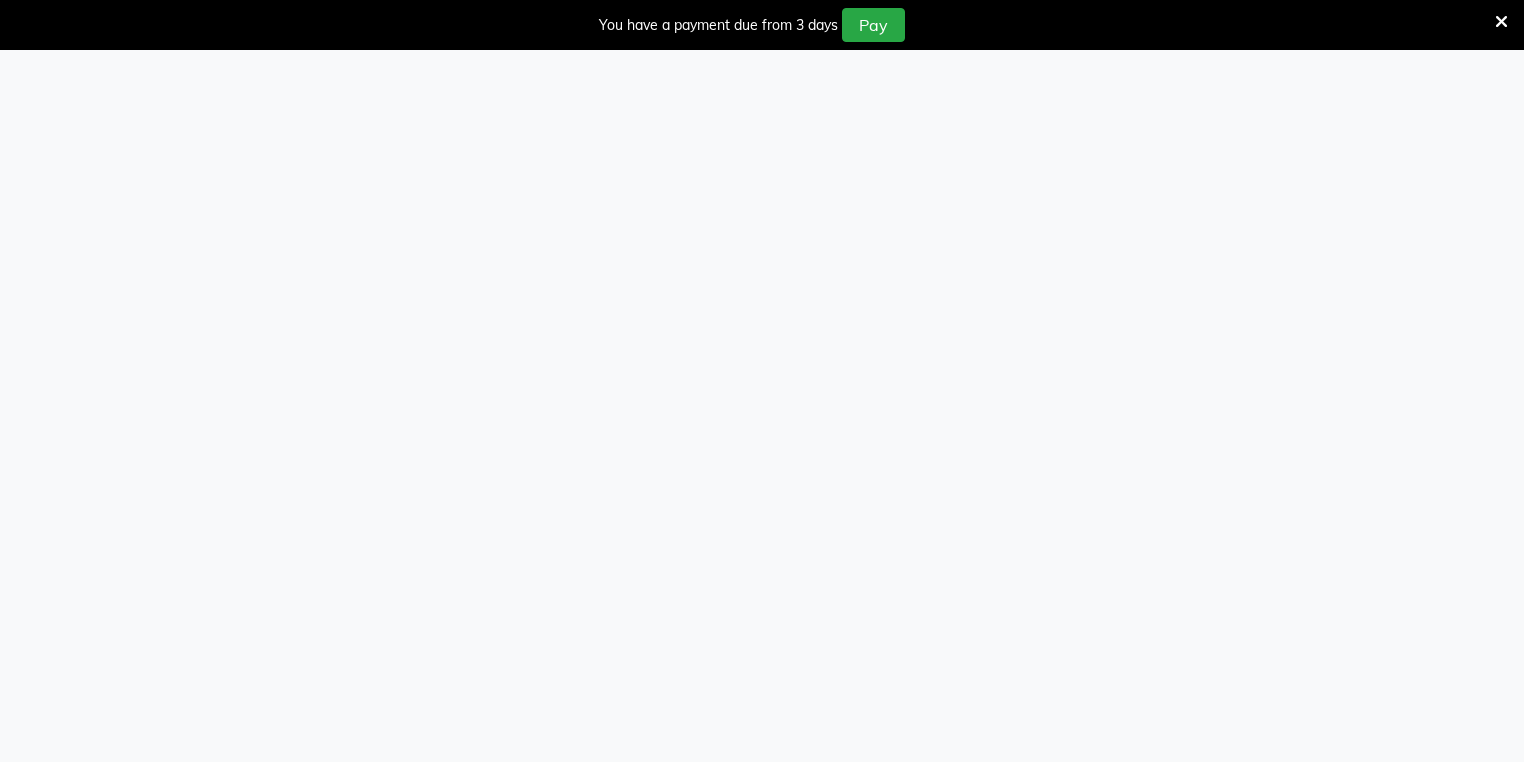 click at bounding box center [1501, 22] 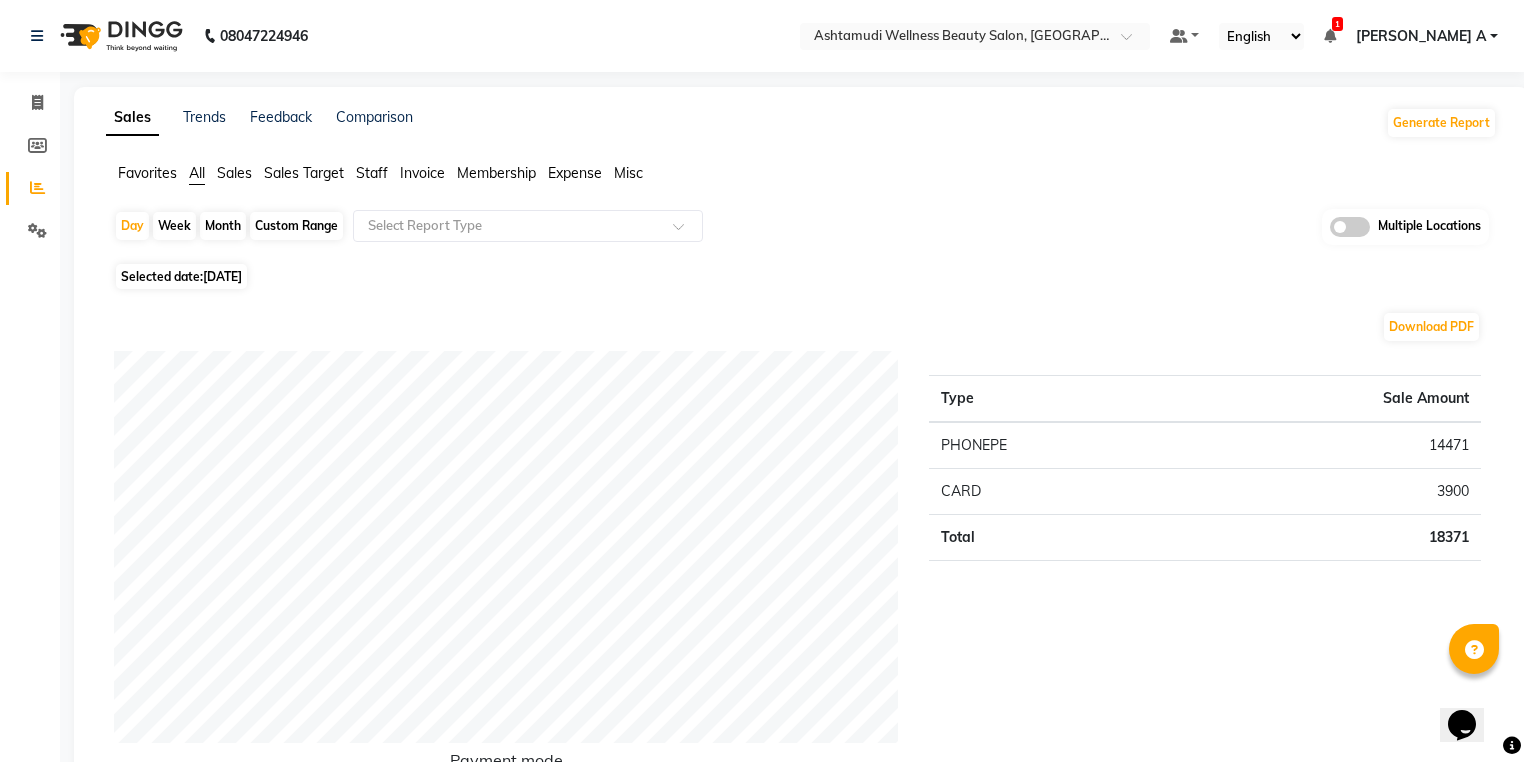 scroll, scrollTop: 0, scrollLeft: 0, axis: both 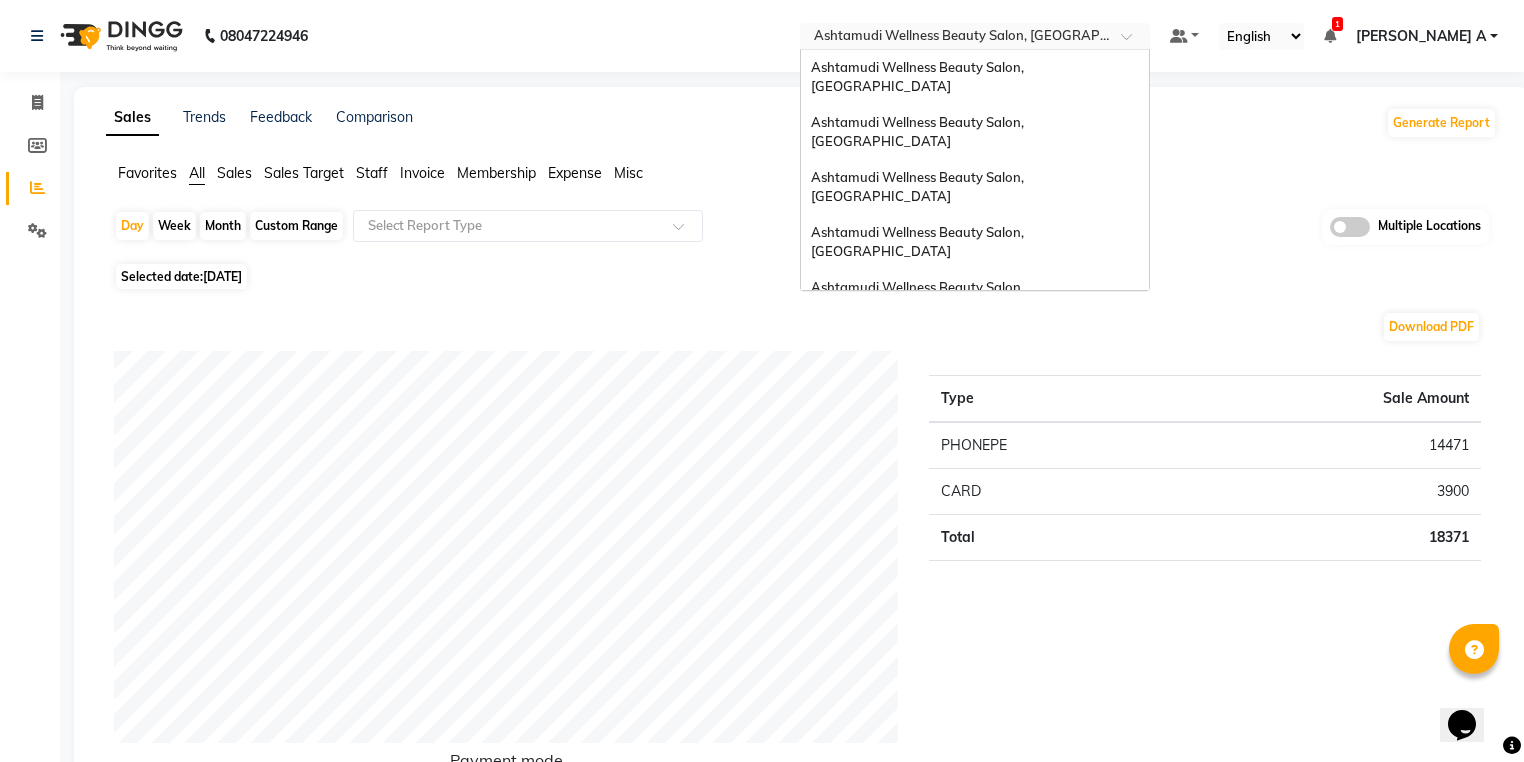 click at bounding box center [955, 38] 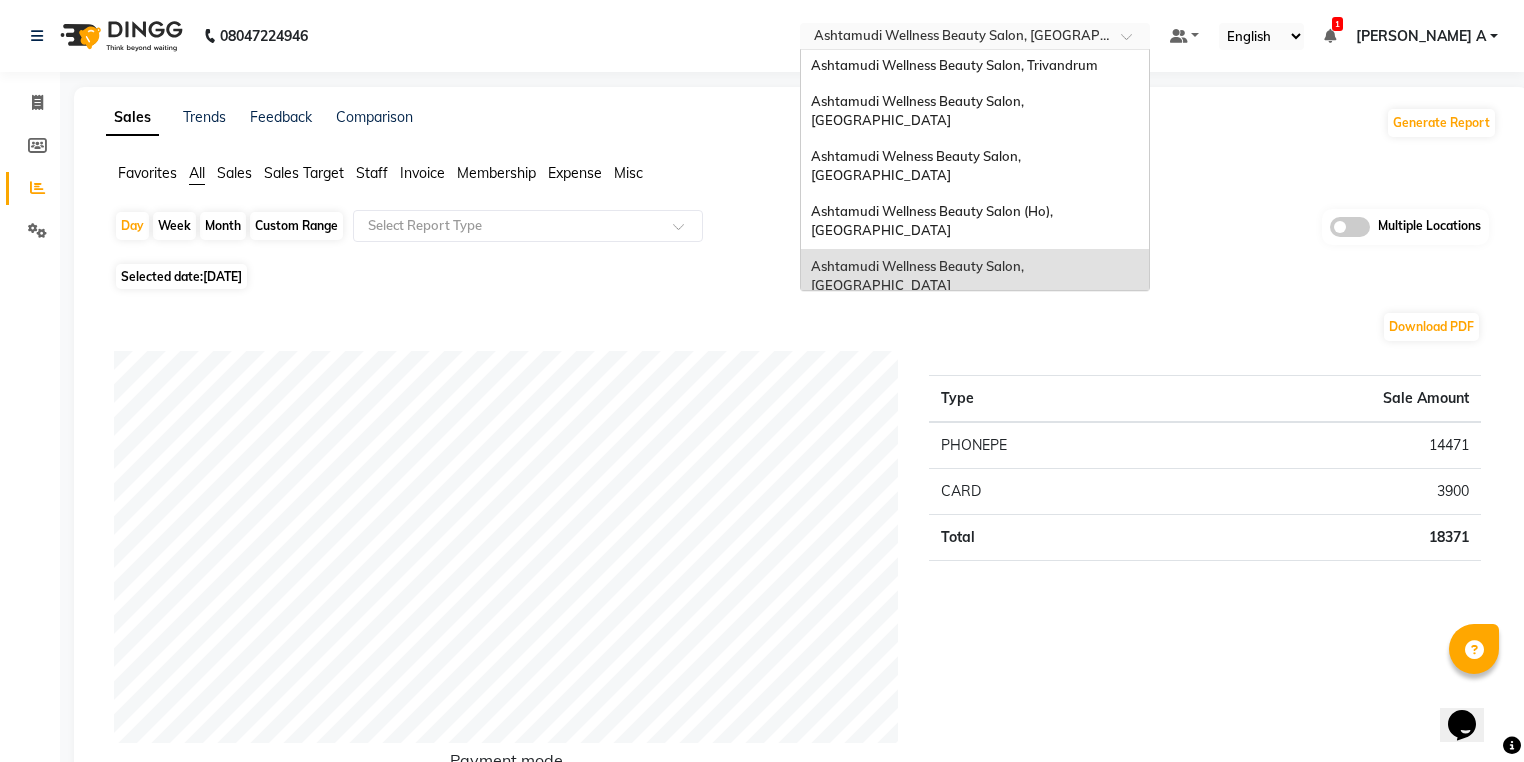 click on "Ashtamudi Wellness Beauty Salon, Calicut" at bounding box center [919, 331] 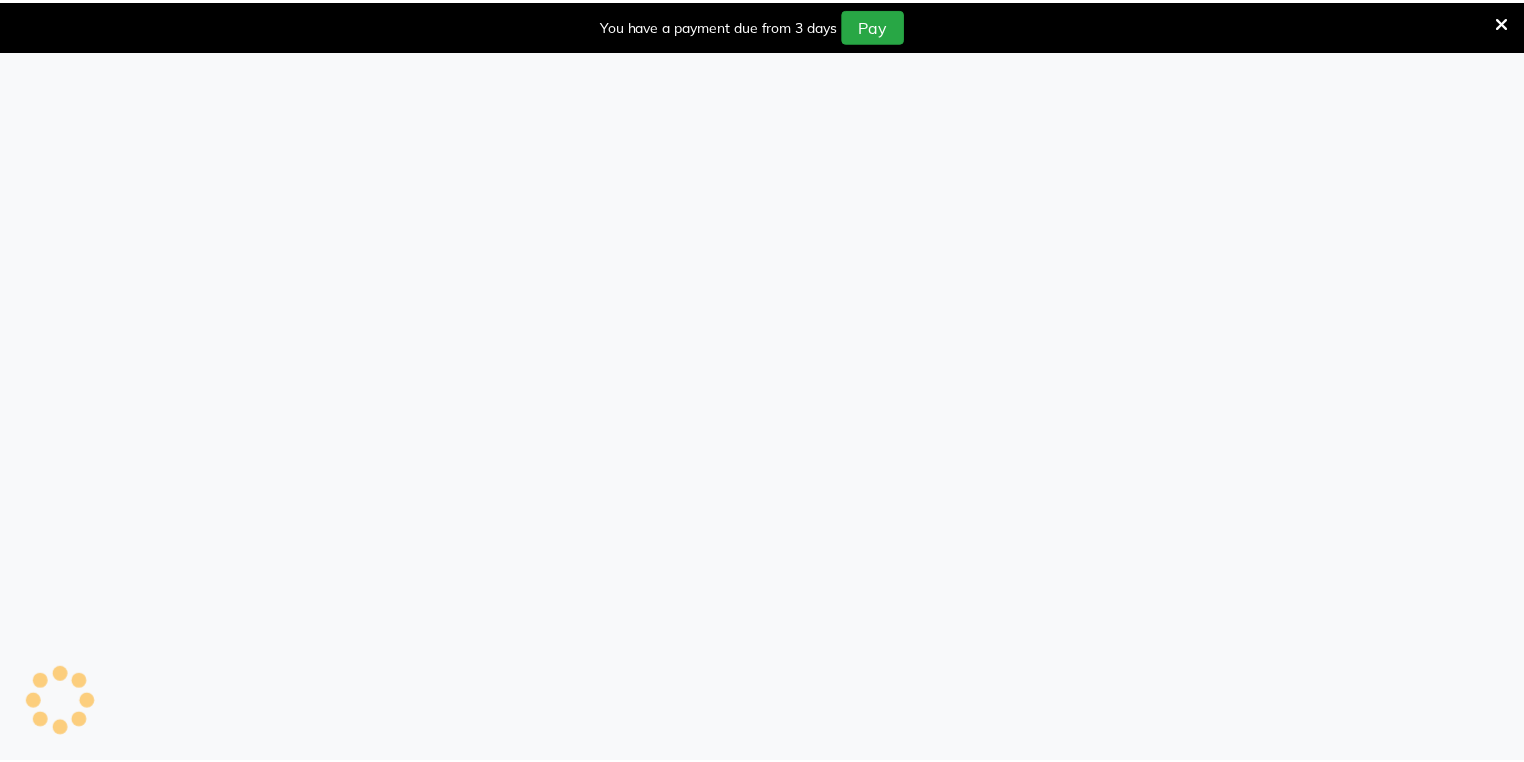 scroll, scrollTop: 0, scrollLeft: 0, axis: both 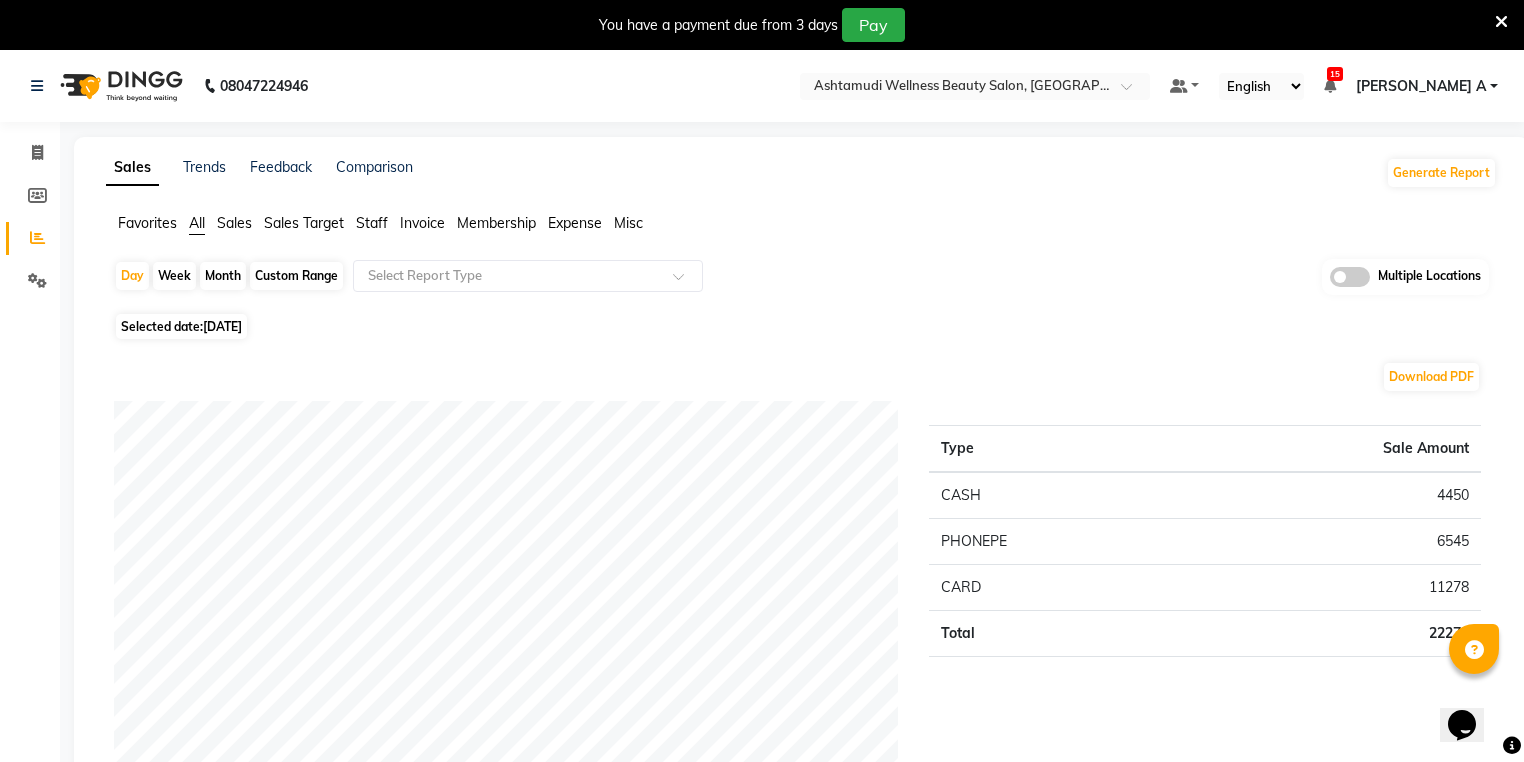 click on "You have a payment due from 3 days   Pay" at bounding box center (751, 25) 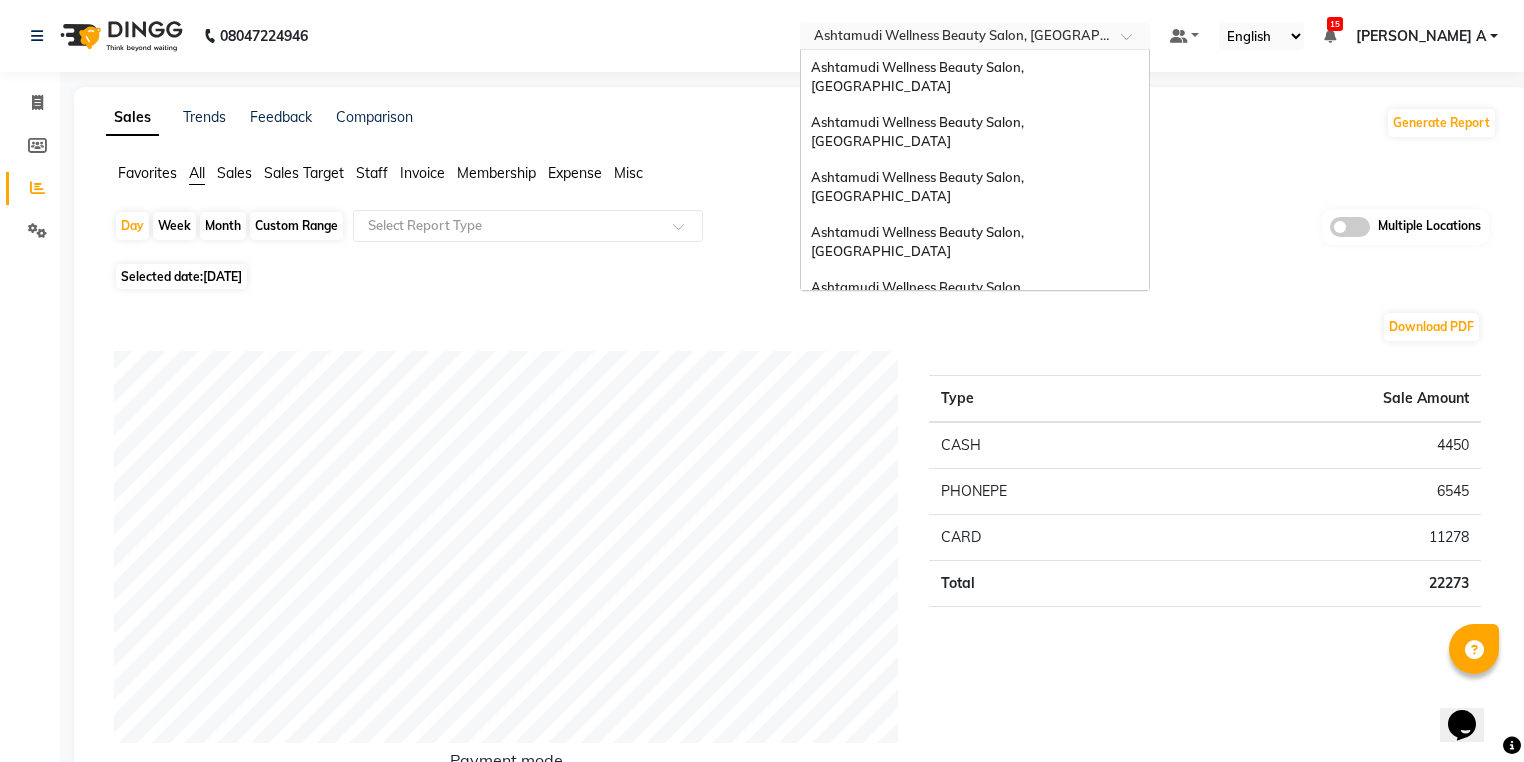 click at bounding box center [955, 38] 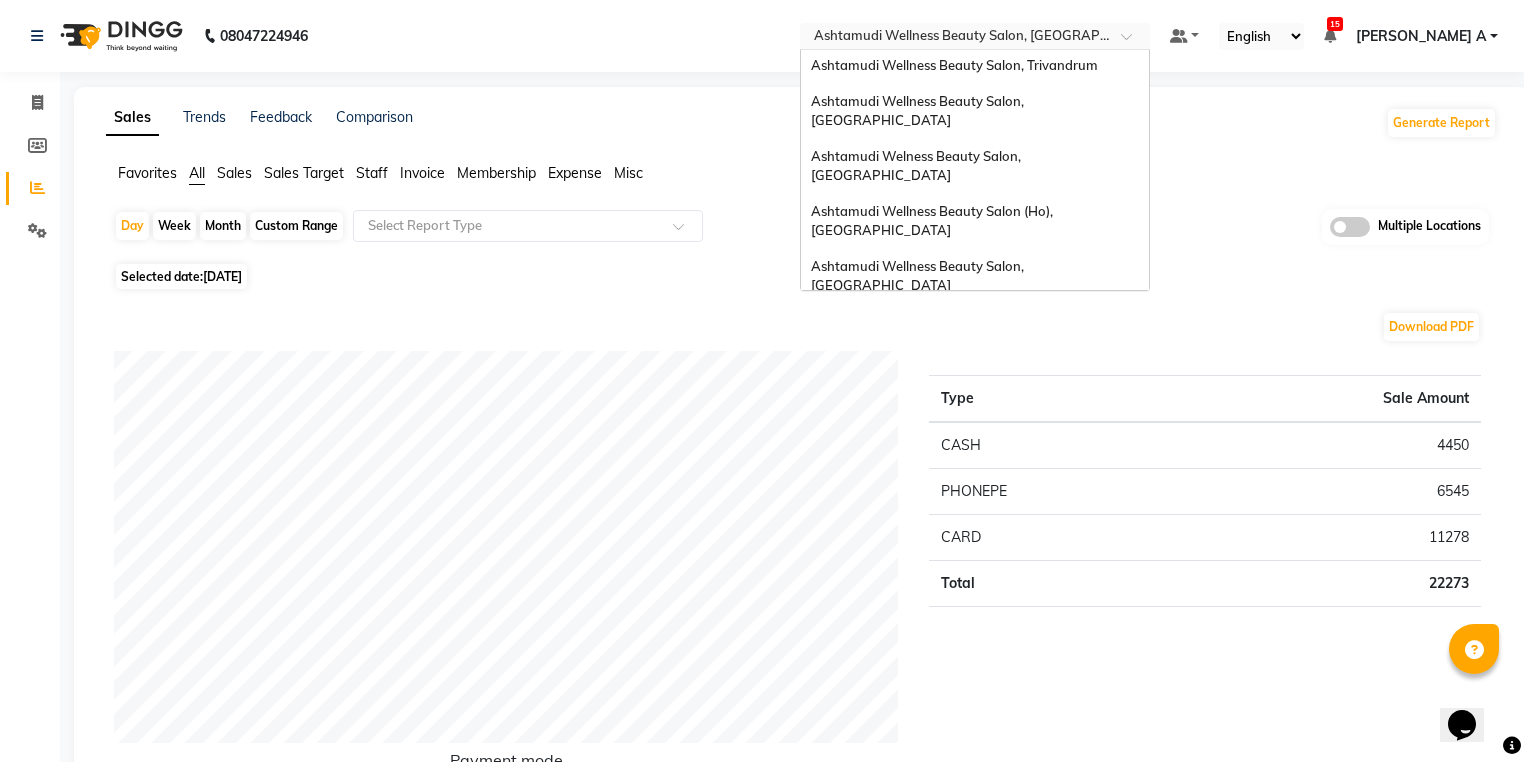 click on "Ashtamudi Beauty Lounge, [GEOGRAPHIC_DATA]" at bounding box center (966, 376) 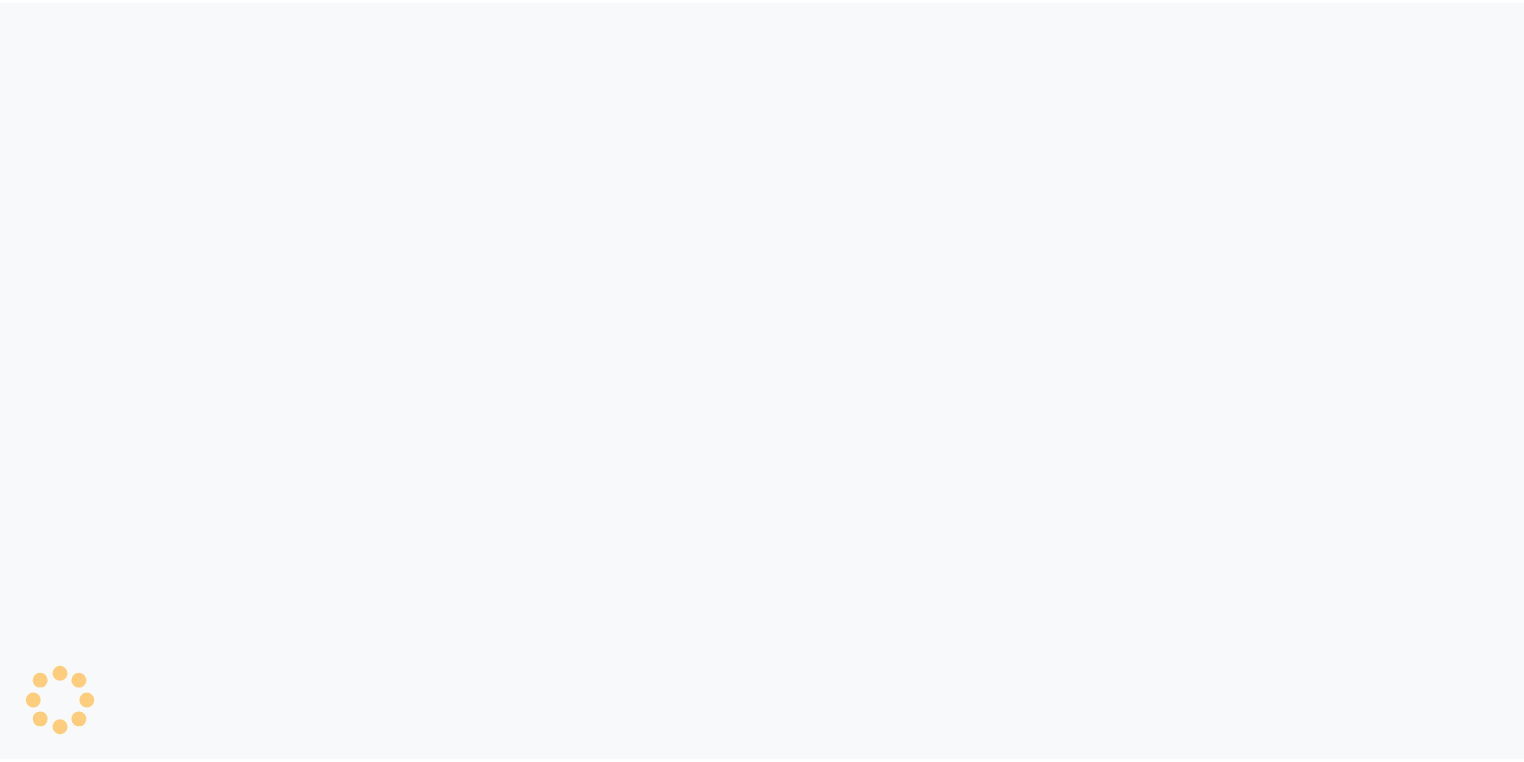 scroll, scrollTop: 0, scrollLeft: 0, axis: both 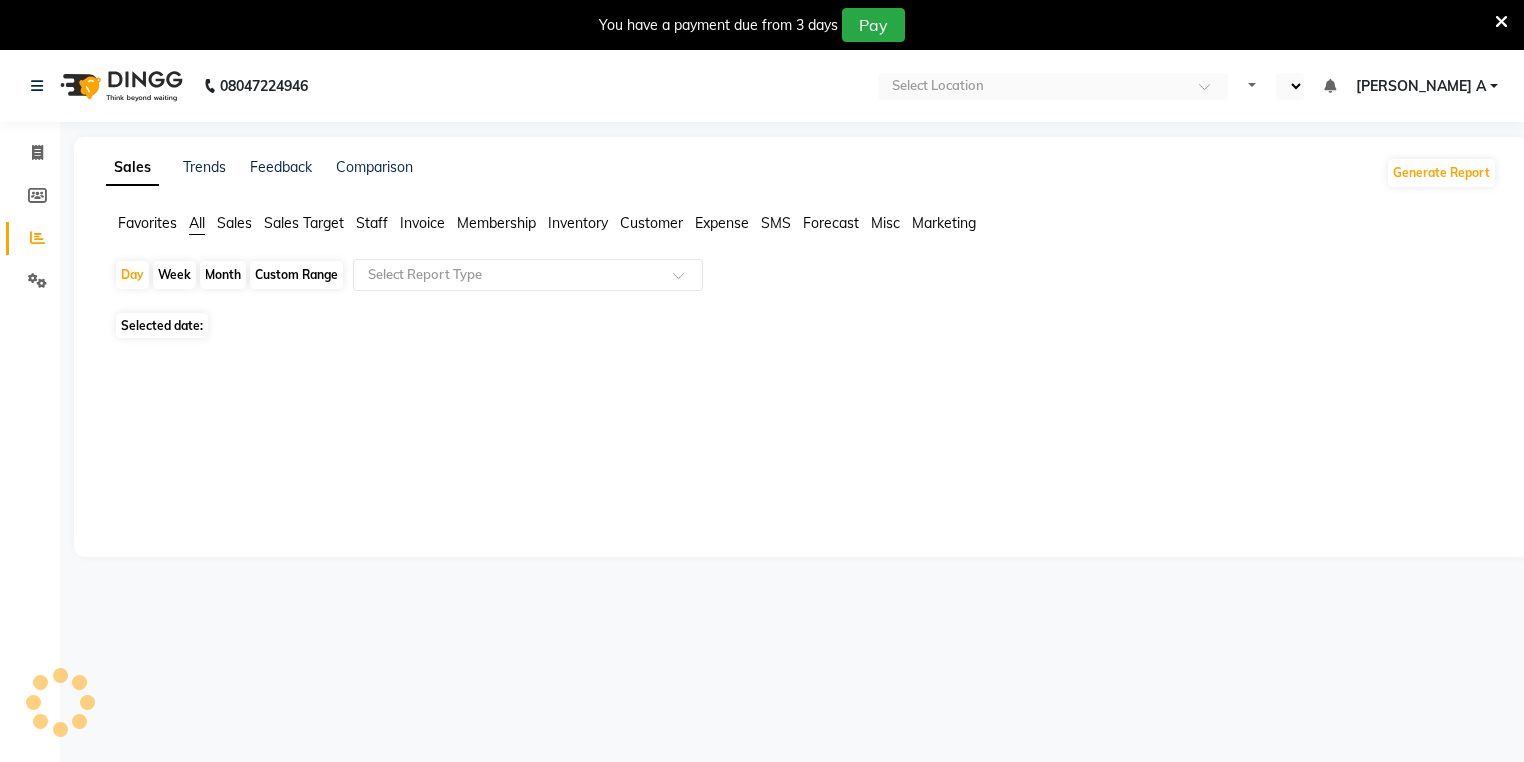 select on "en" 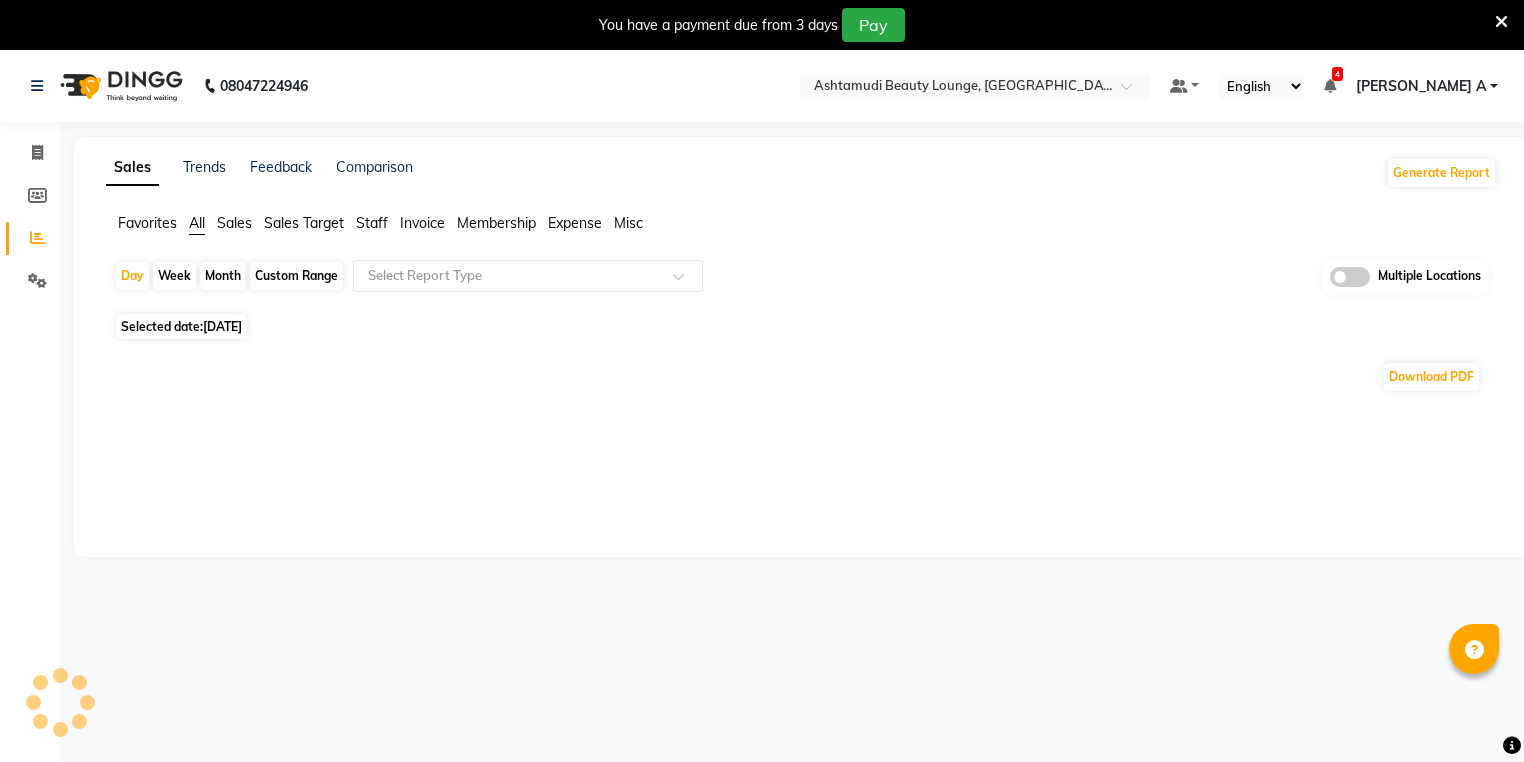 click at bounding box center (1501, 22) 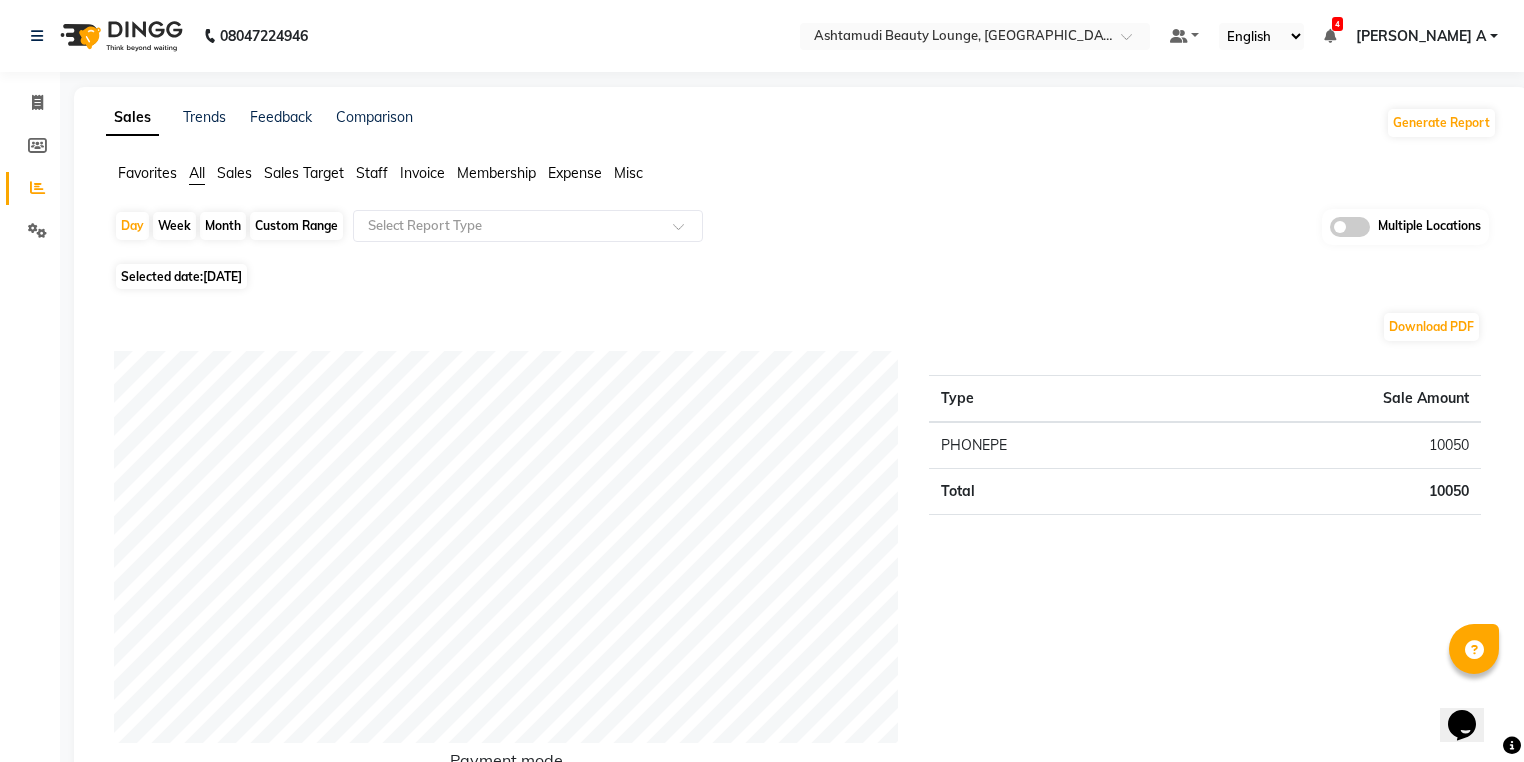 scroll, scrollTop: 0, scrollLeft: 0, axis: both 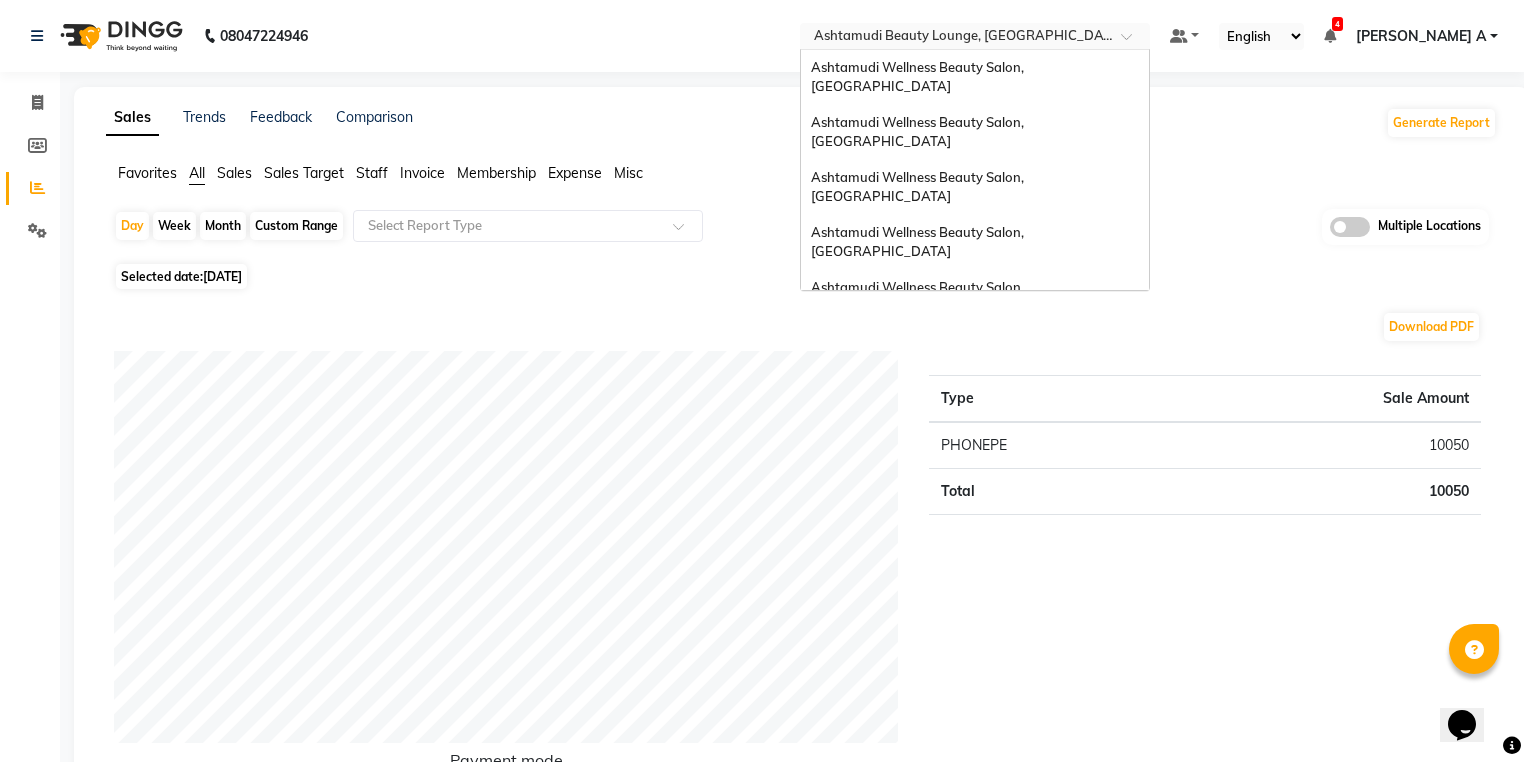 click at bounding box center [955, 38] 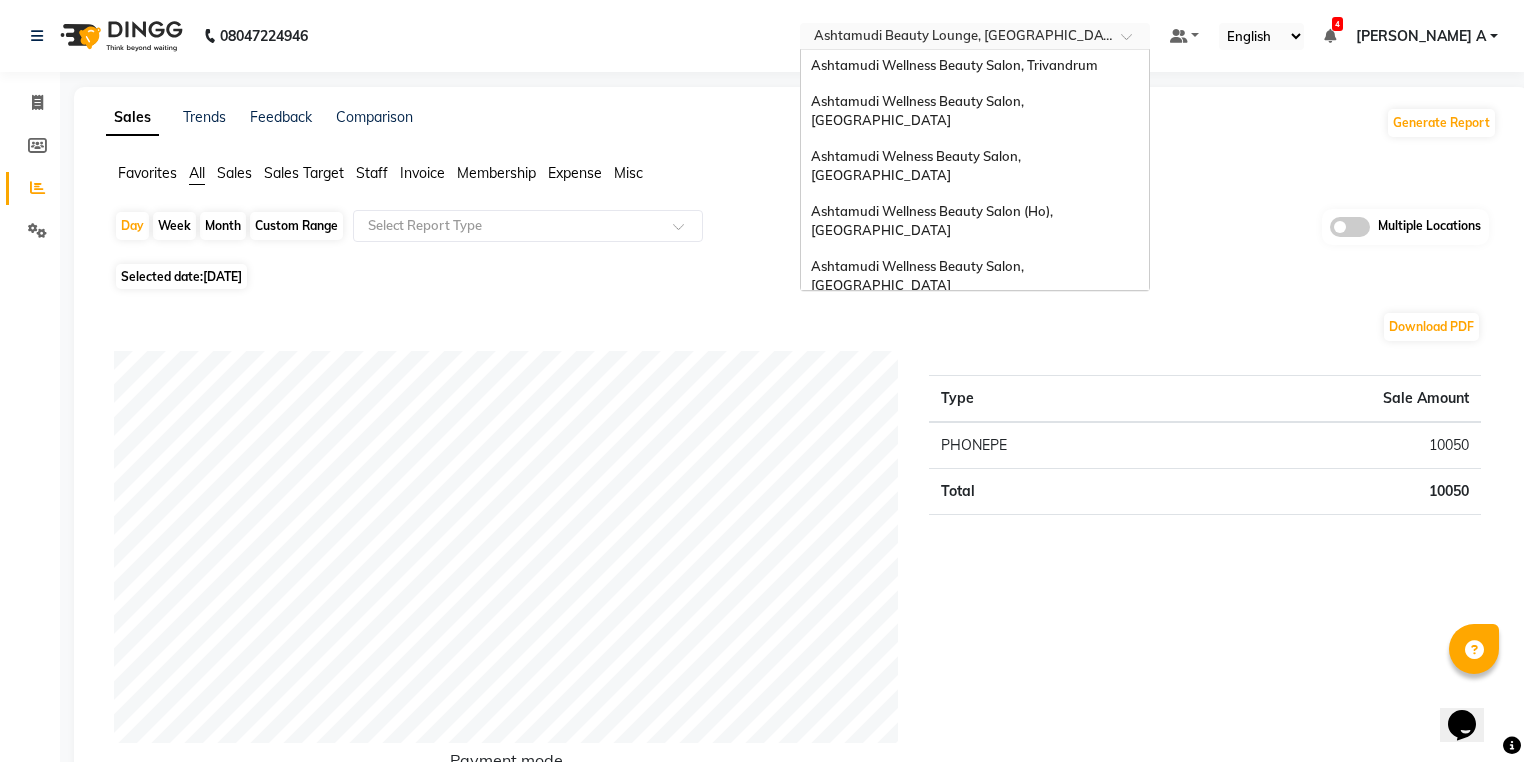 click on "Ashtamudi Wellness Beauty Salon, [GEOGRAPHIC_DATA]" at bounding box center [919, 421] 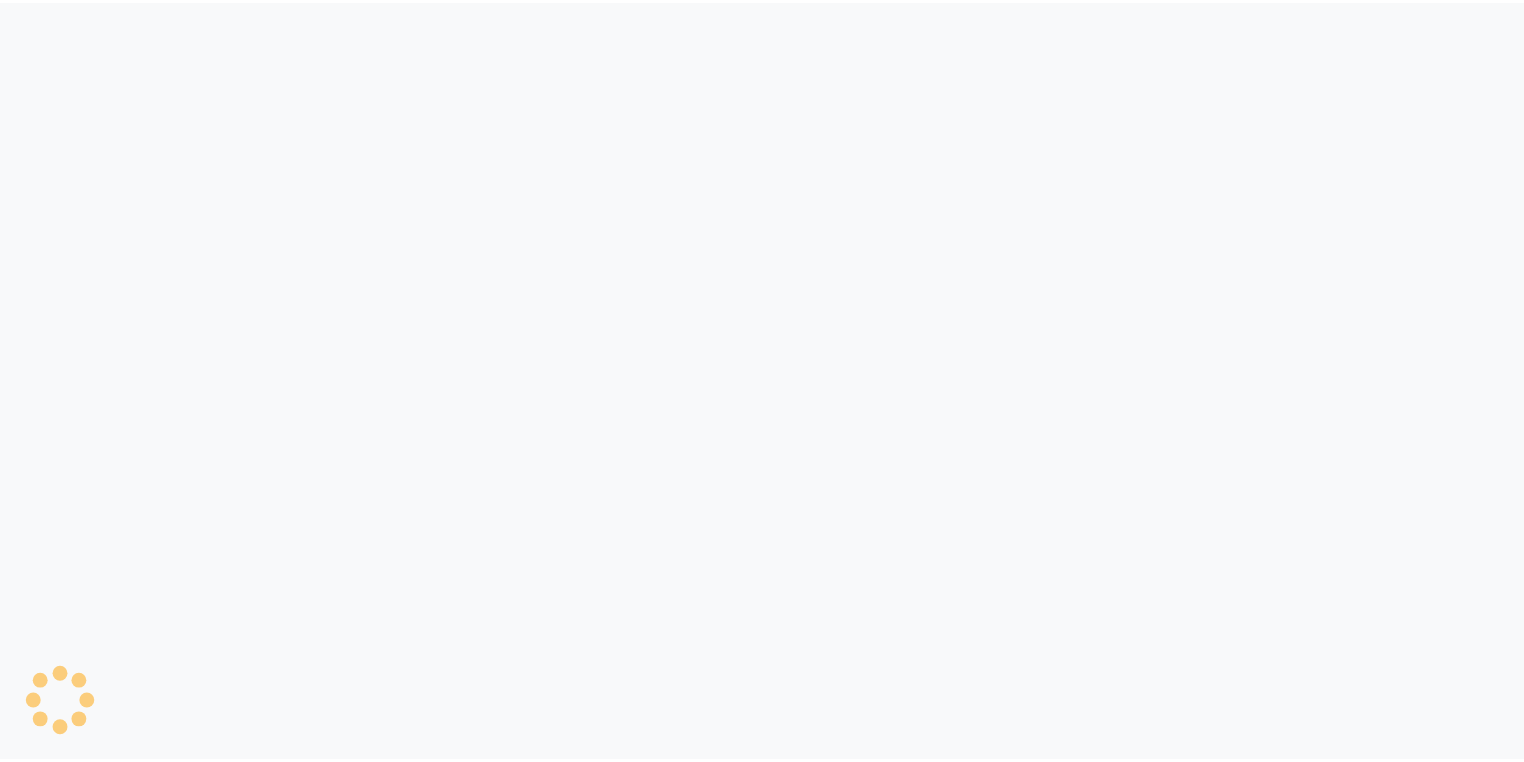 scroll, scrollTop: 0, scrollLeft: 0, axis: both 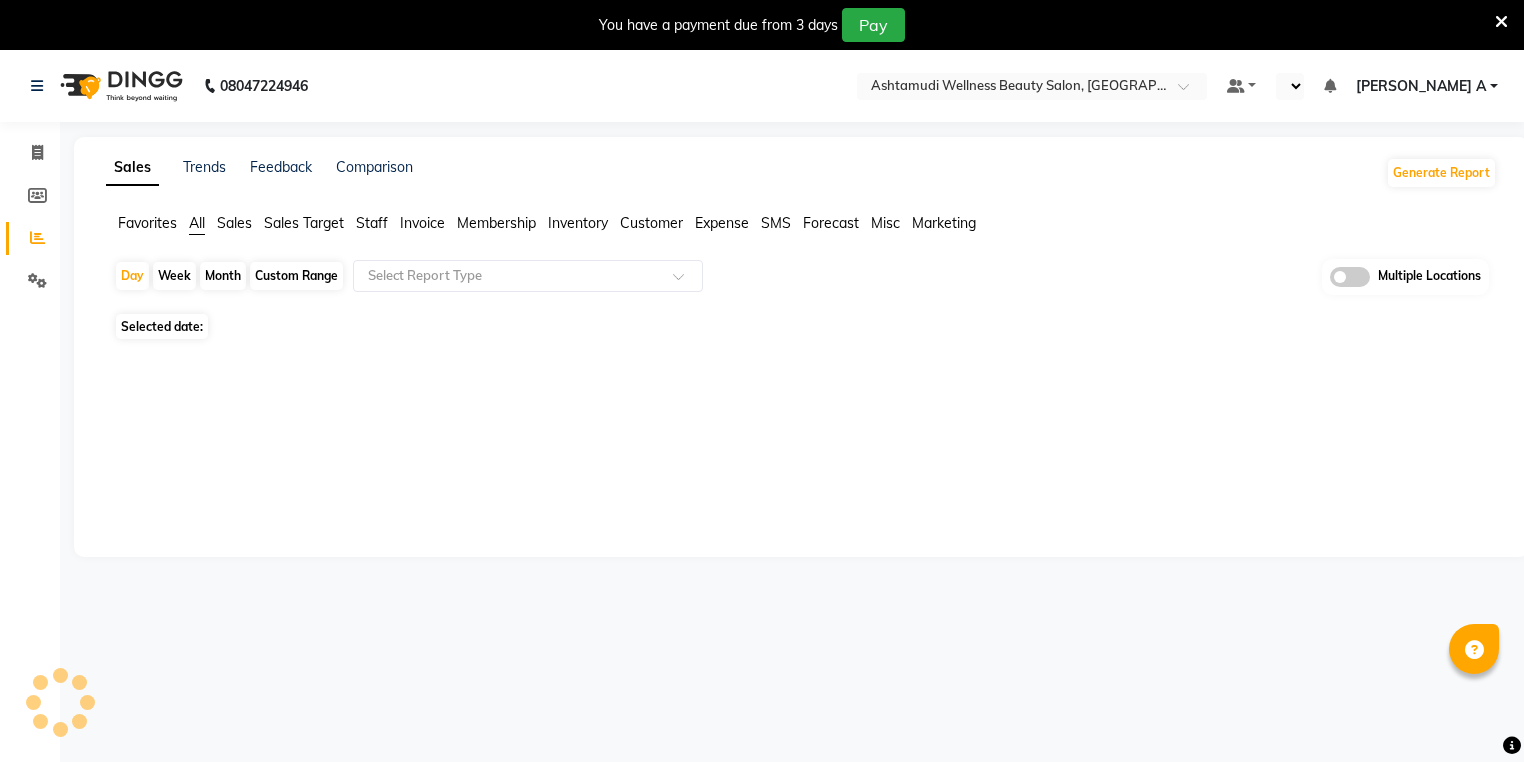 select on "en" 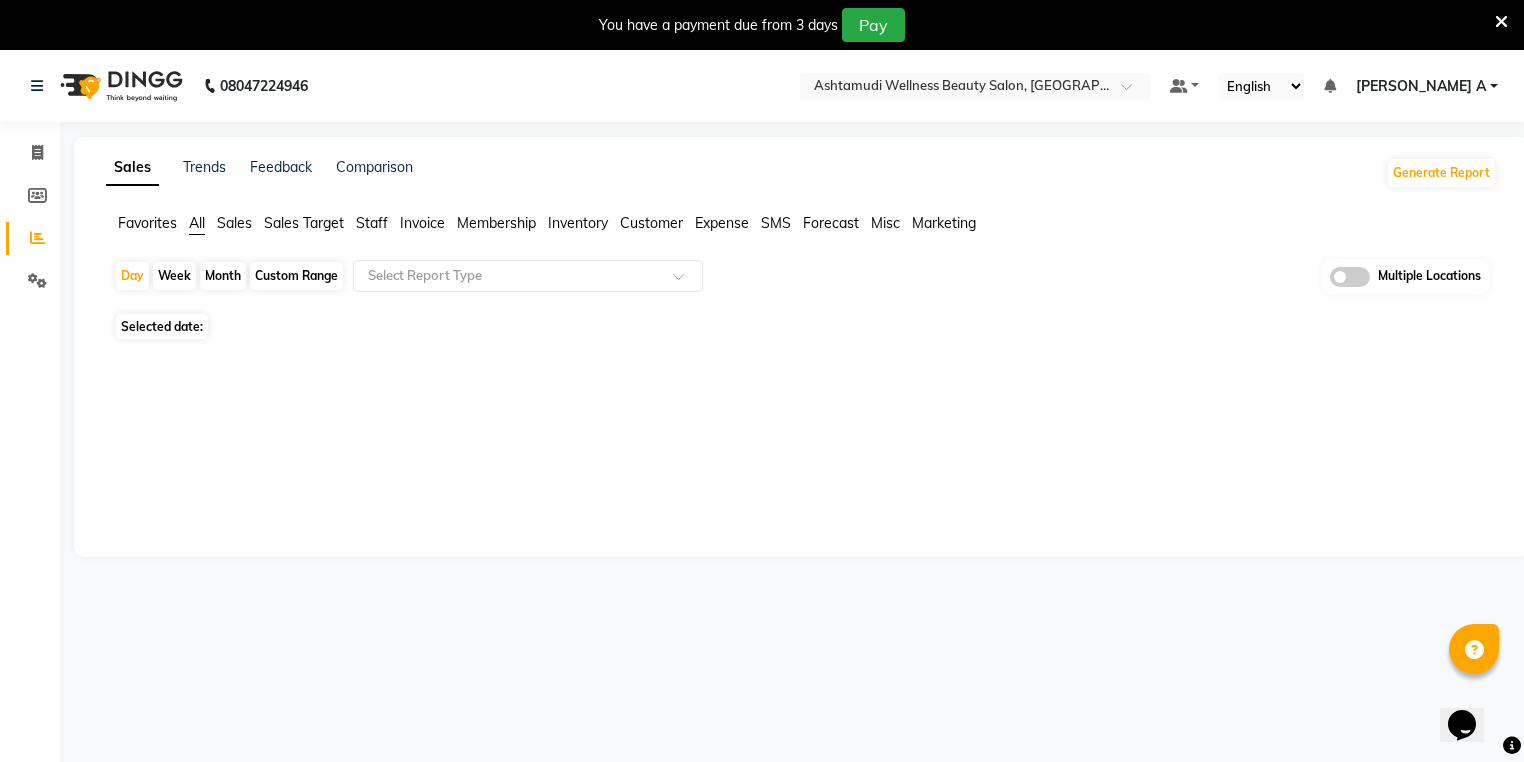 scroll, scrollTop: 0, scrollLeft: 0, axis: both 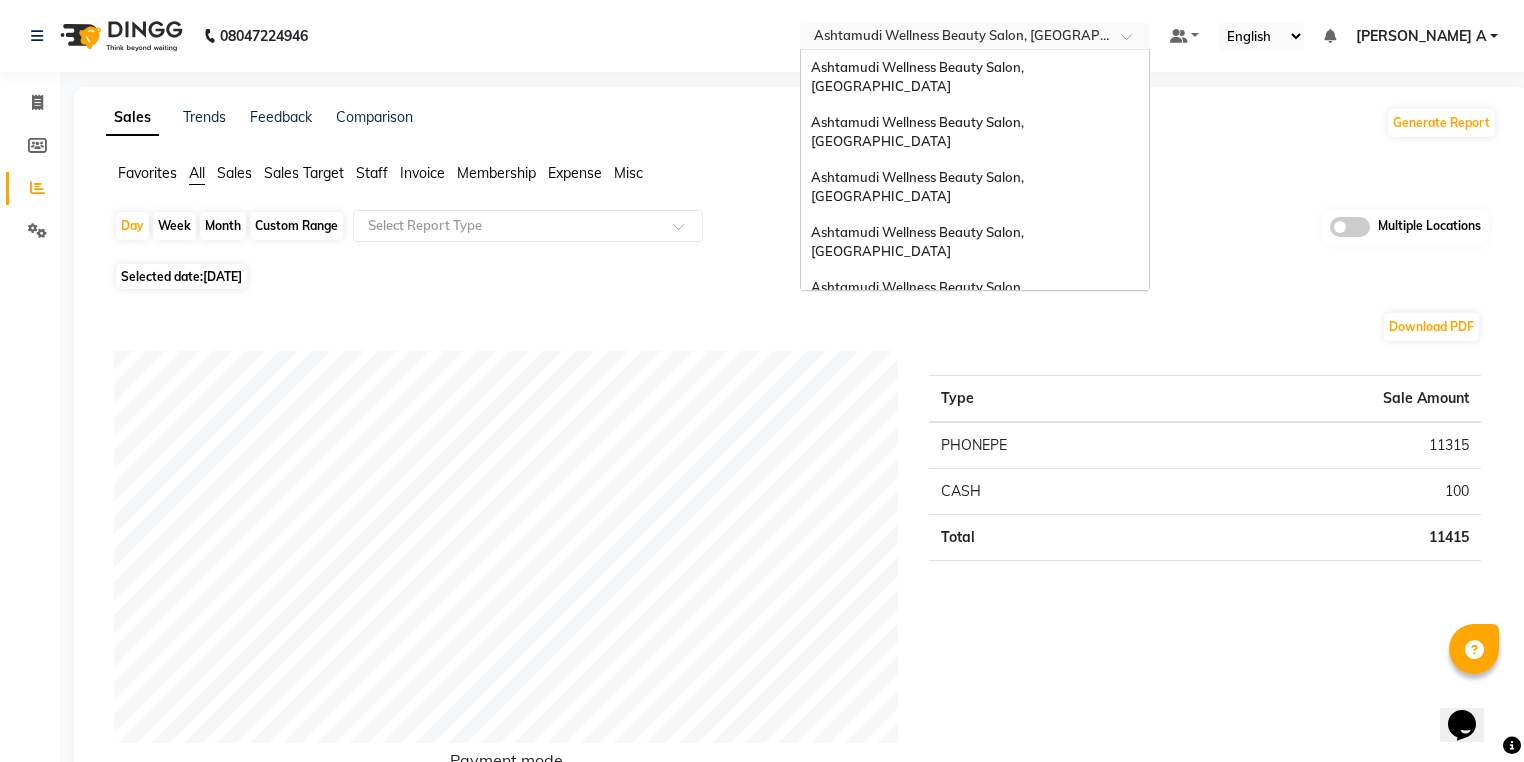 click on "Select Location × Ashtamudi Wellness Beauty Salon, Alappuzha" at bounding box center [975, 36] 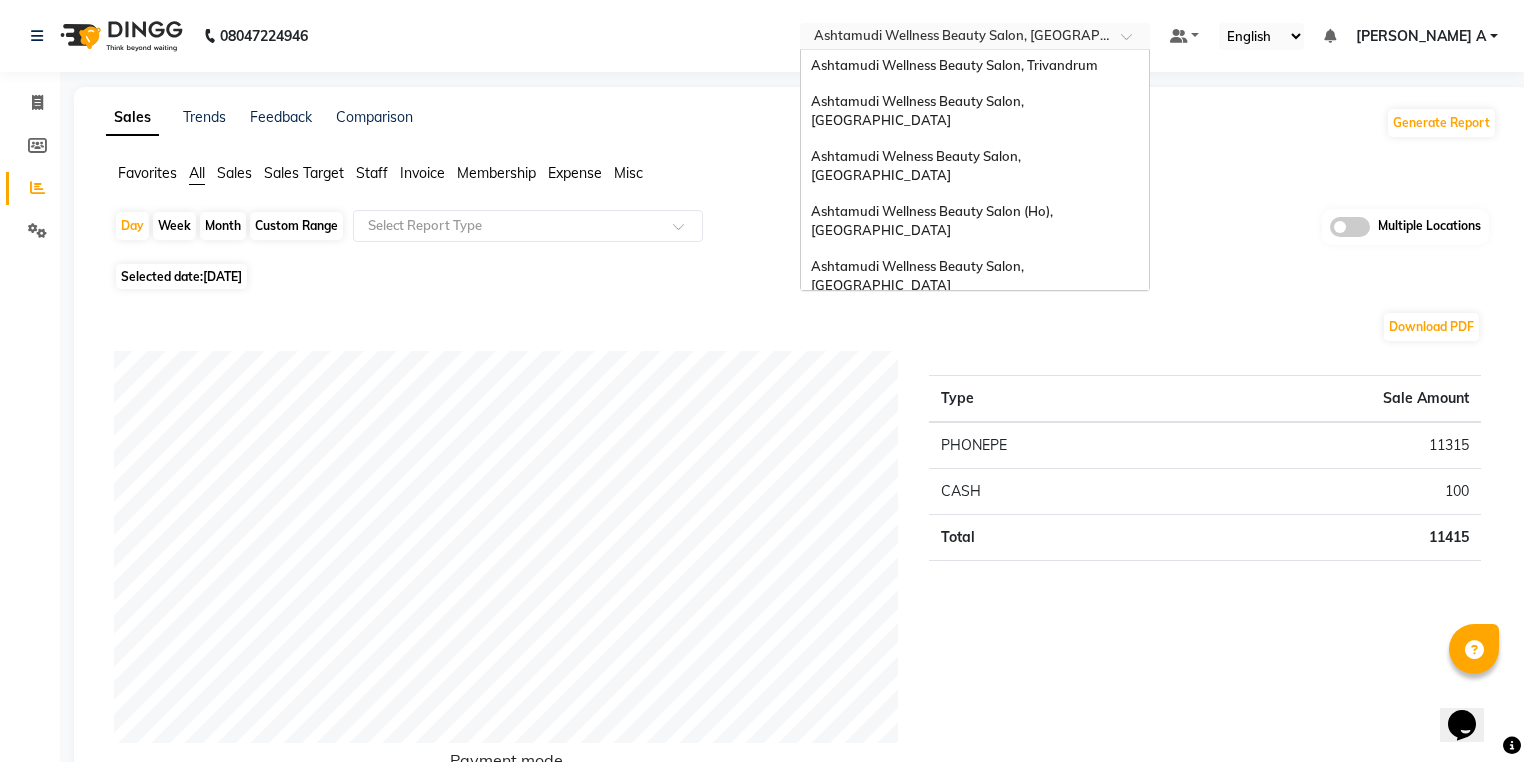 click on "Ashtamudi Unisex Salon, Dreams Mall, Dreams Mall Kottiyam" at bounding box center (969, 476) 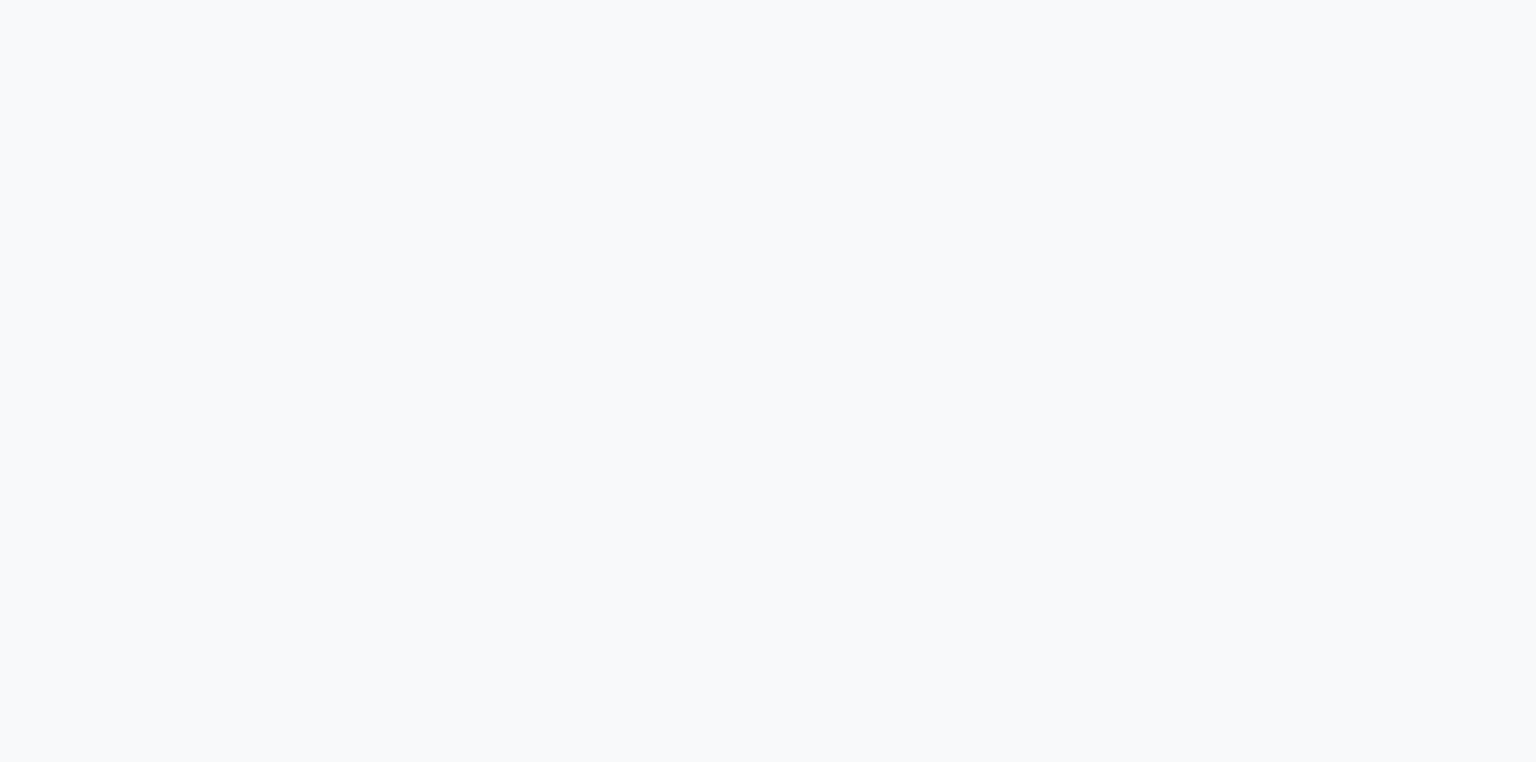 scroll, scrollTop: 0, scrollLeft: 0, axis: both 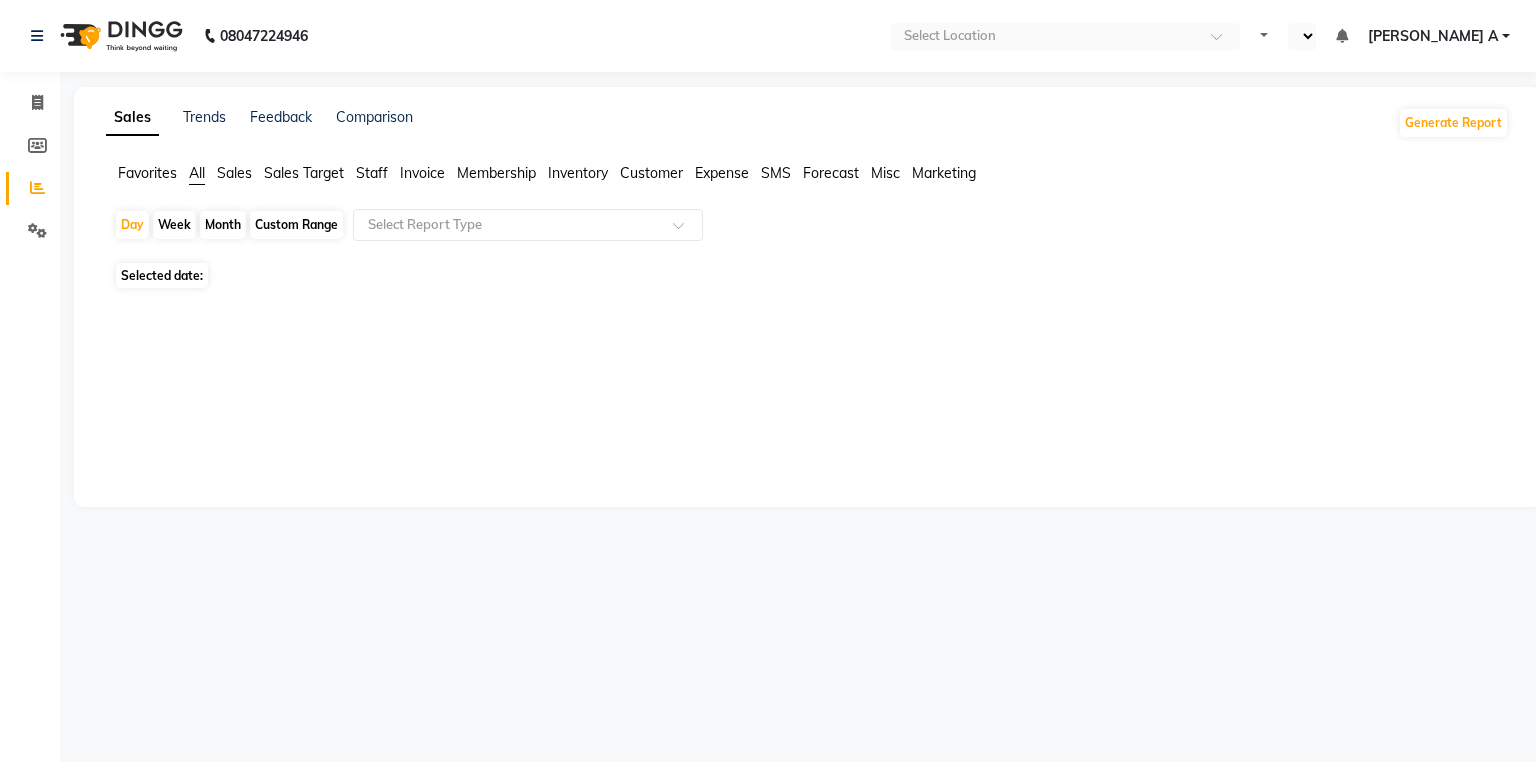 select on "en" 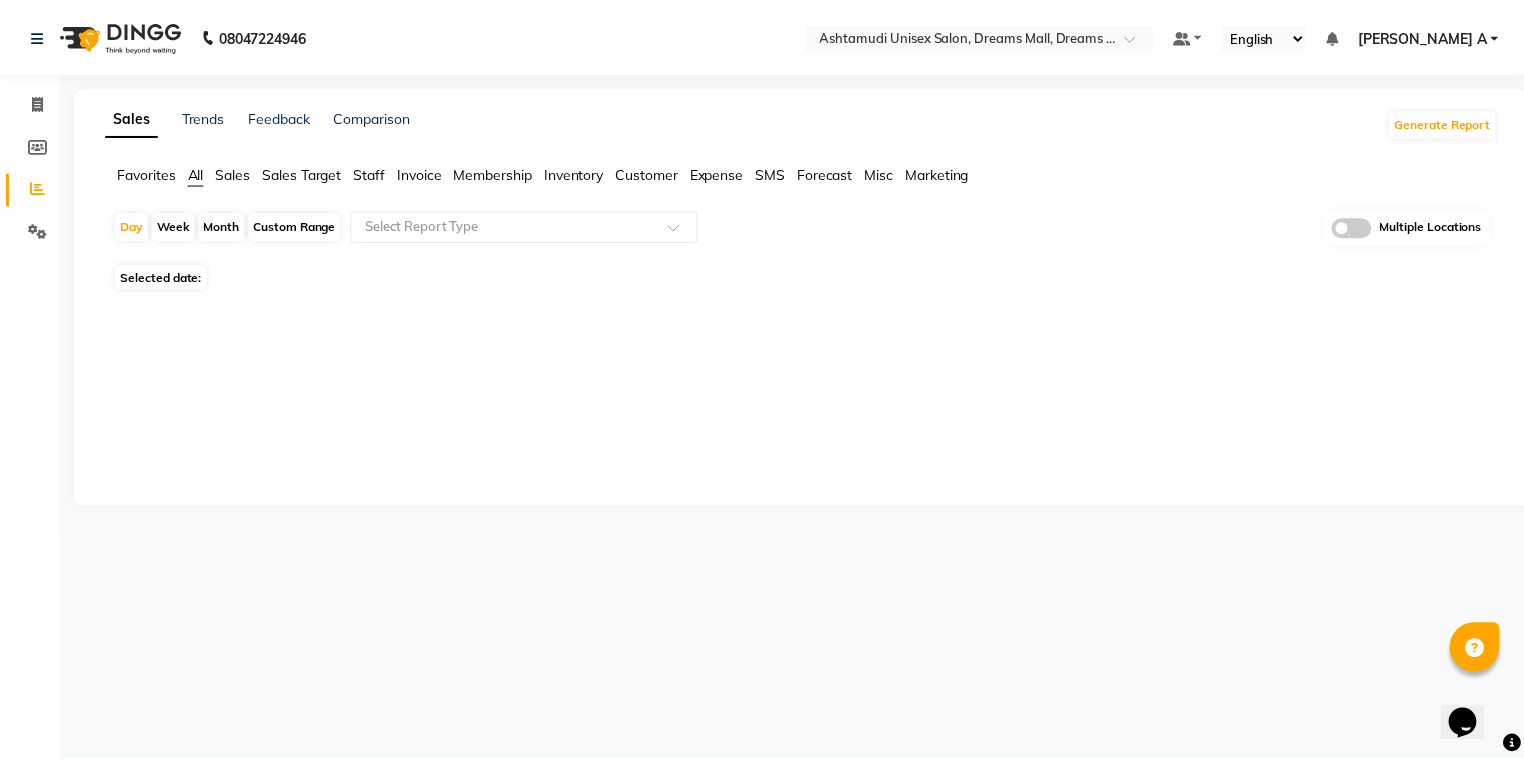 scroll, scrollTop: 0, scrollLeft: 0, axis: both 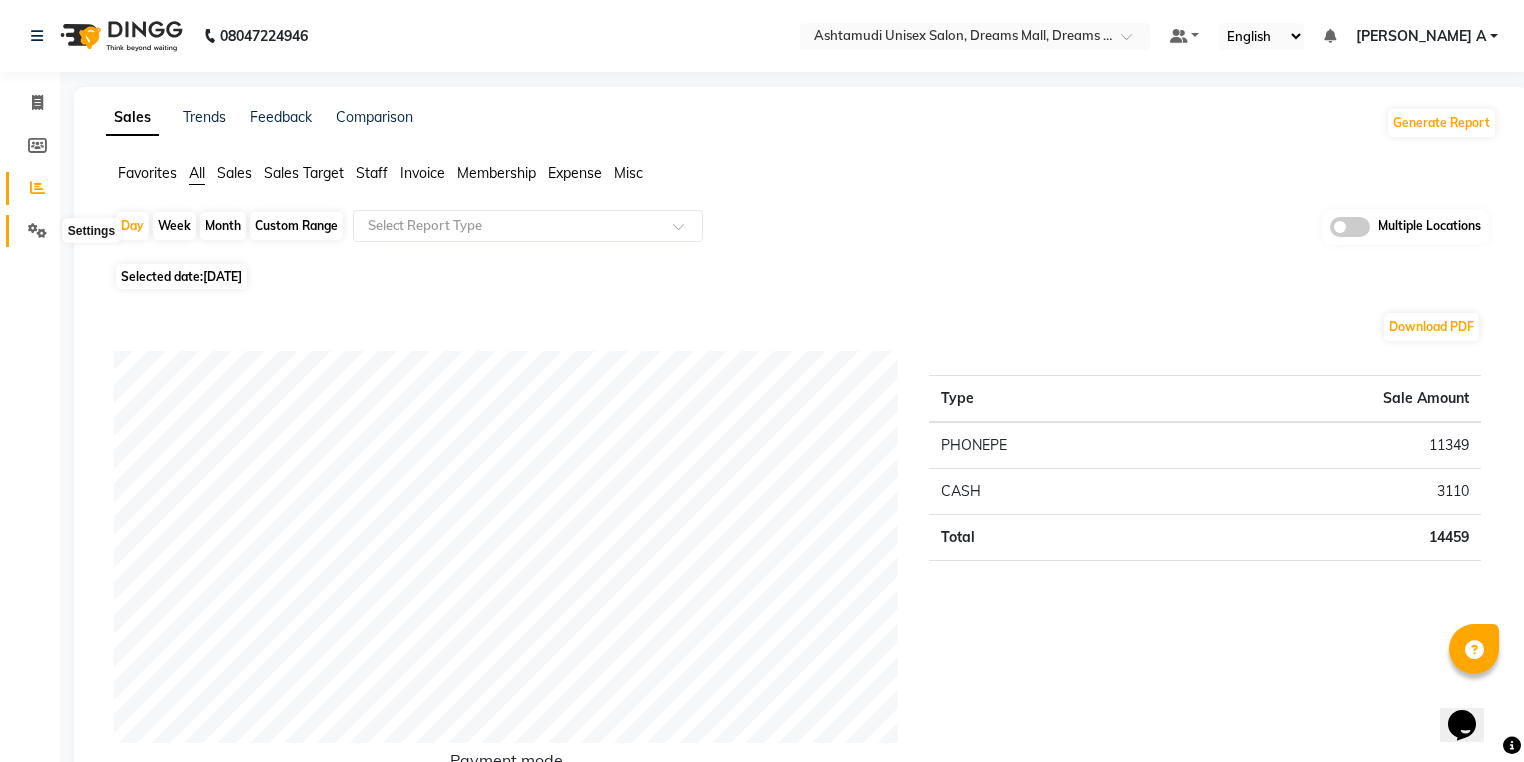 click 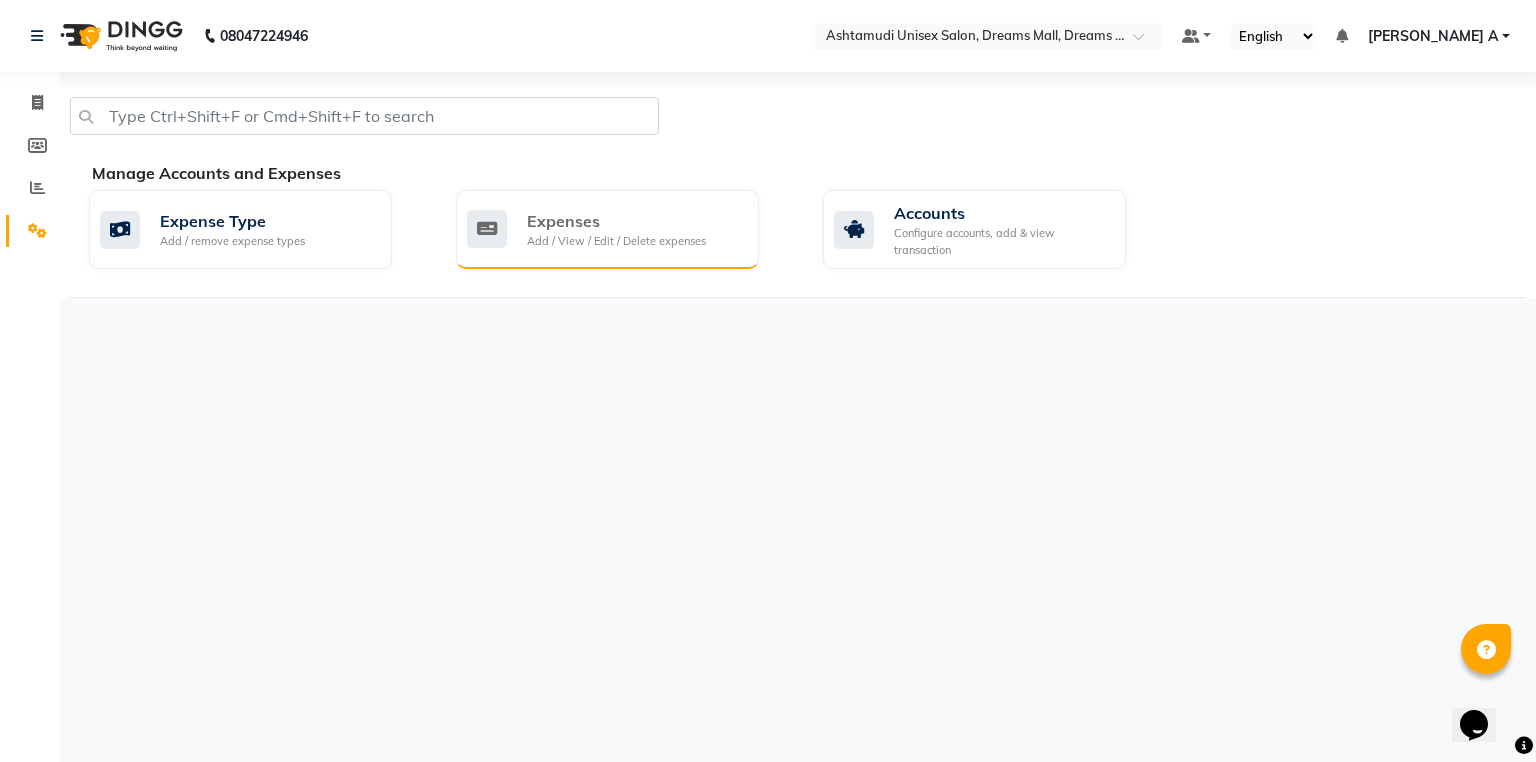click on "Expenses" 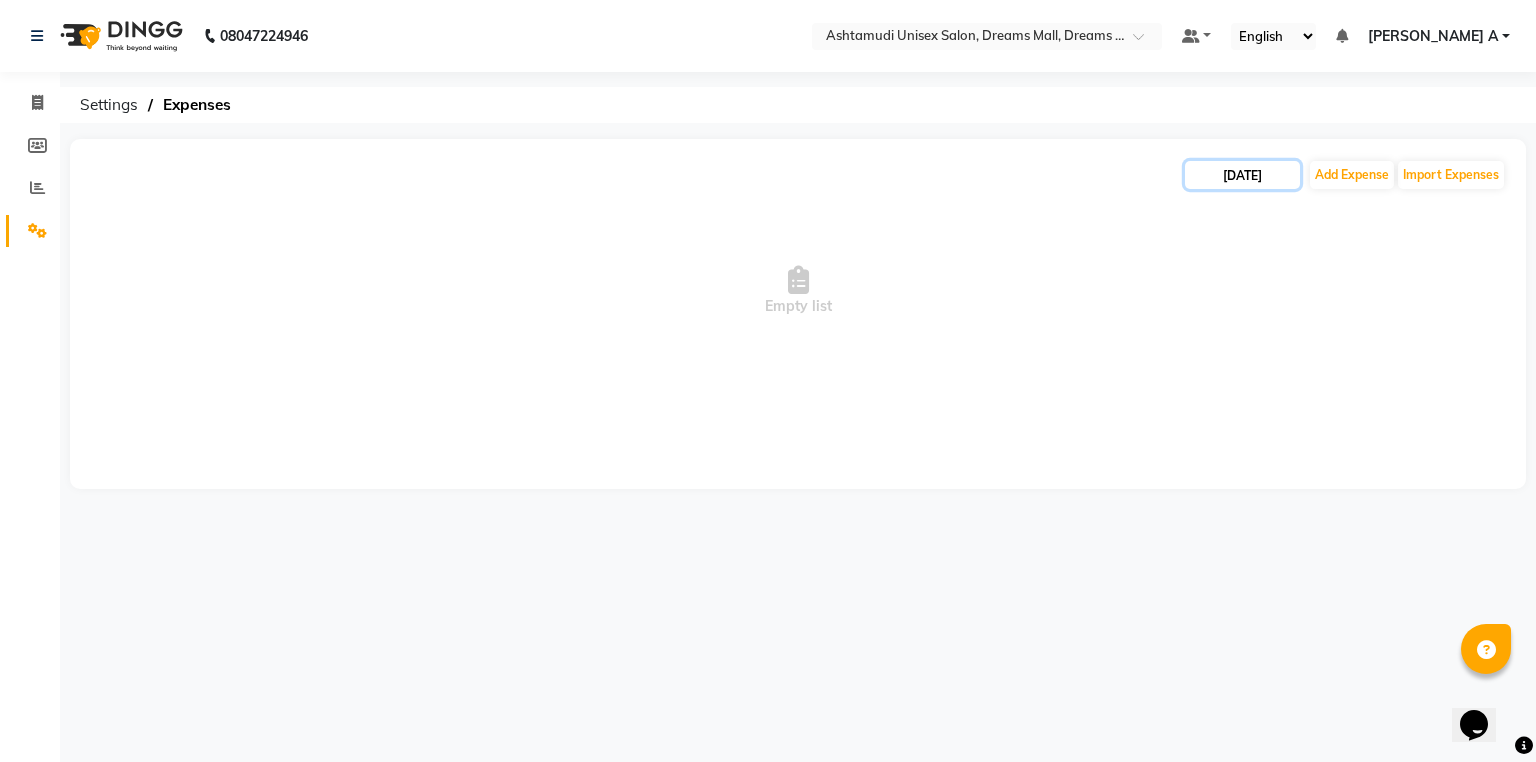 click on "[DATE]" 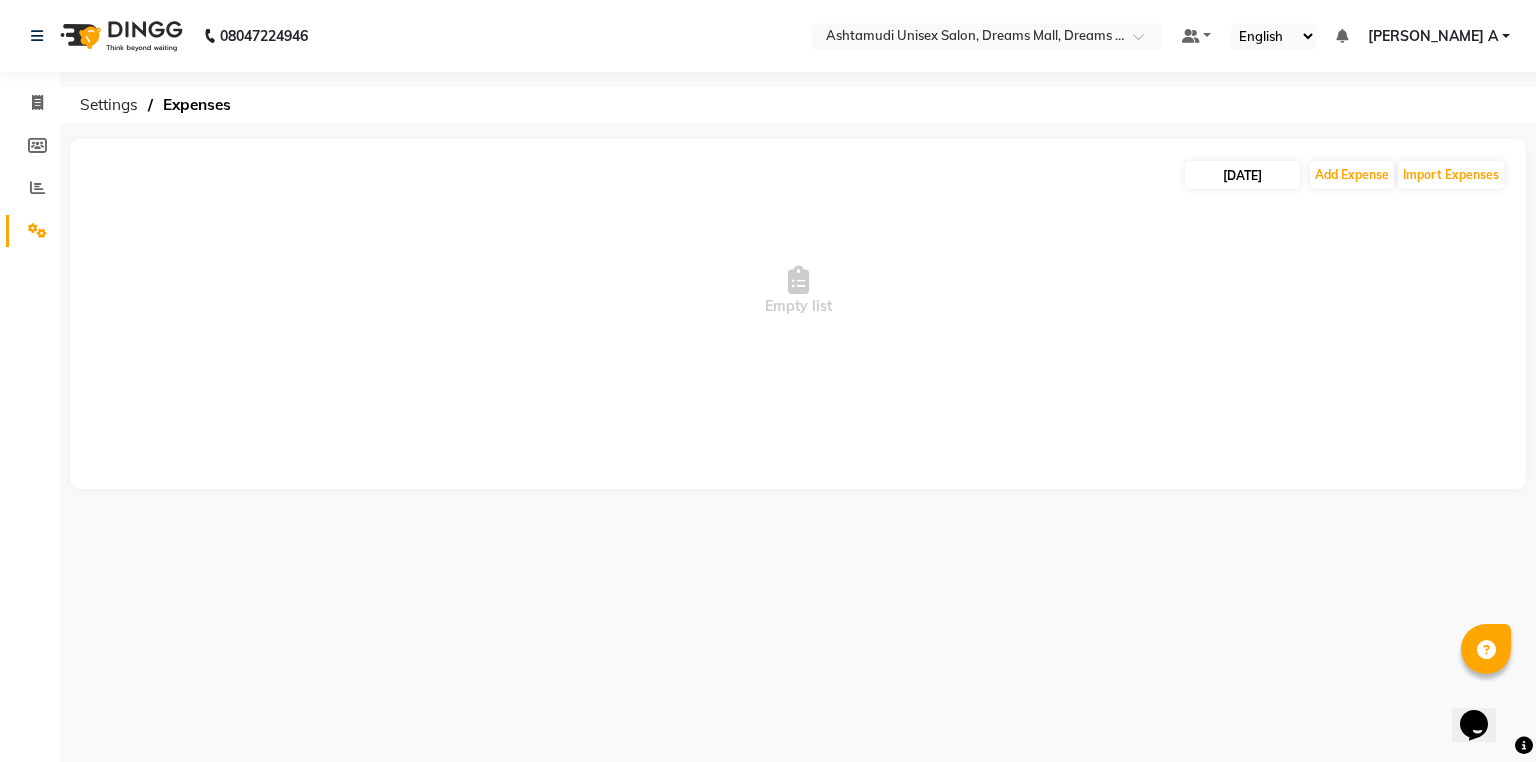 select on "7" 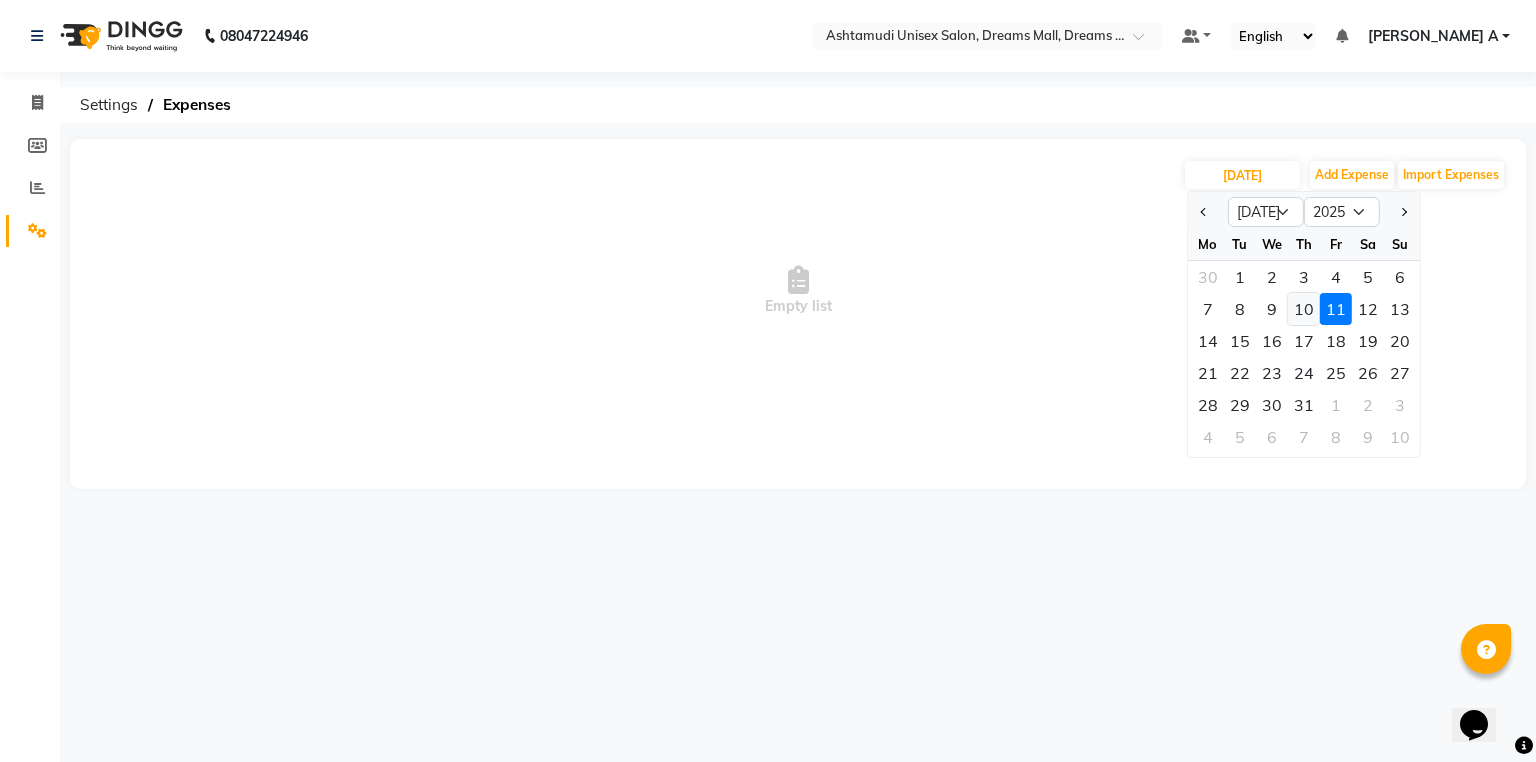 click on "10" 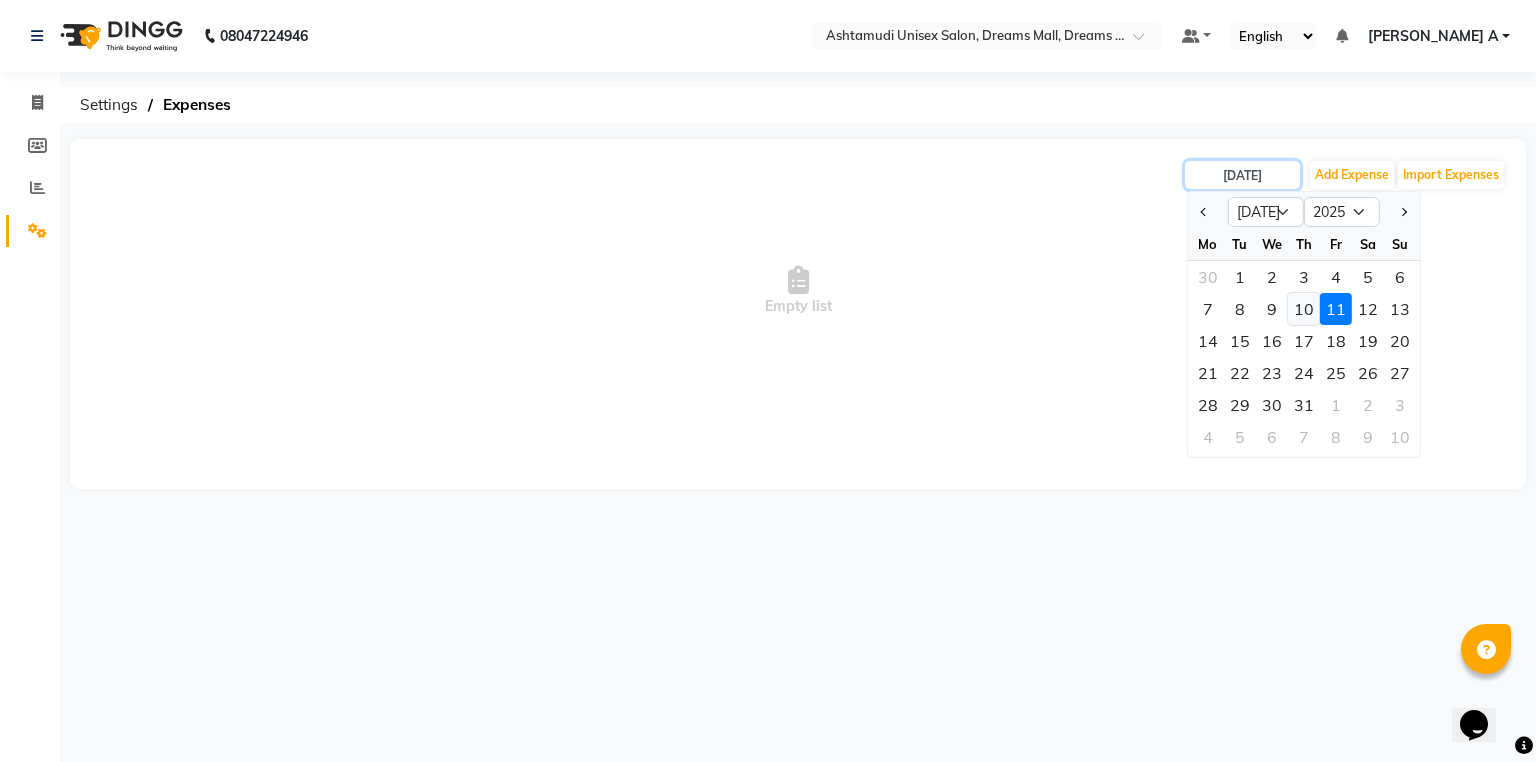 type on "[DATE]" 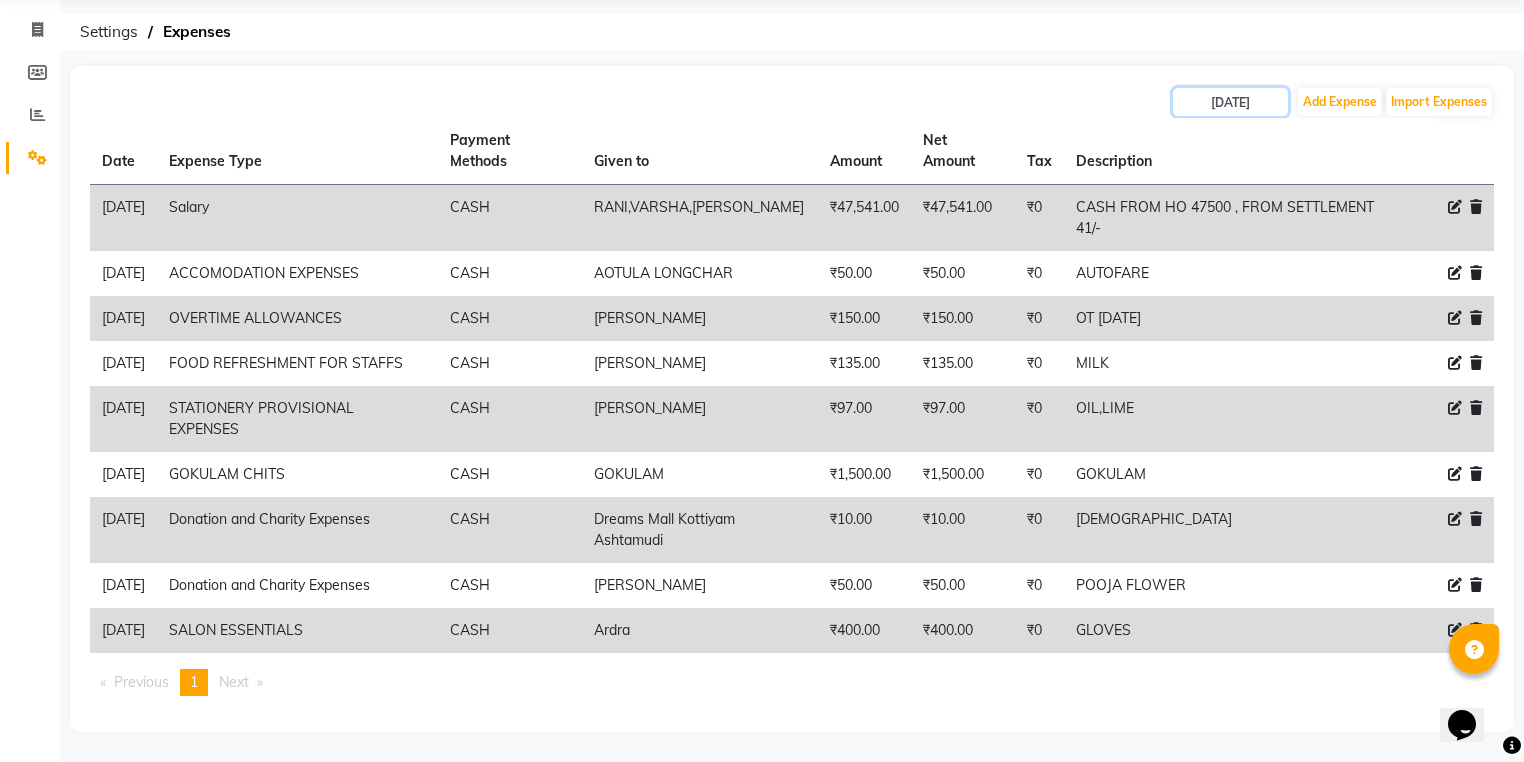 scroll, scrollTop: 0, scrollLeft: 0, axis: both 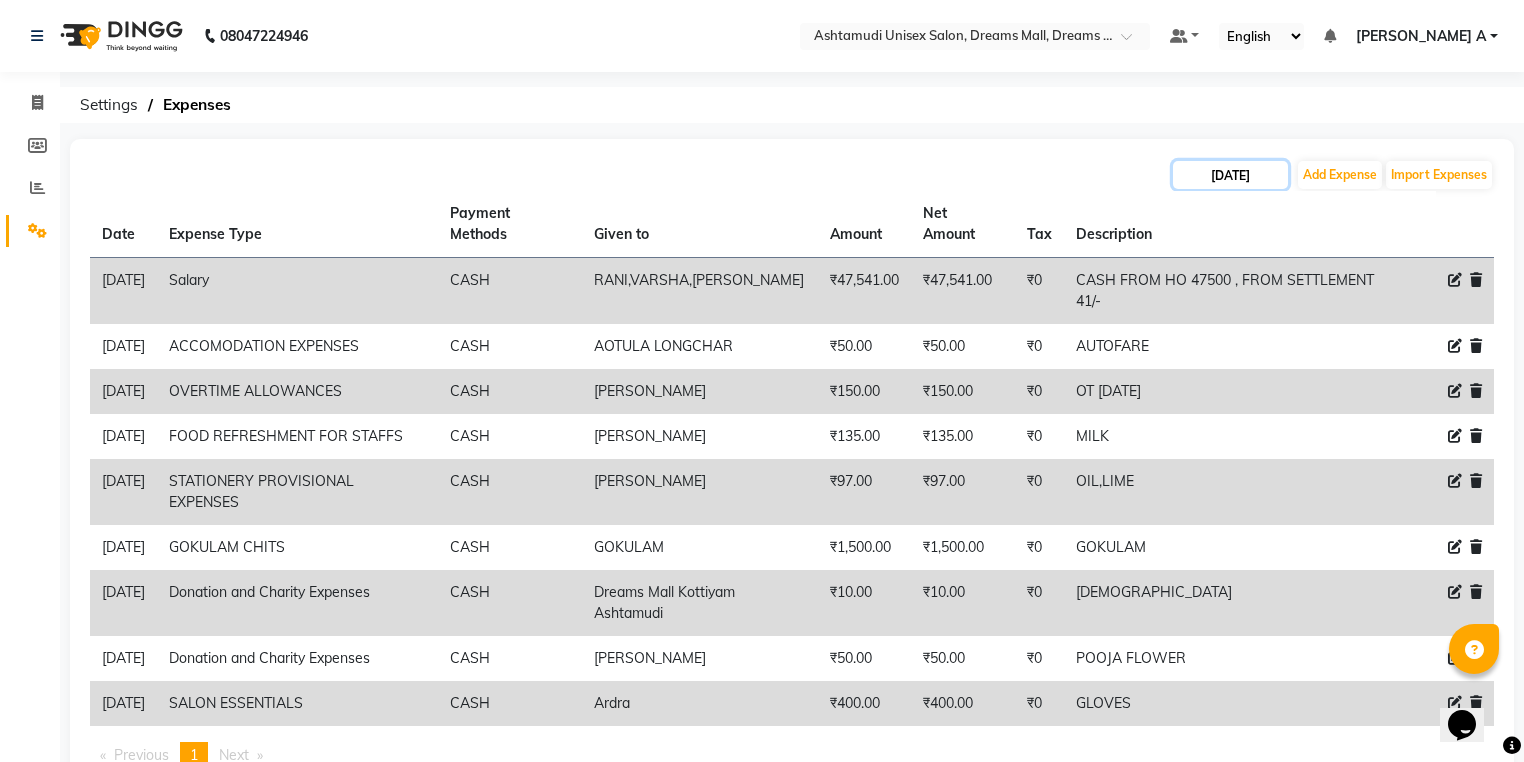 click on "[DATE]" 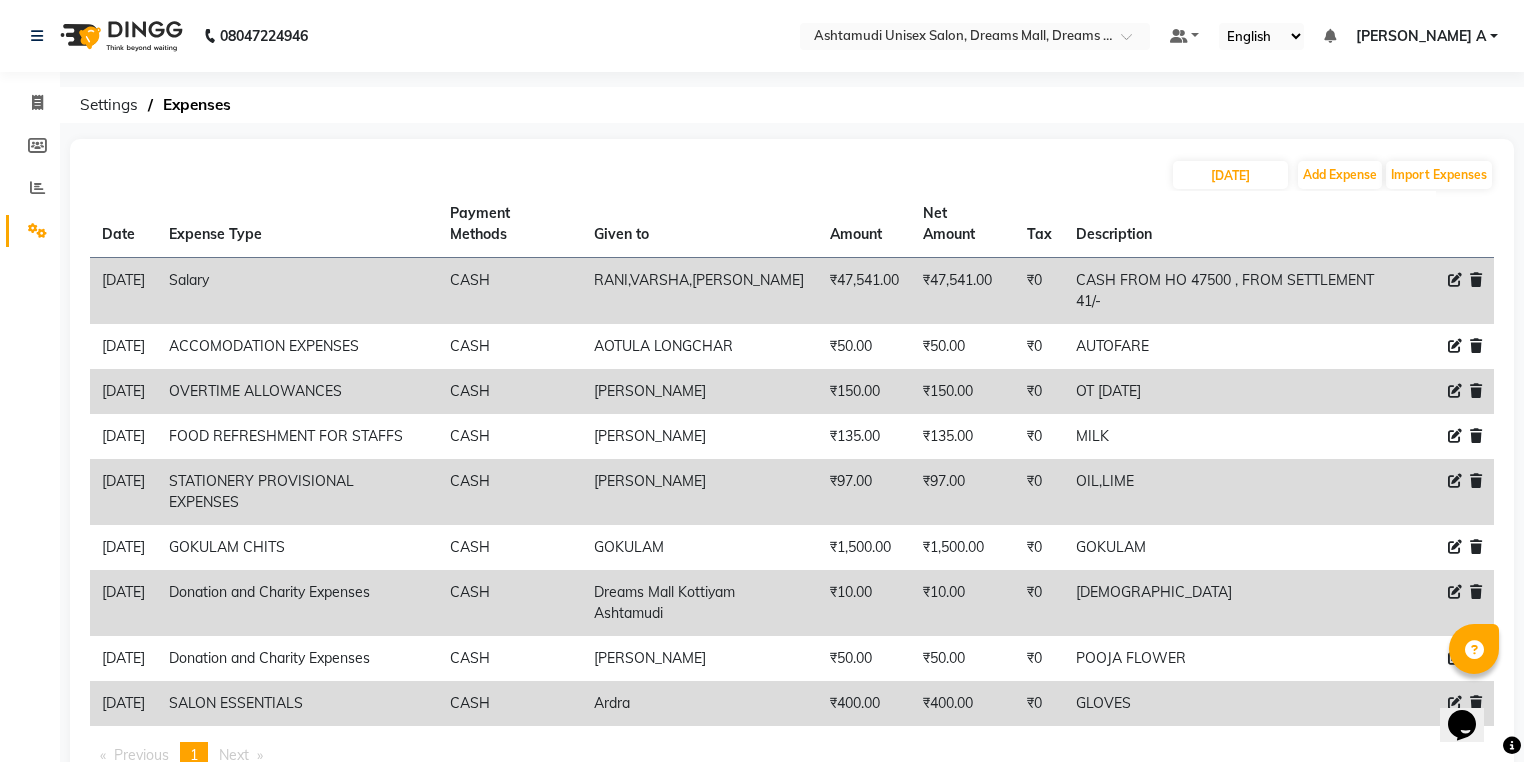 select on "7" 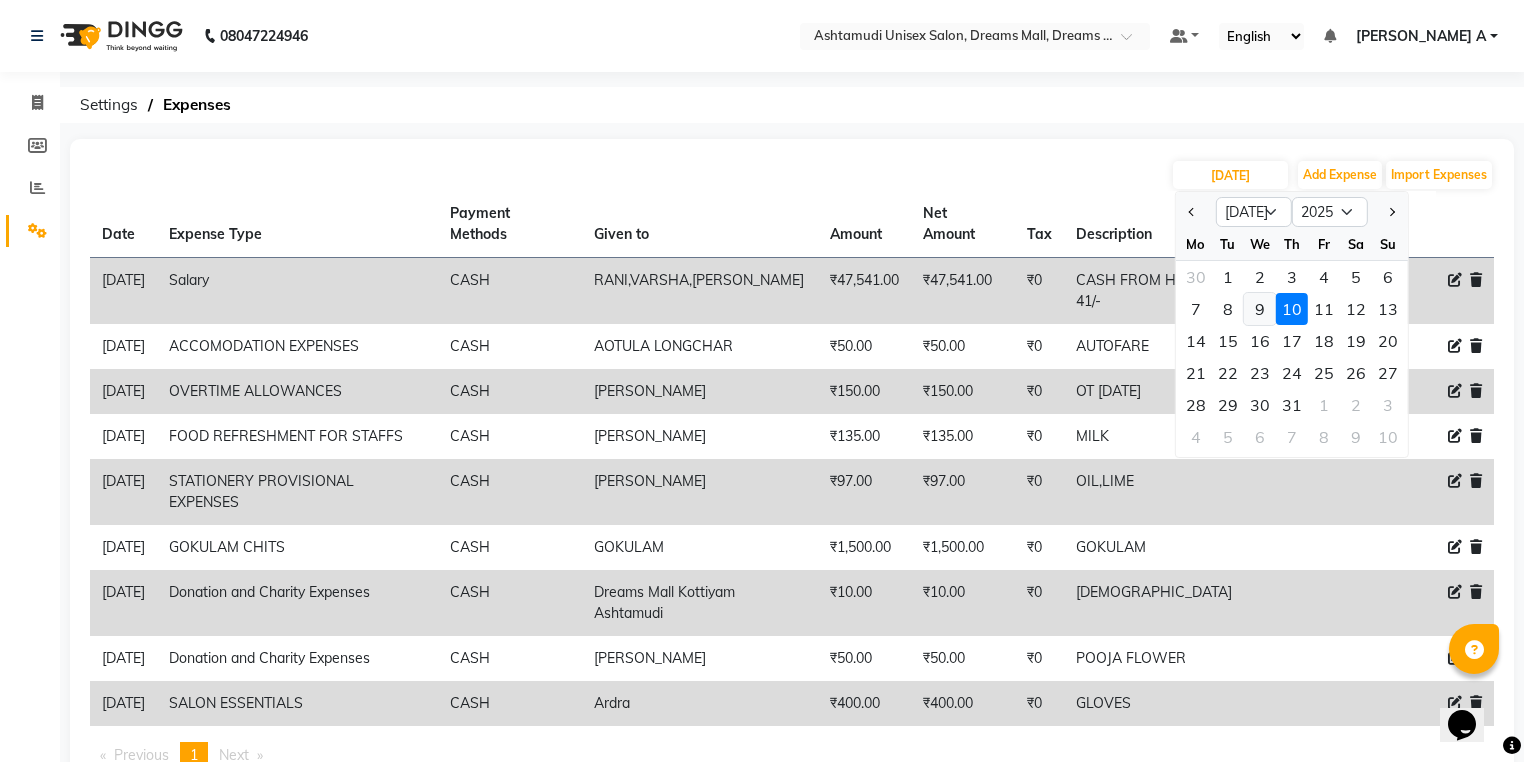 click on "9" 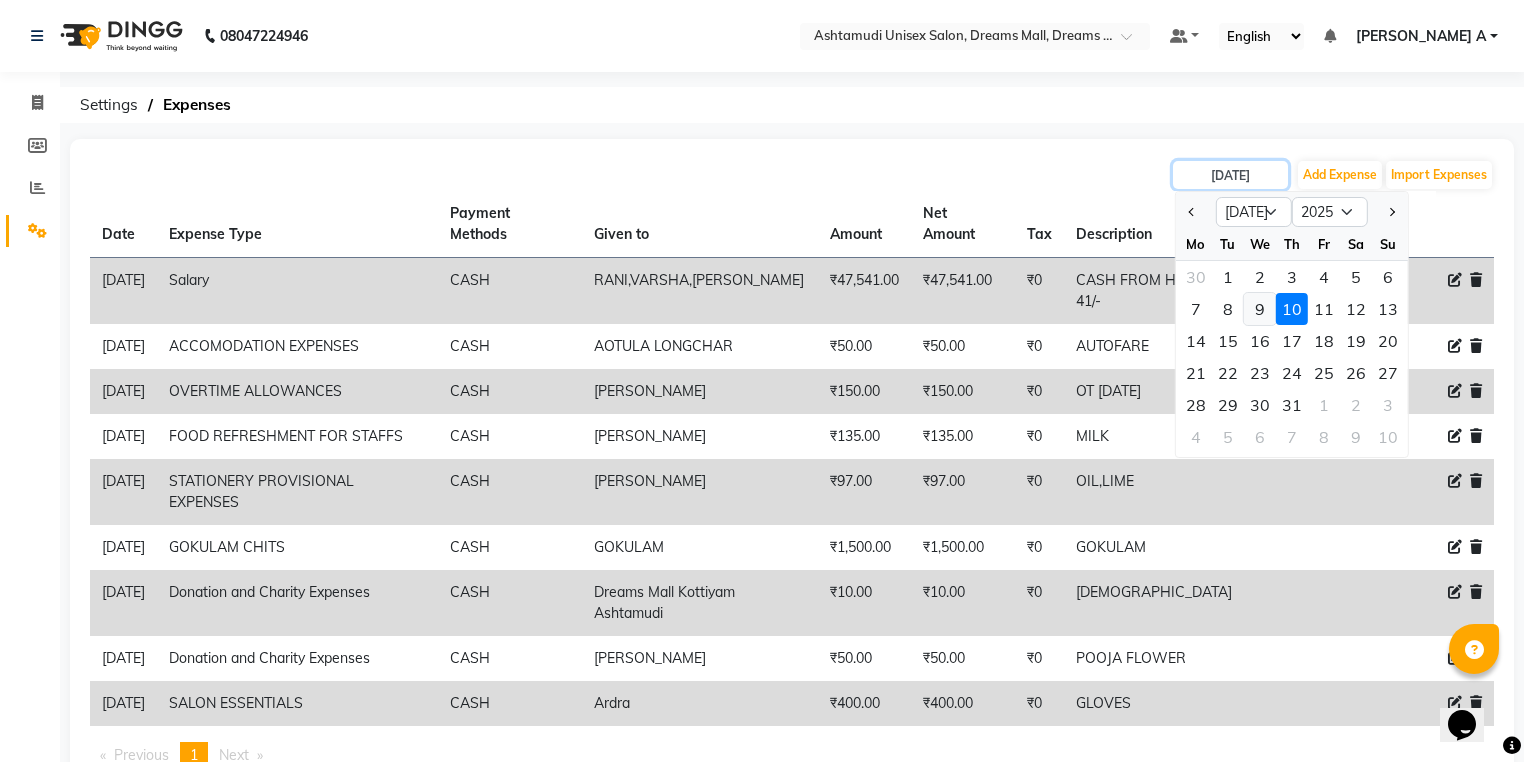 type on "[DATE]" 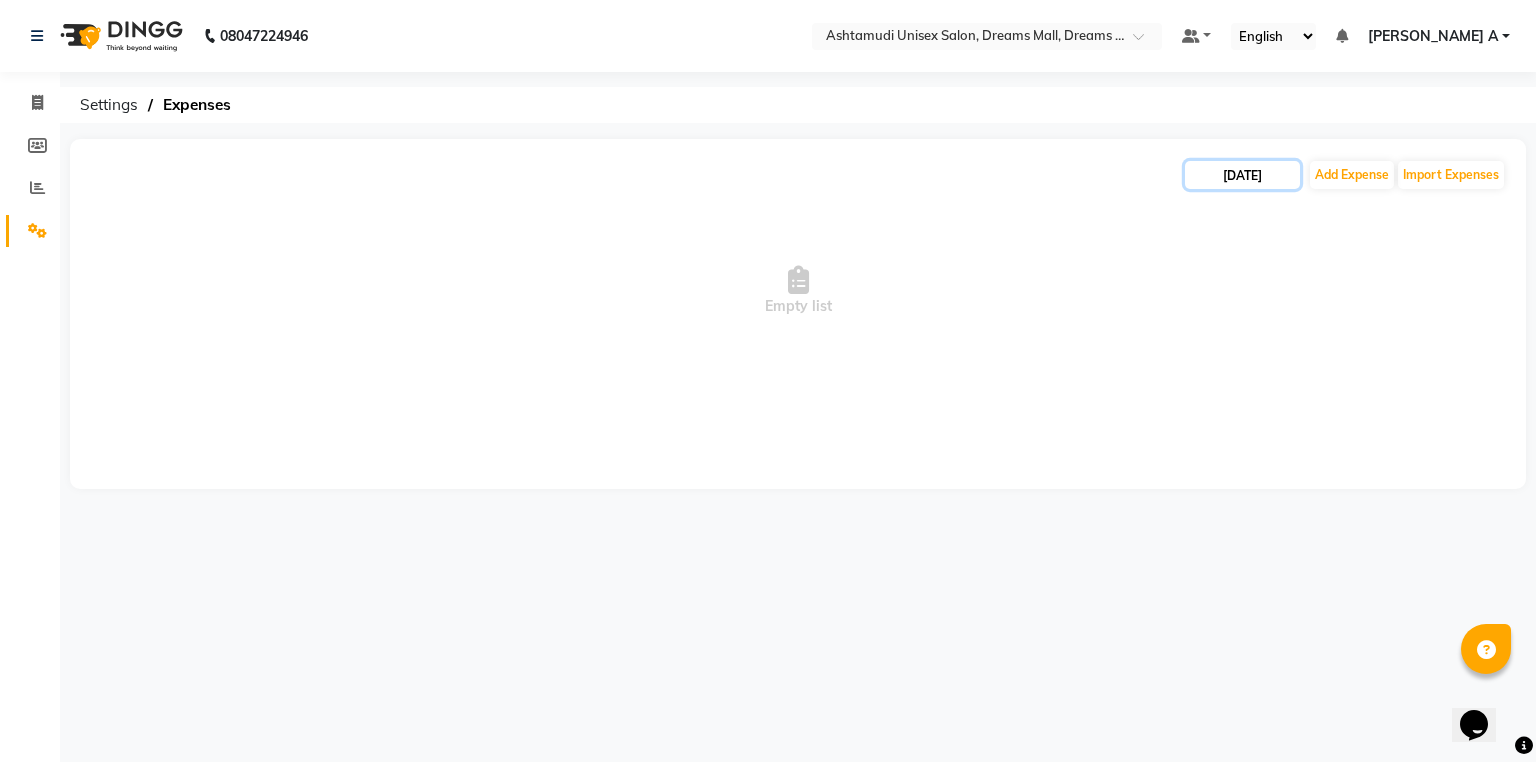 click on "[DATE]" 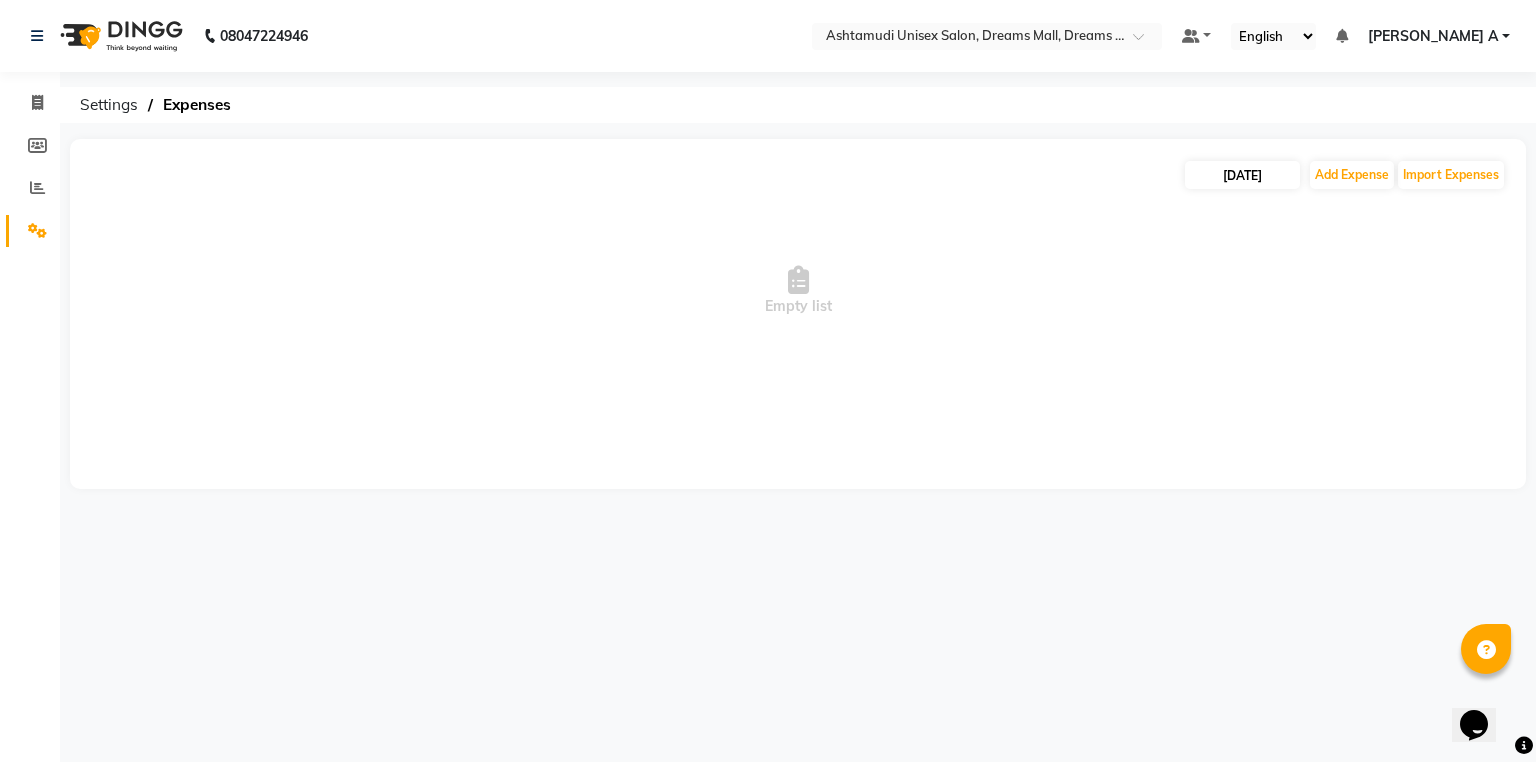 select on "7" 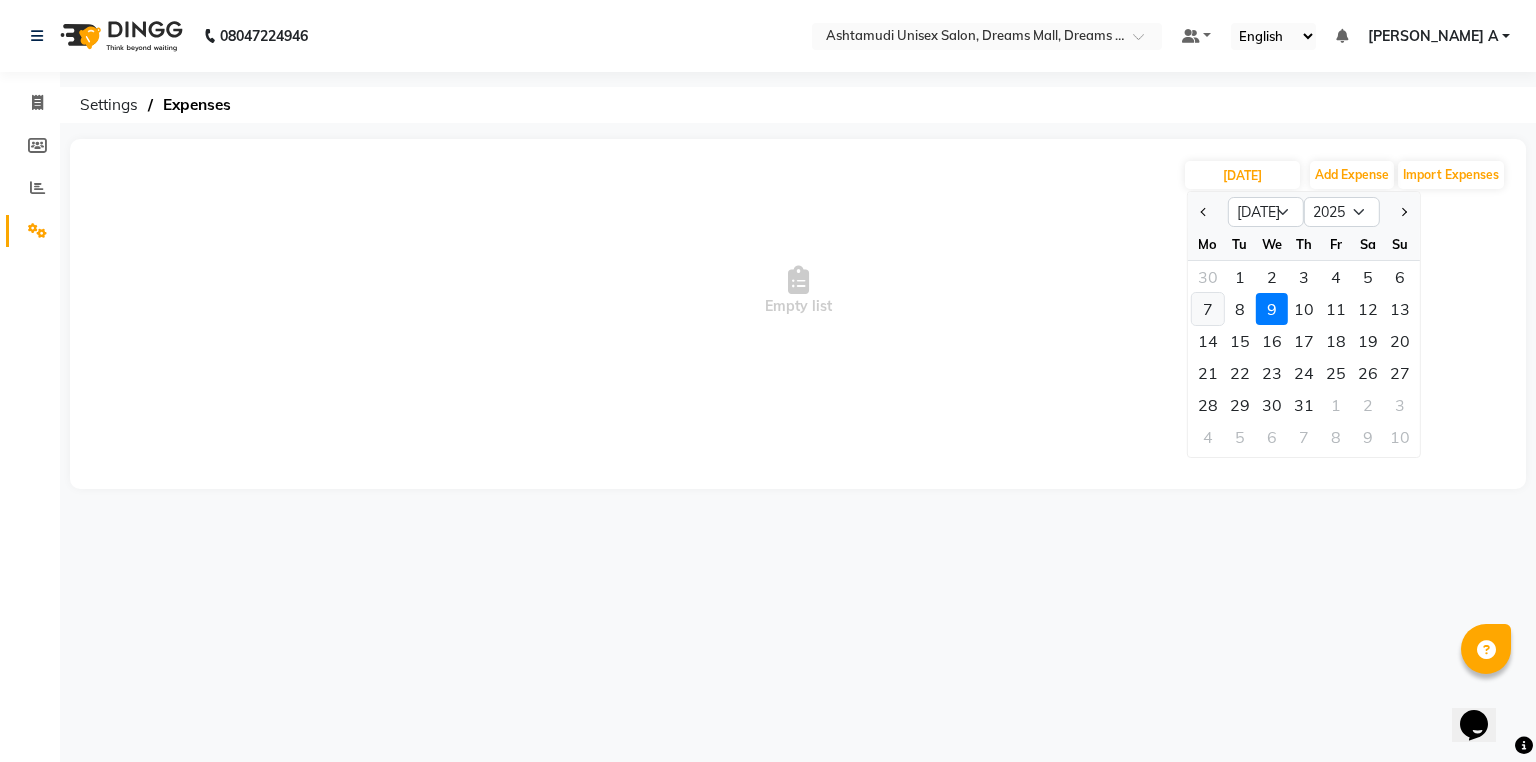 click on "7" 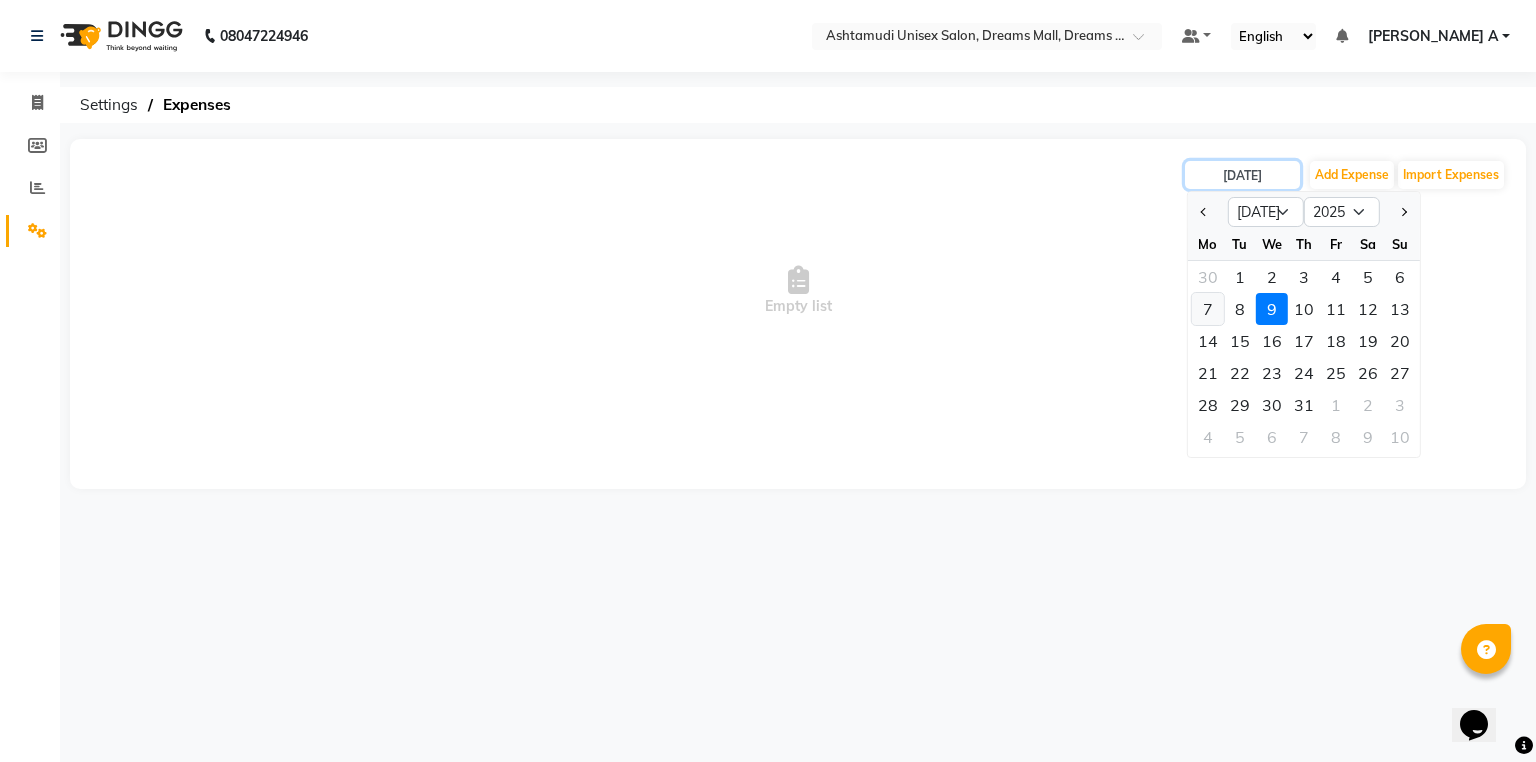 type on "[DATE]" 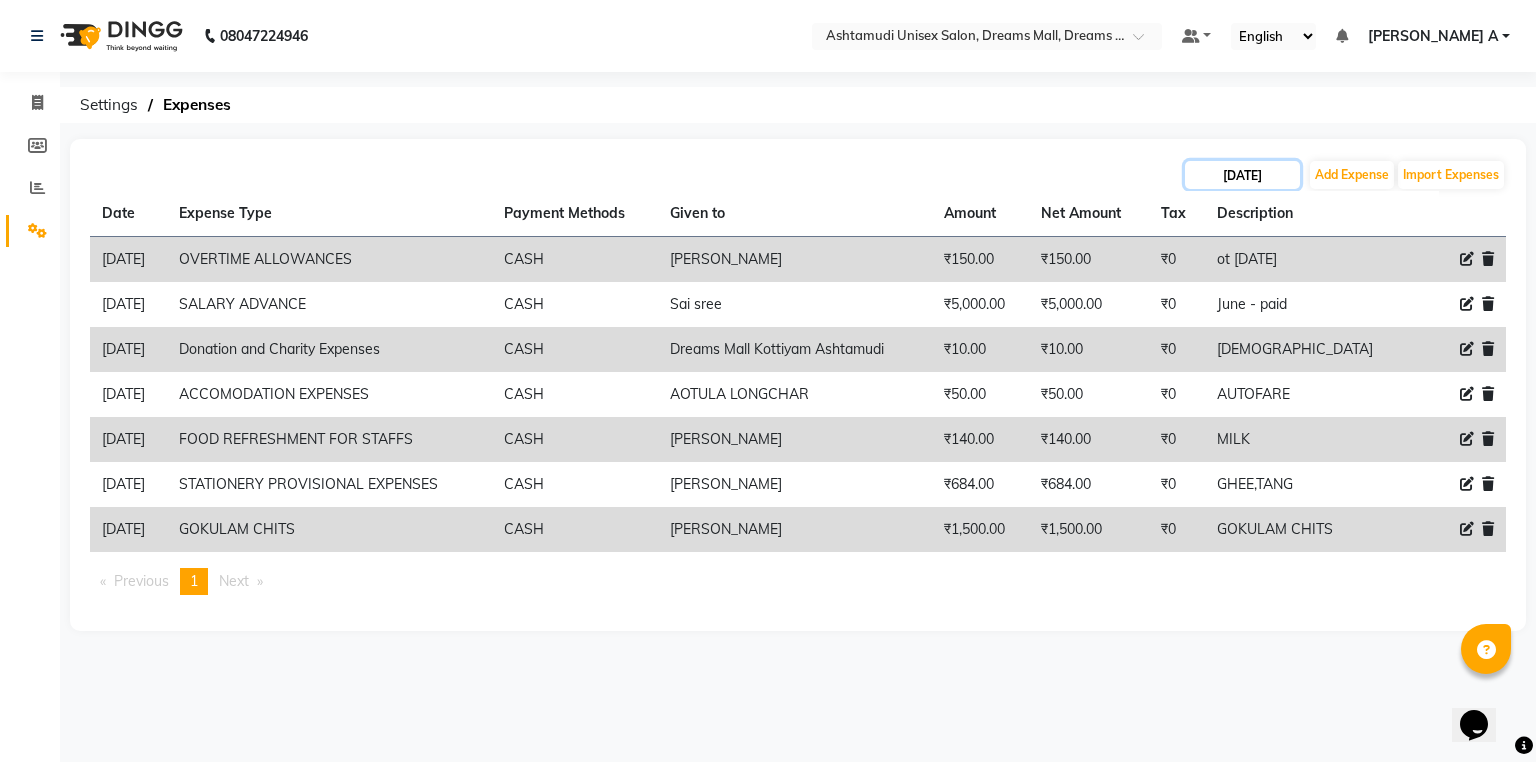 click on "[DATE]" 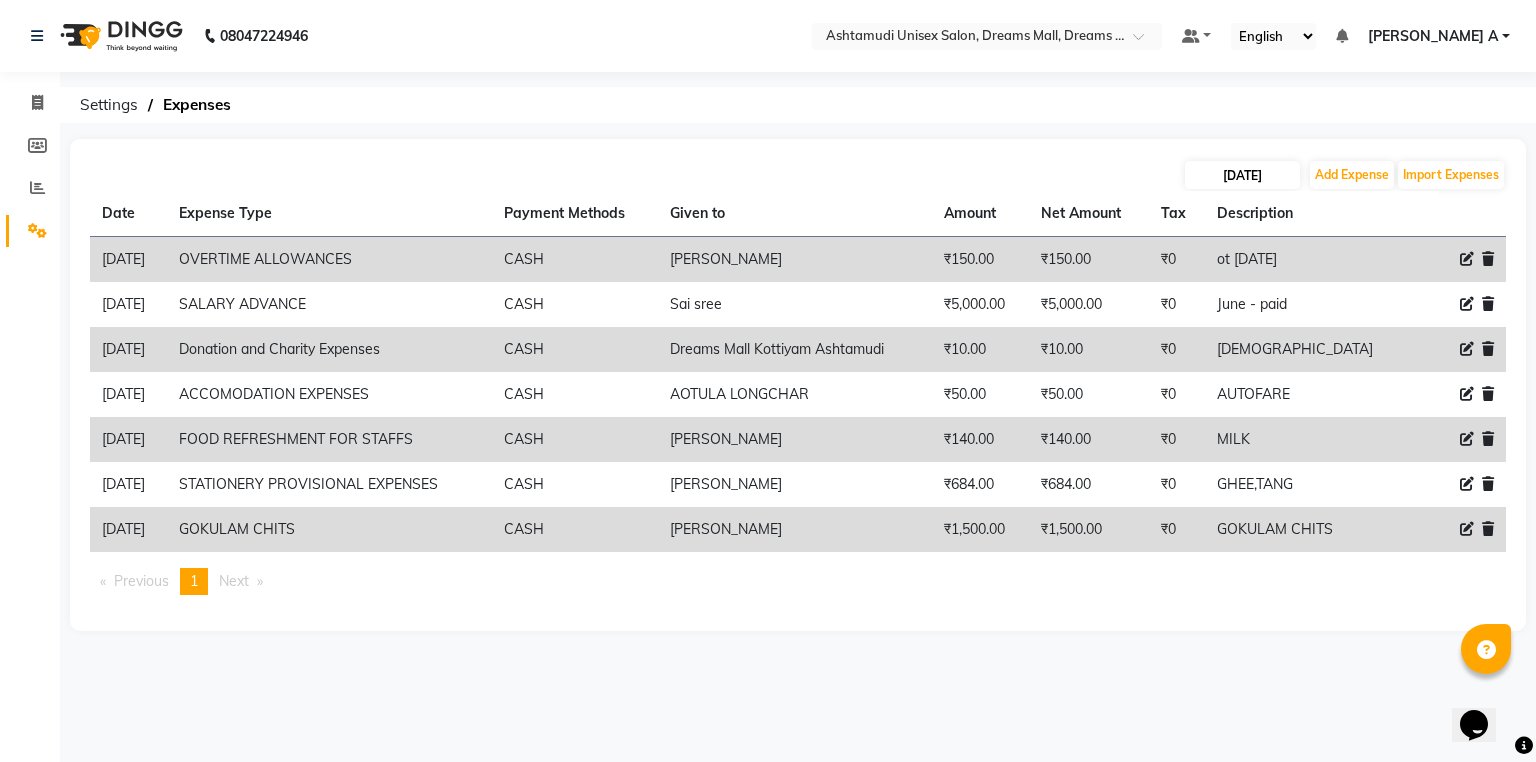 select on "7" 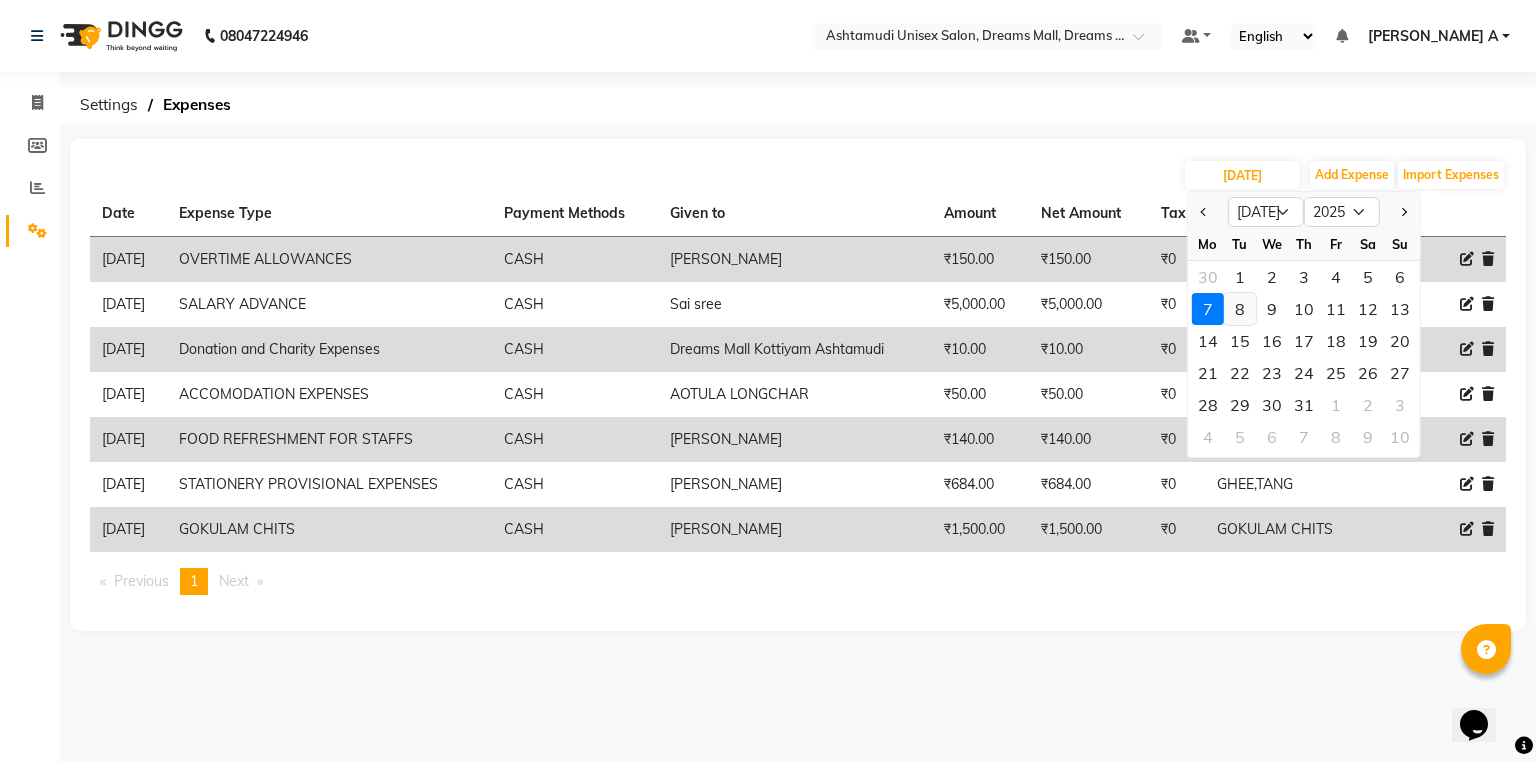 click on "8" 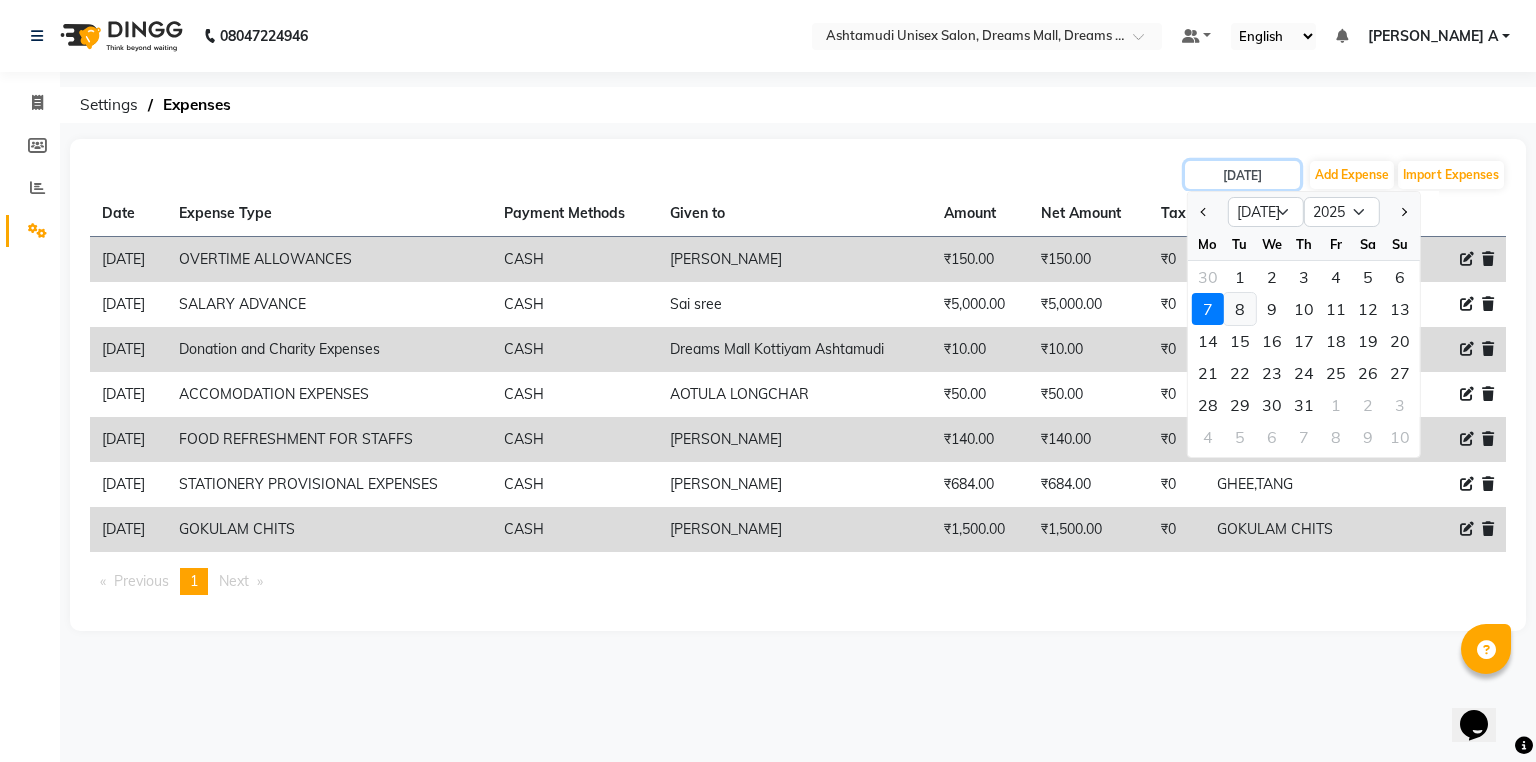 type on "[DATE]" 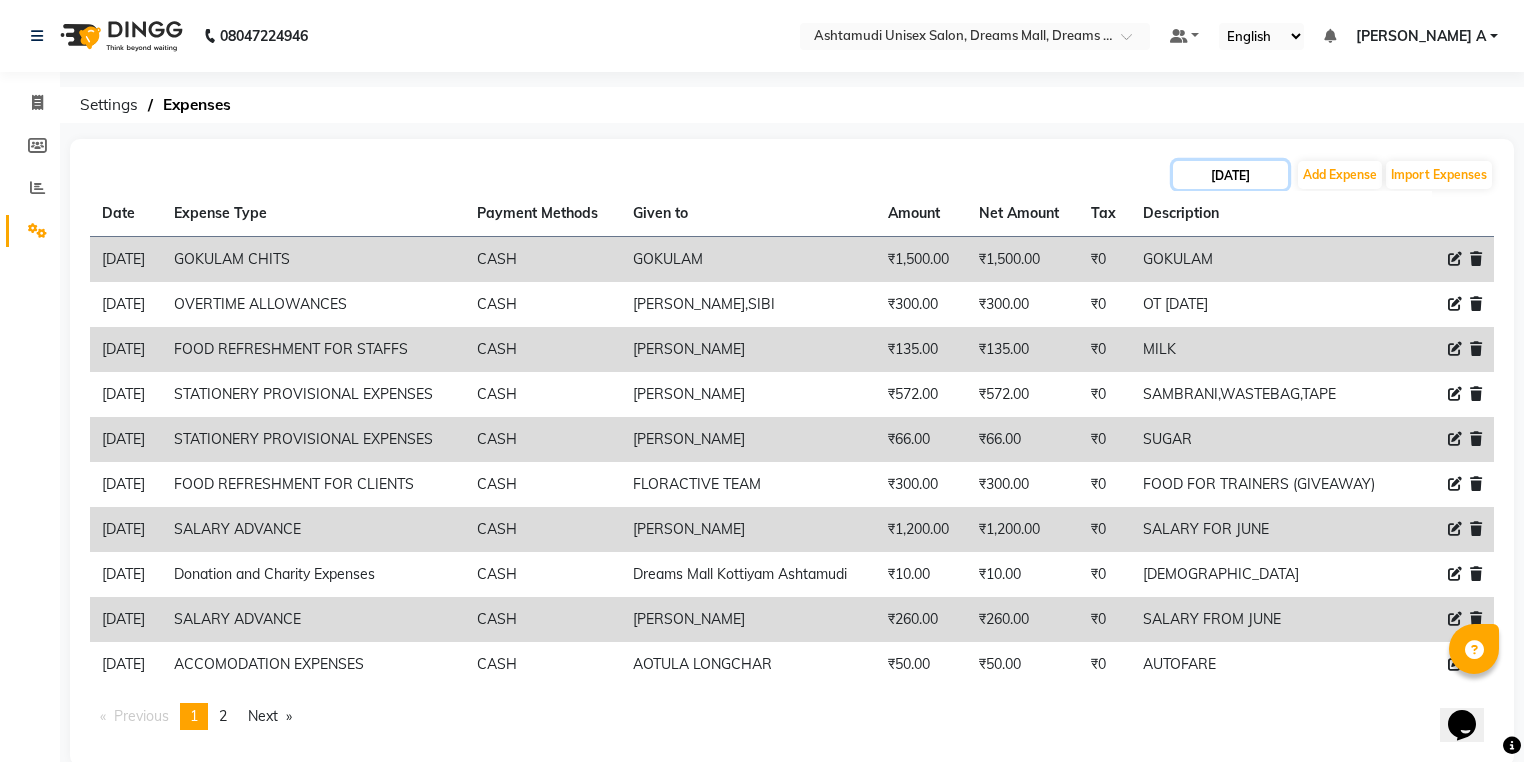 click on "[DATE]" 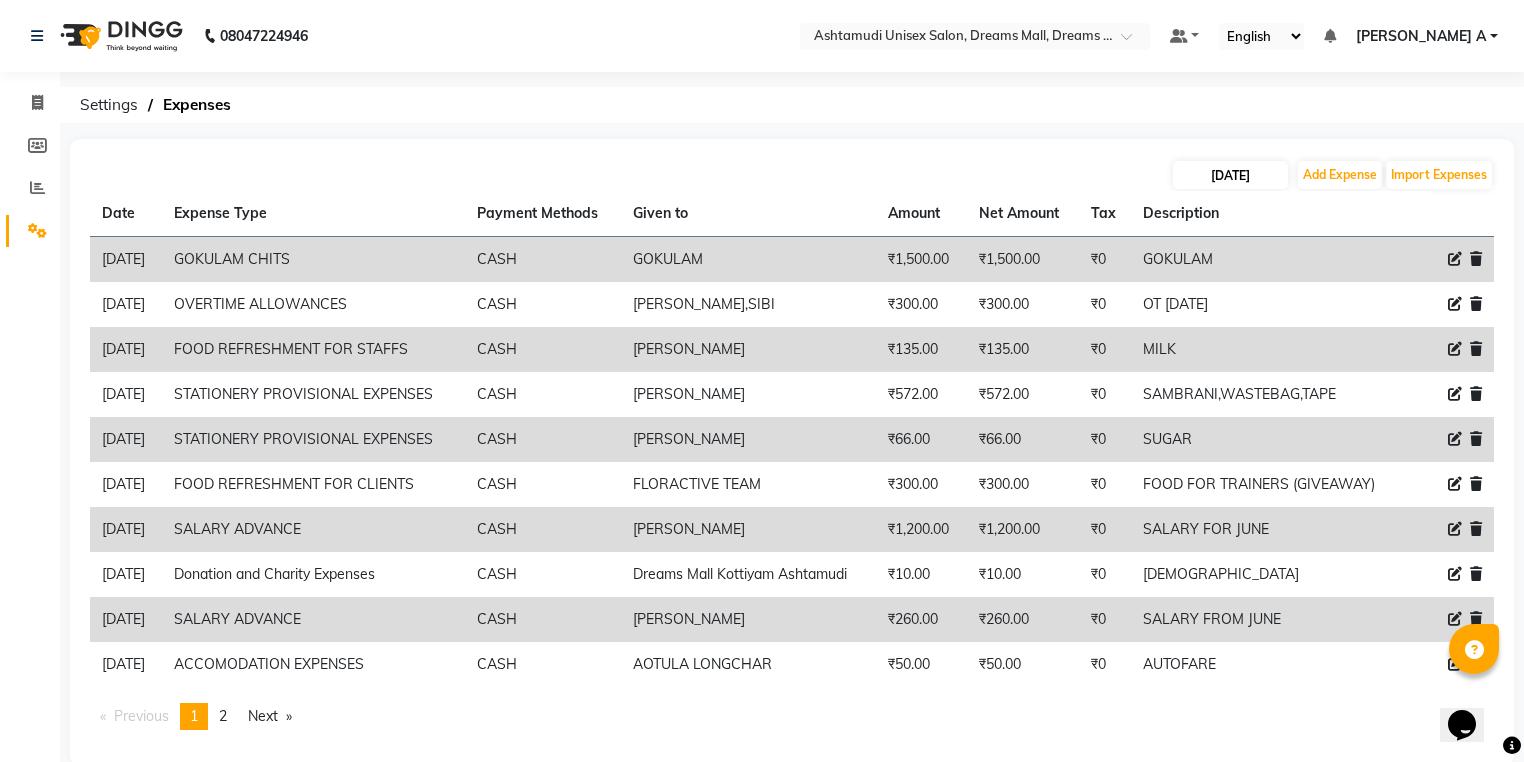 select on "7" 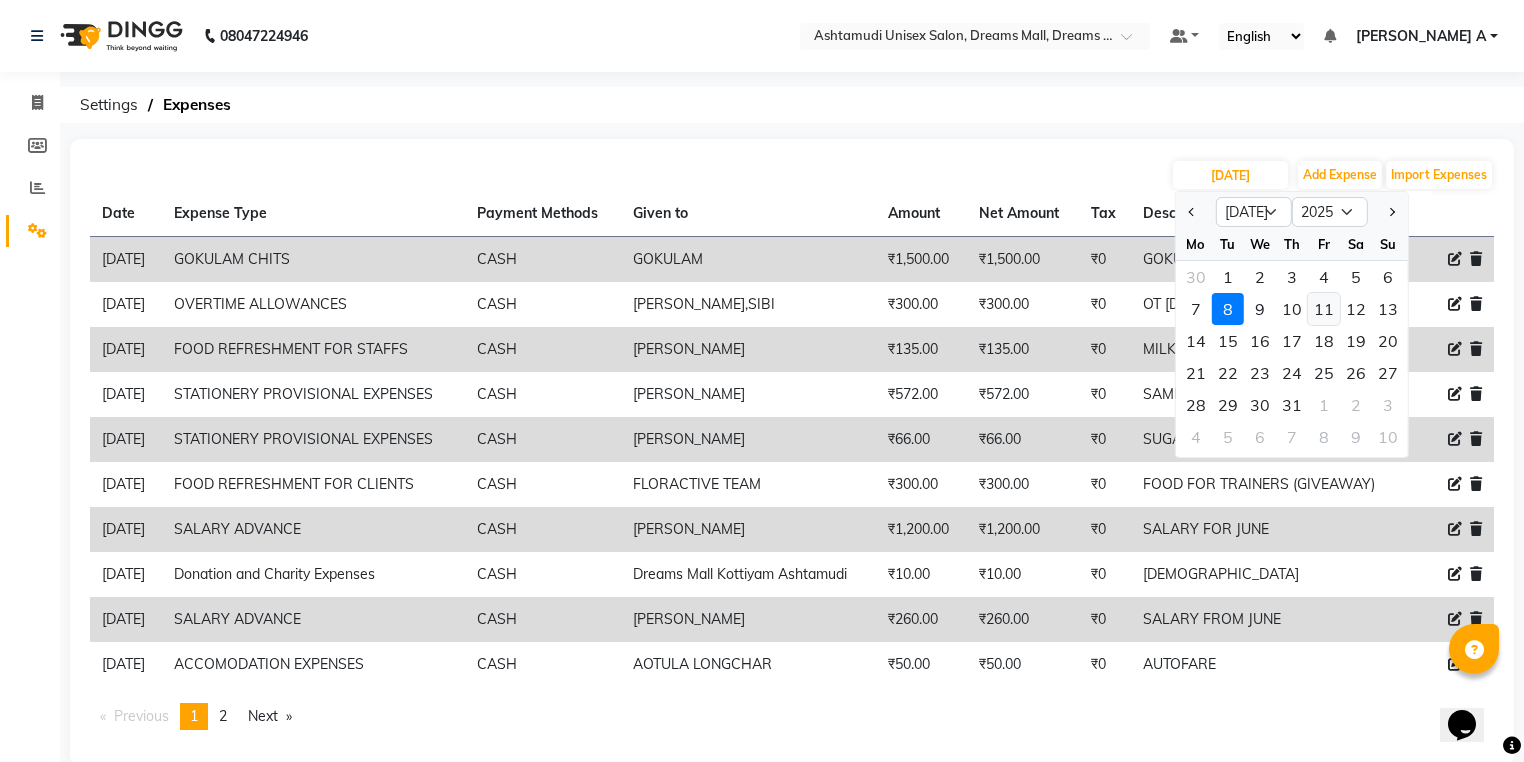 click on "11" 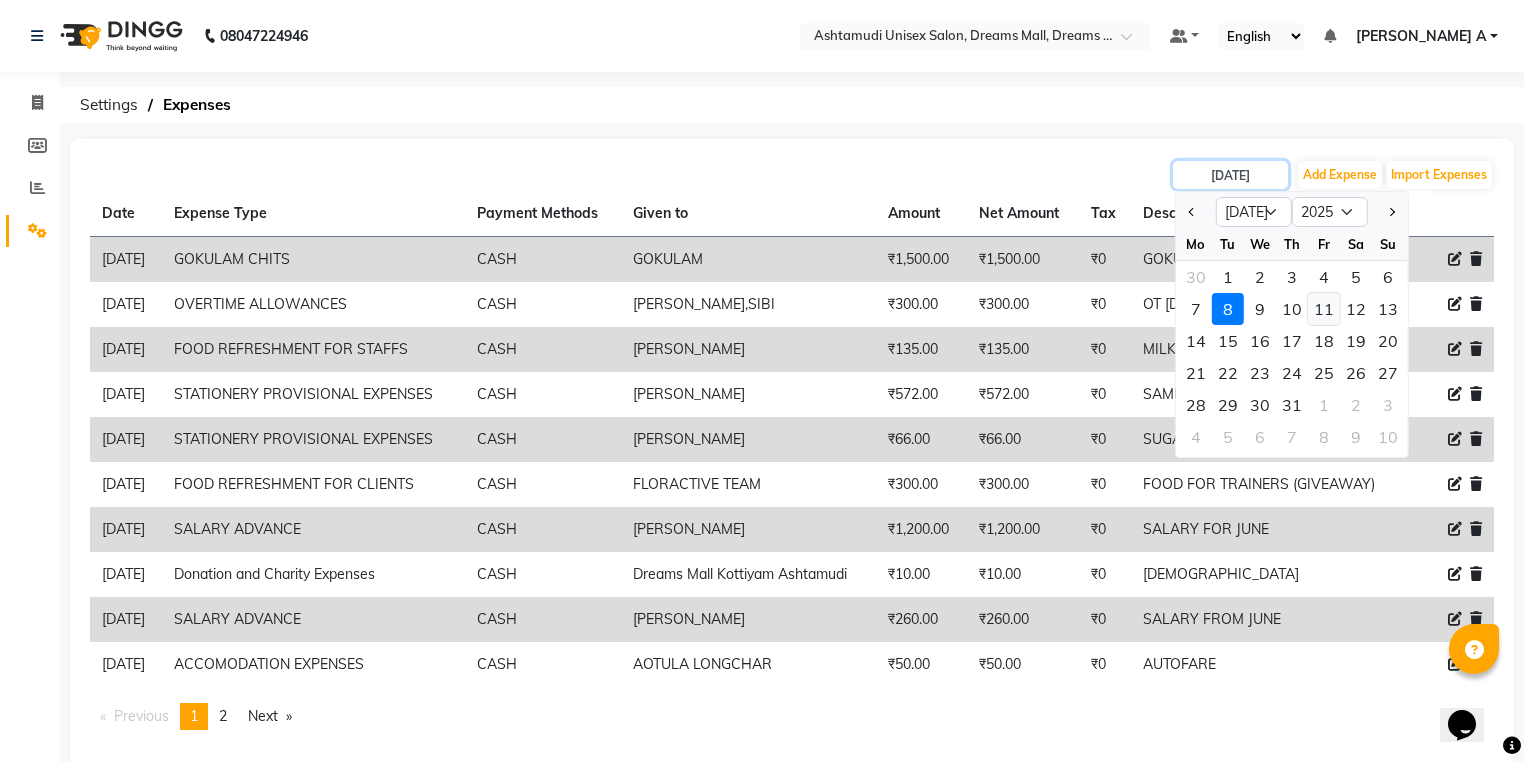 type on "[DATE]" 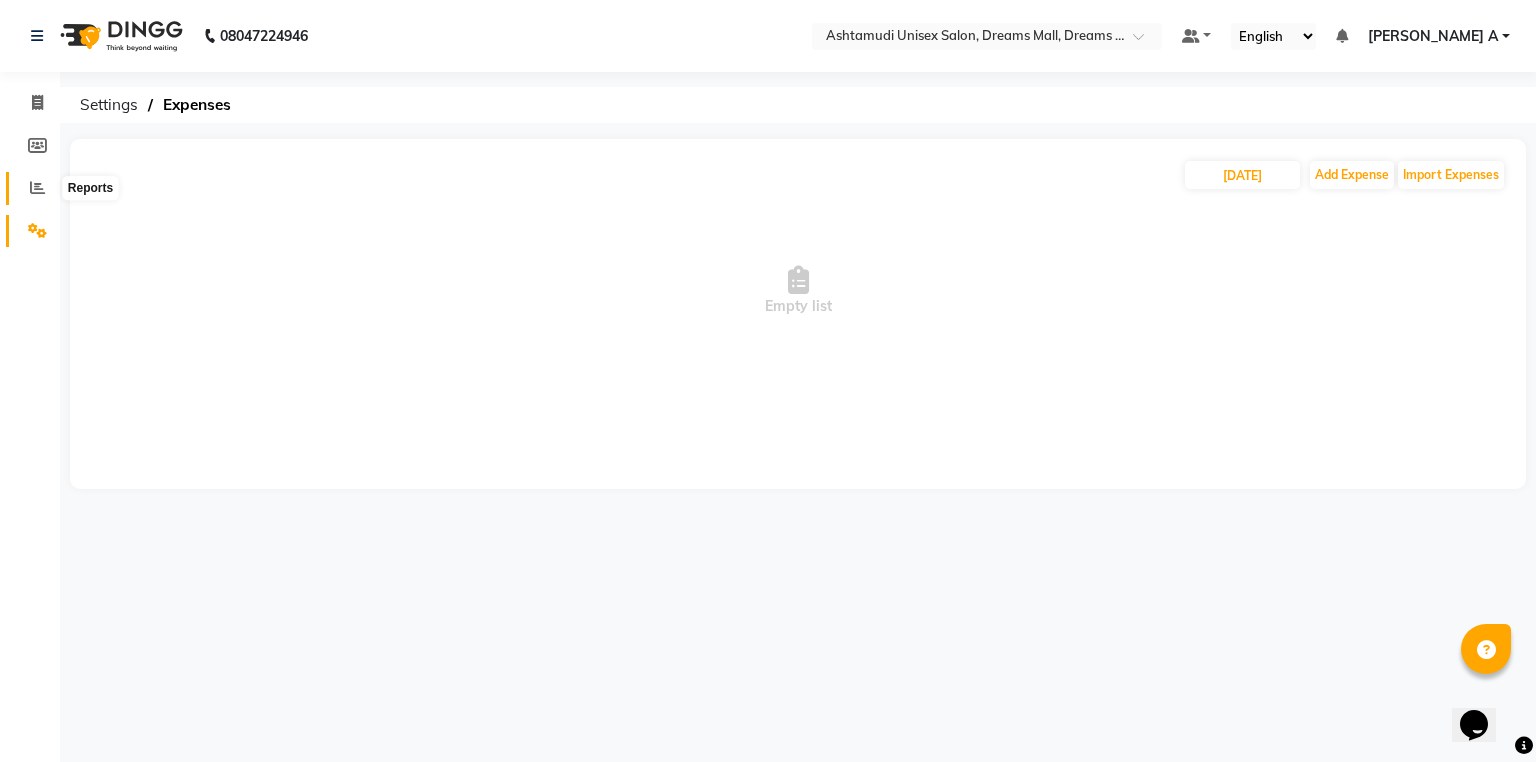 click 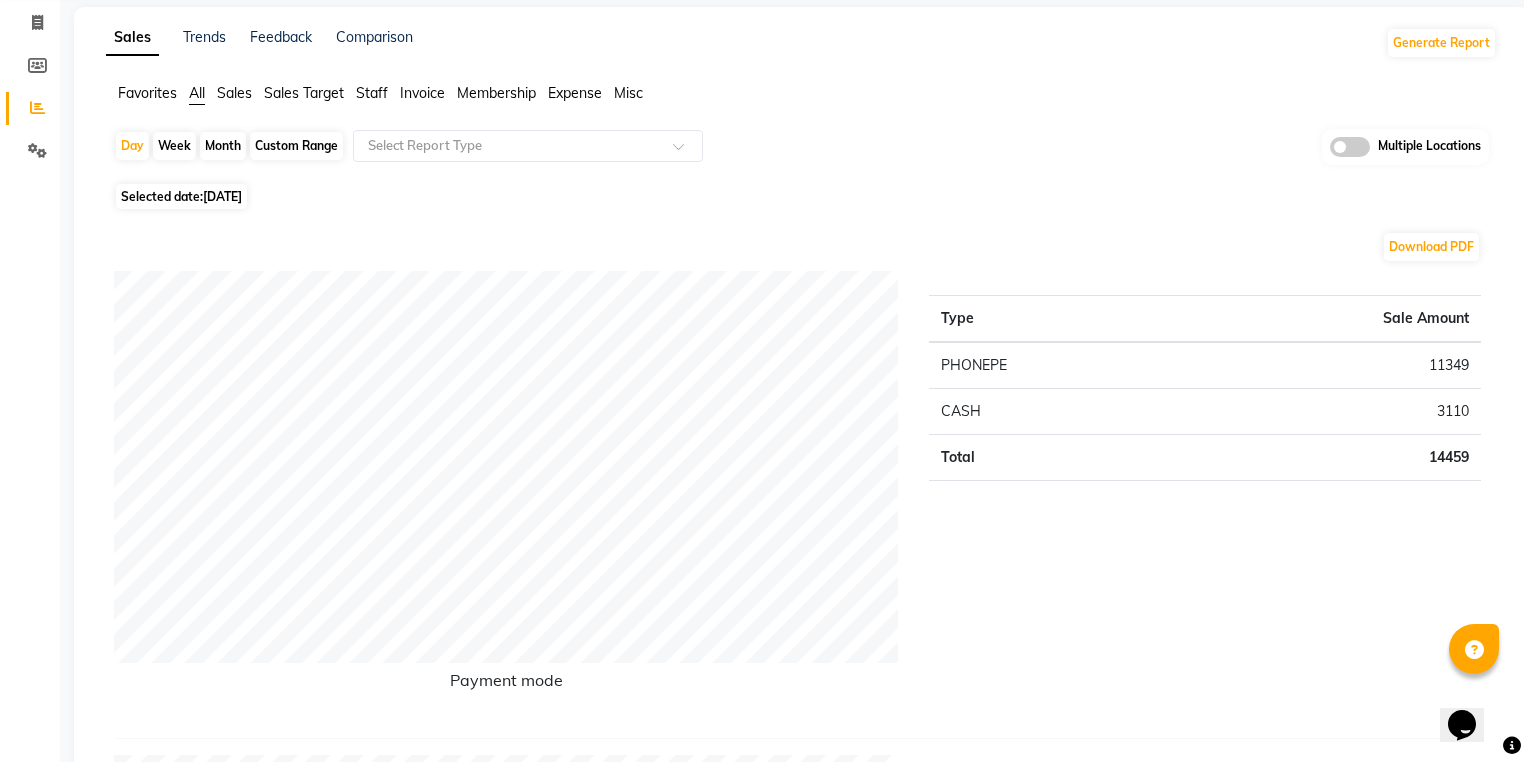 scroll, scrollTop: 0, scrollLeft: 0, axis: both 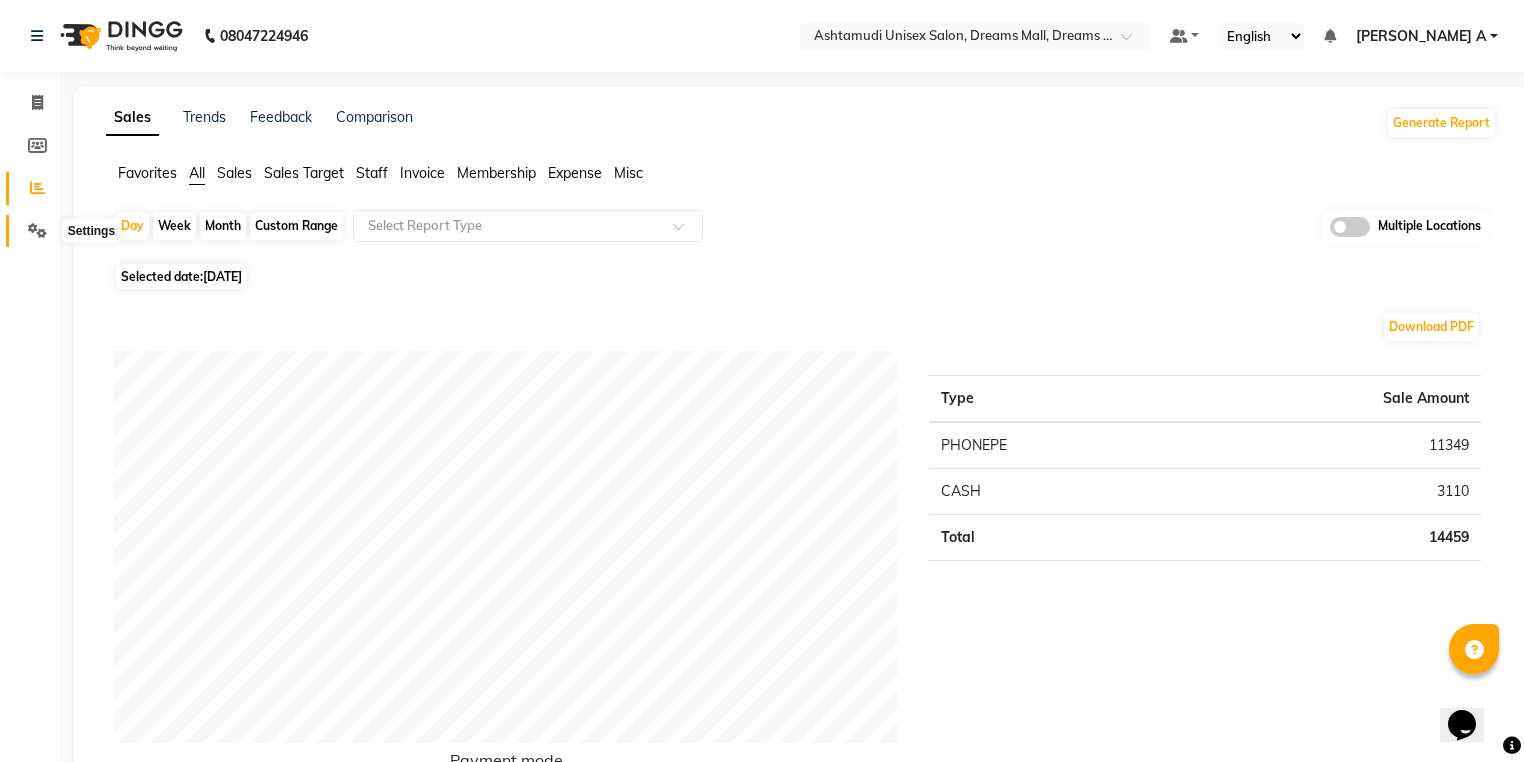 click 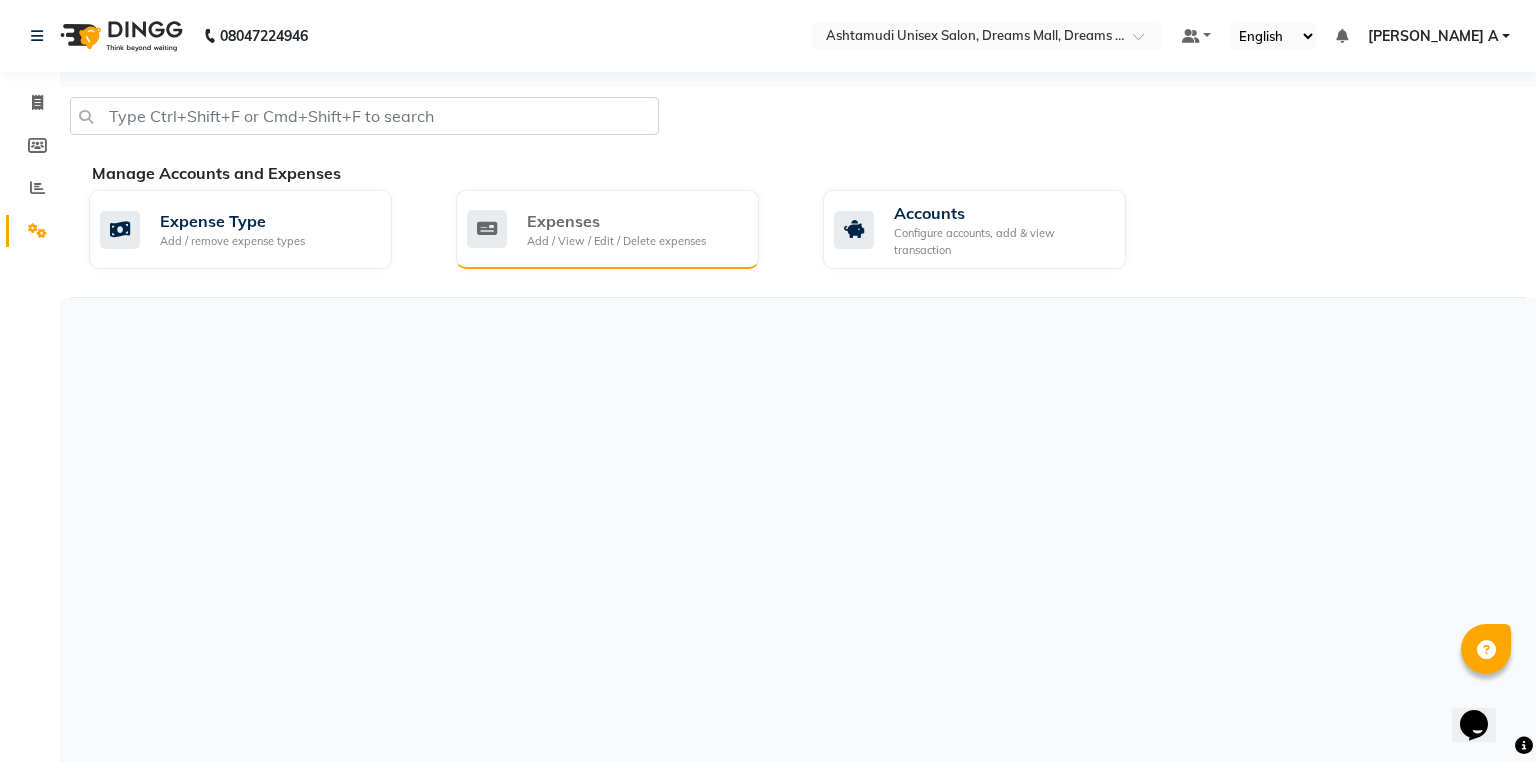 click on "Expenses" 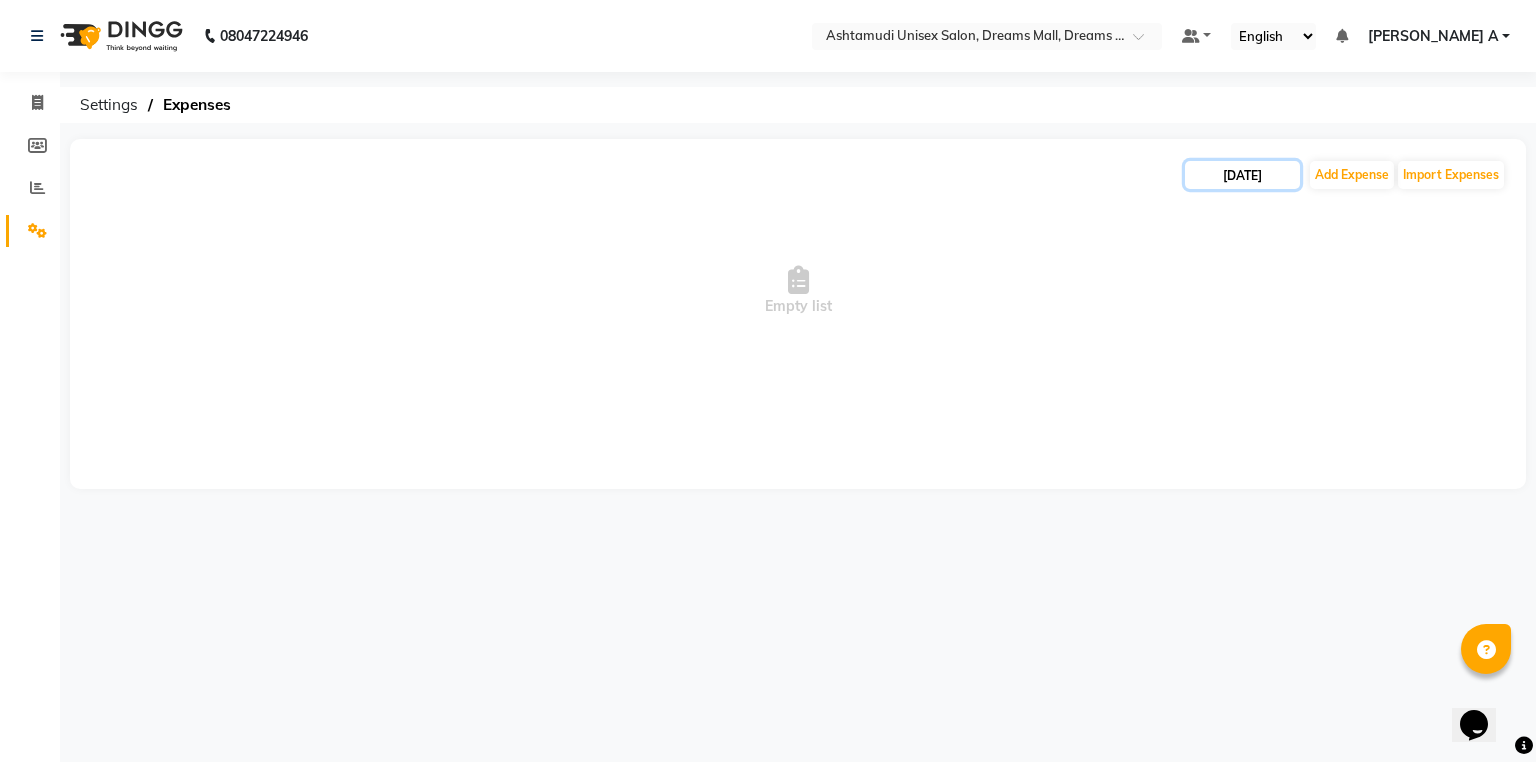 click on "[DATE]" 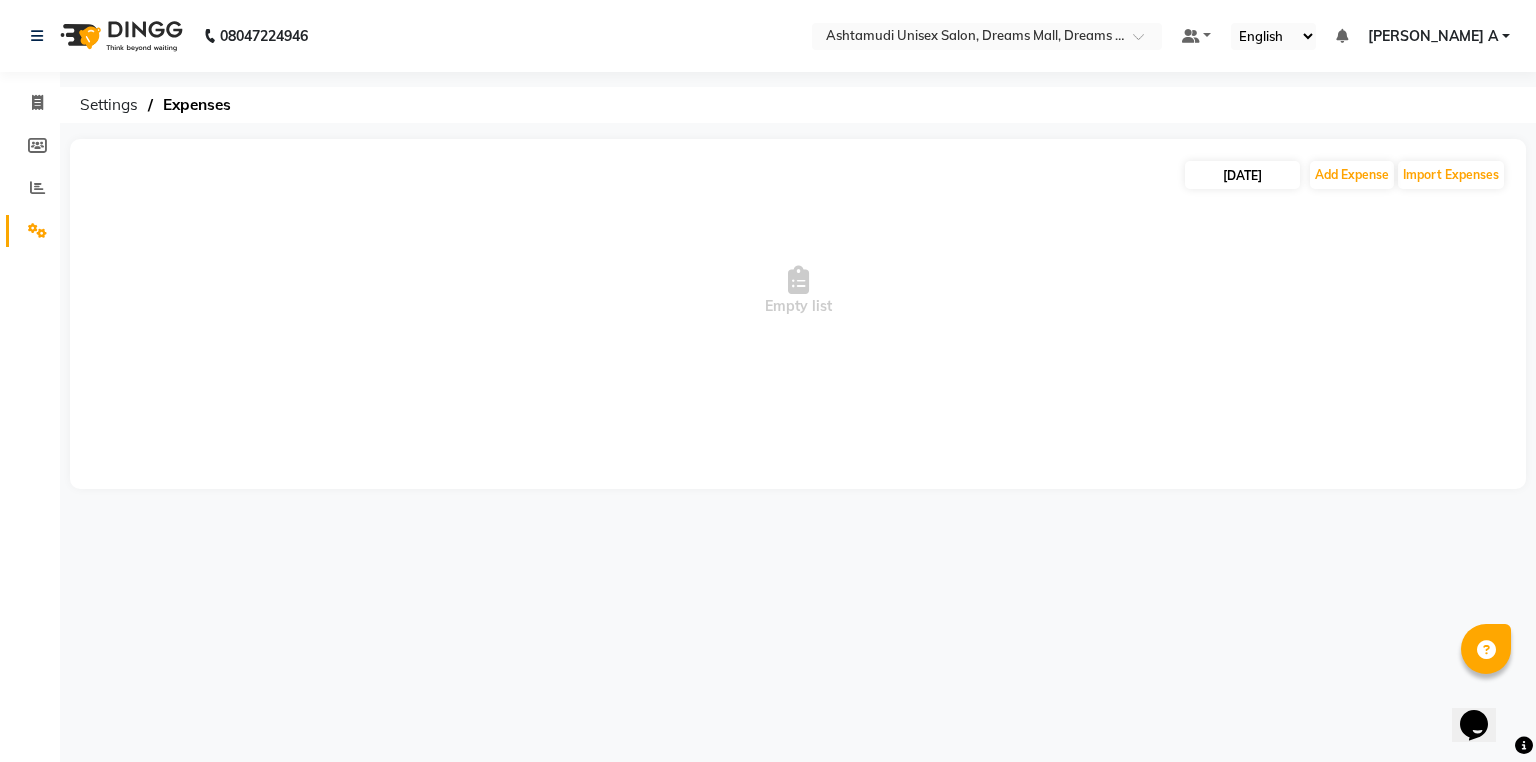 select on "7" 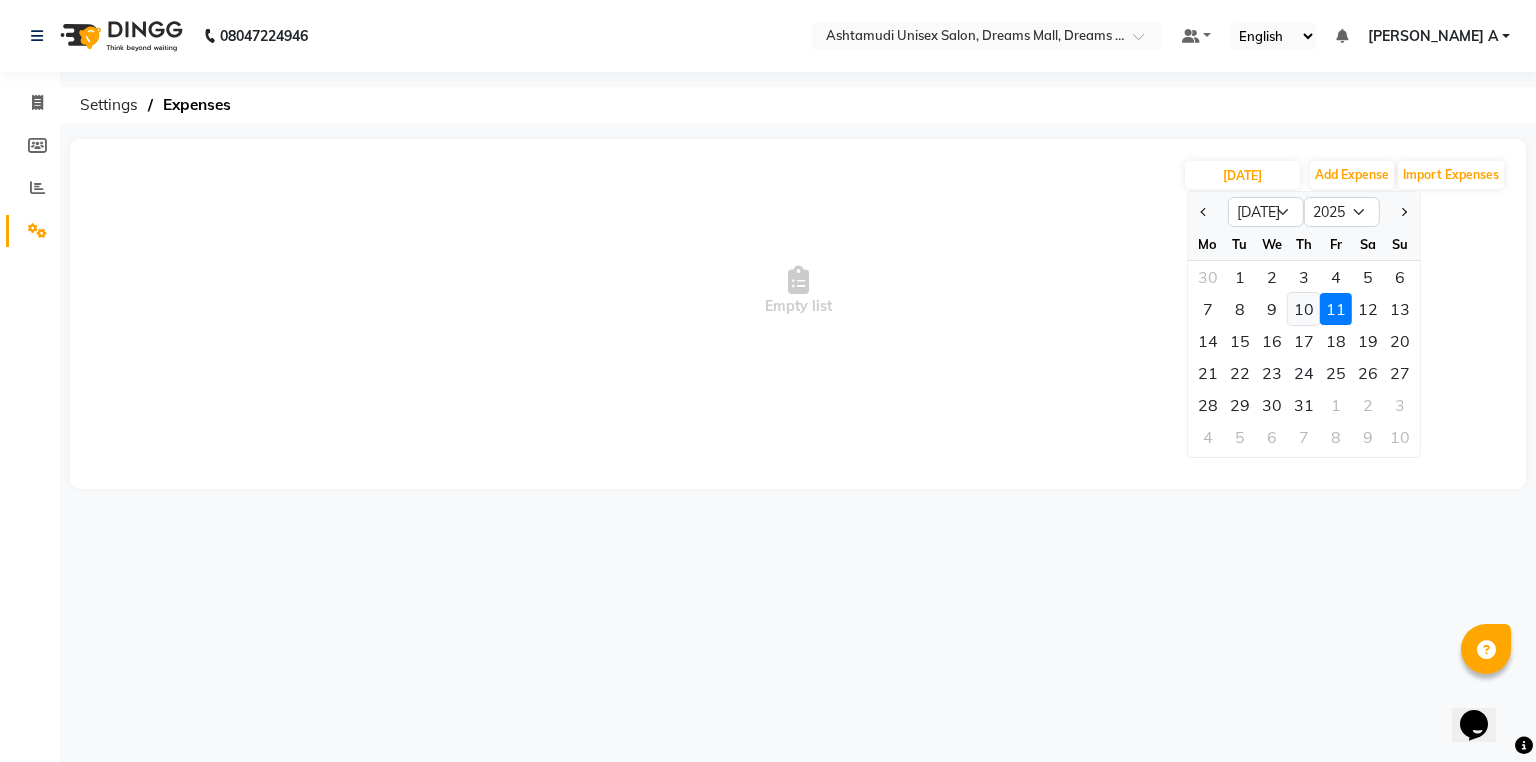 click on "10" 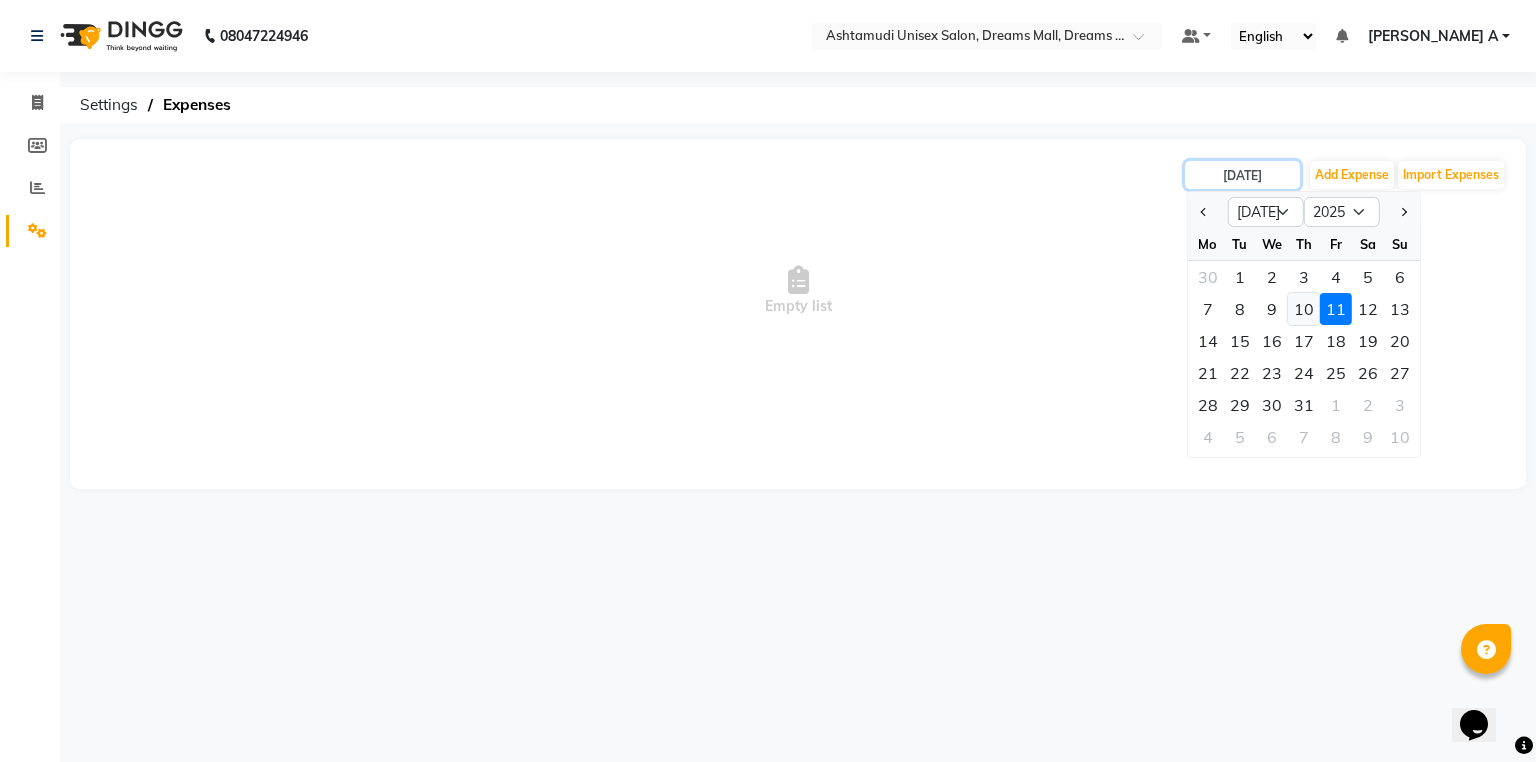 type on "[DATE]" 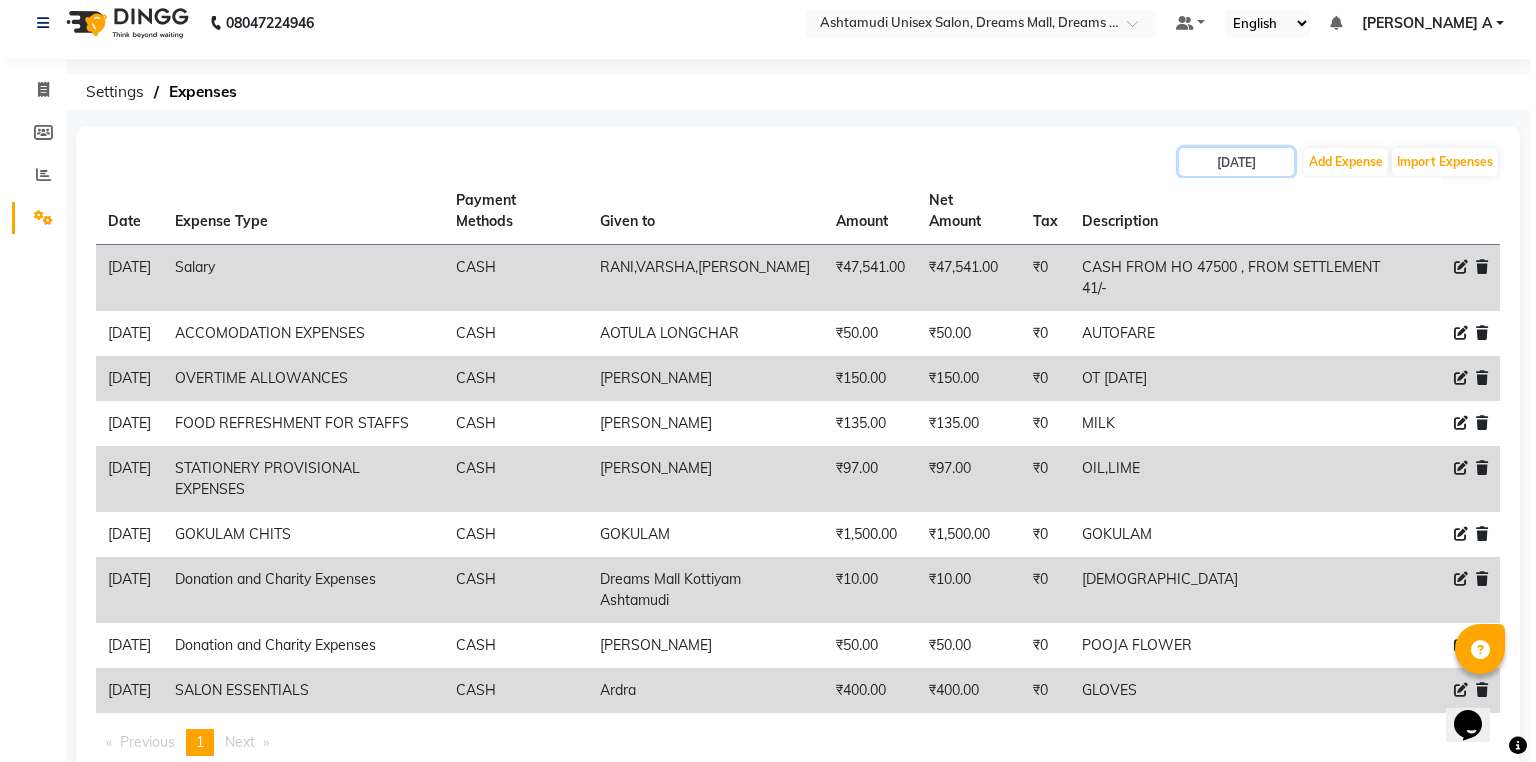 scroll, scrollTop: 0, scrollLeft: 0, axis: both 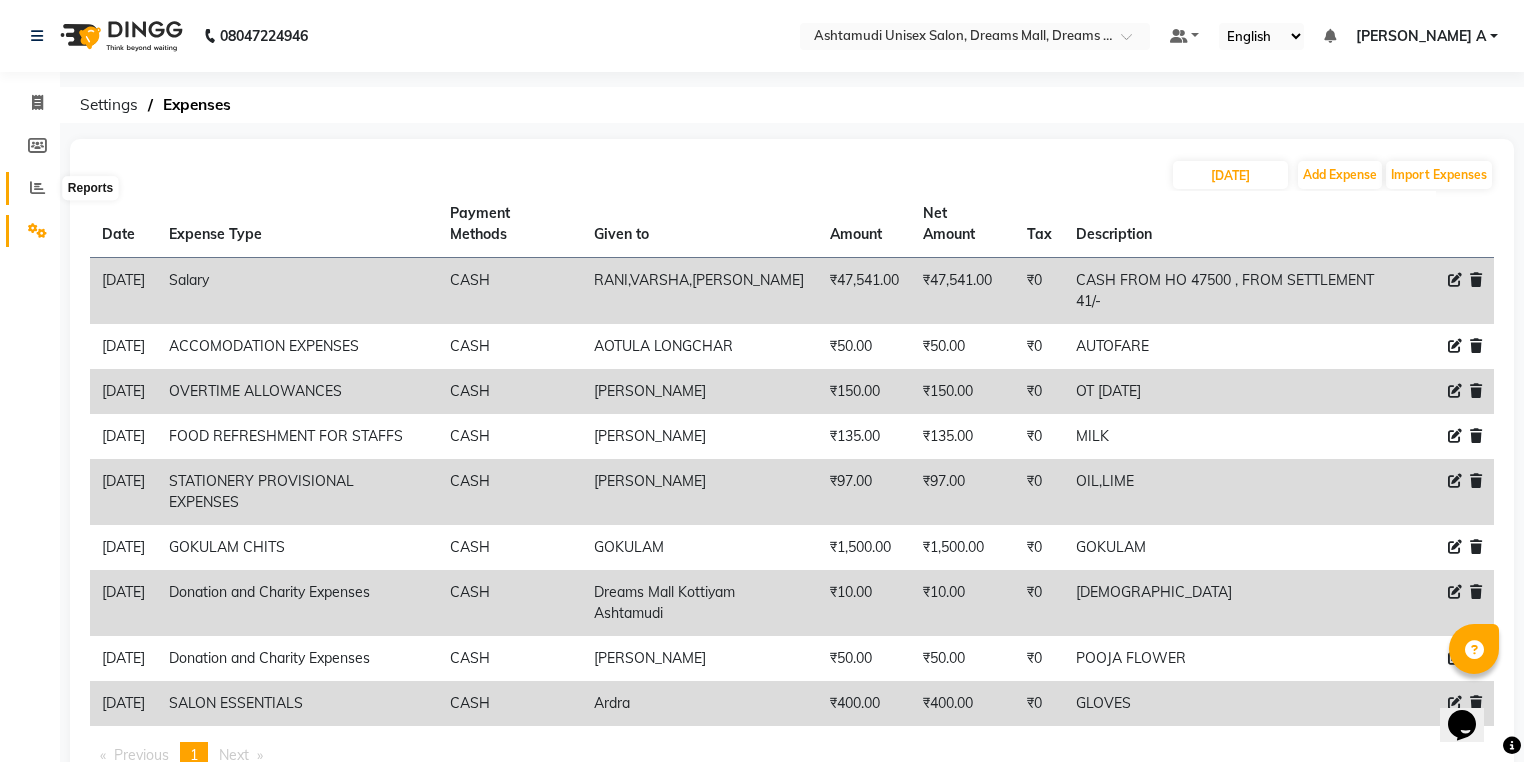 click 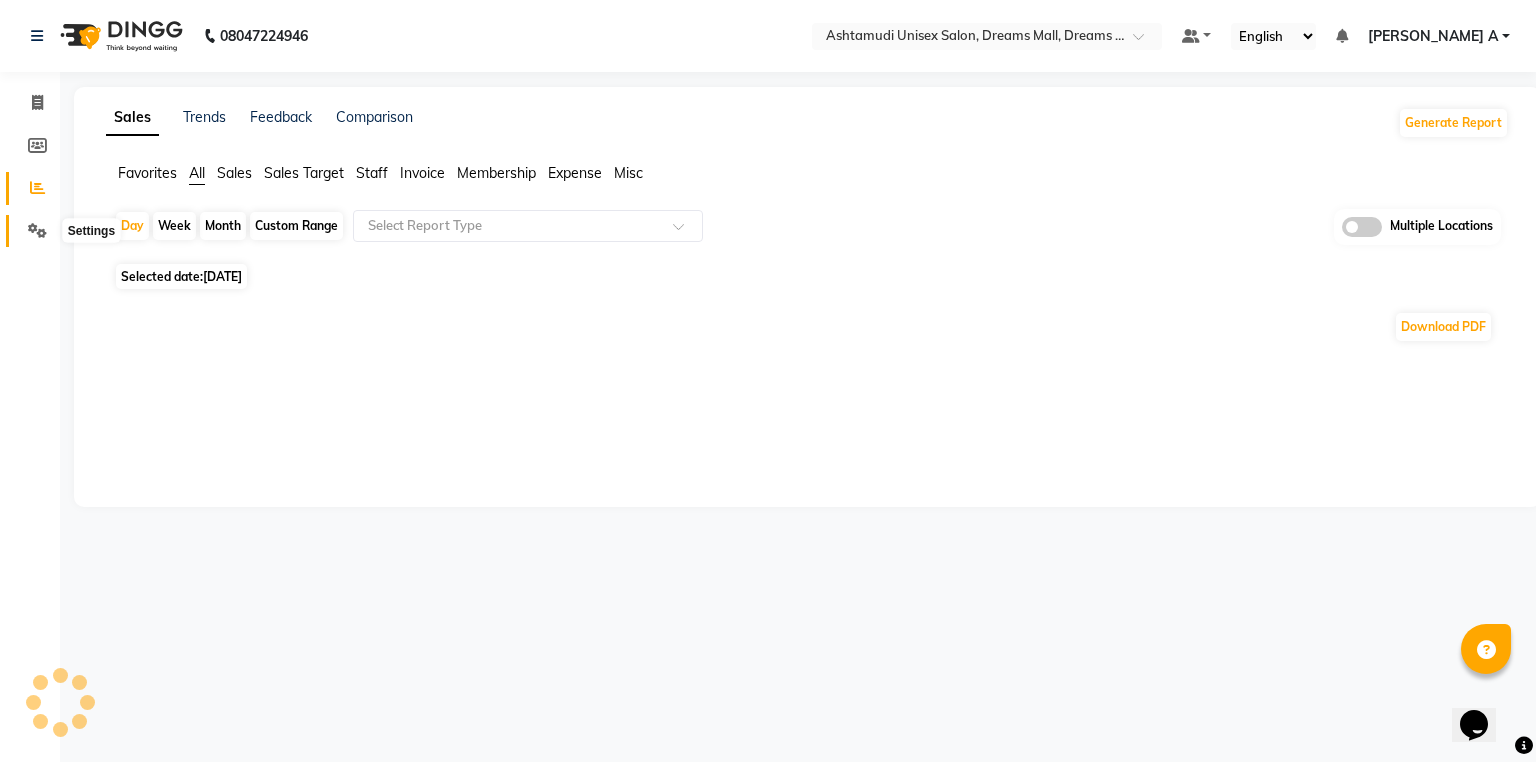 click 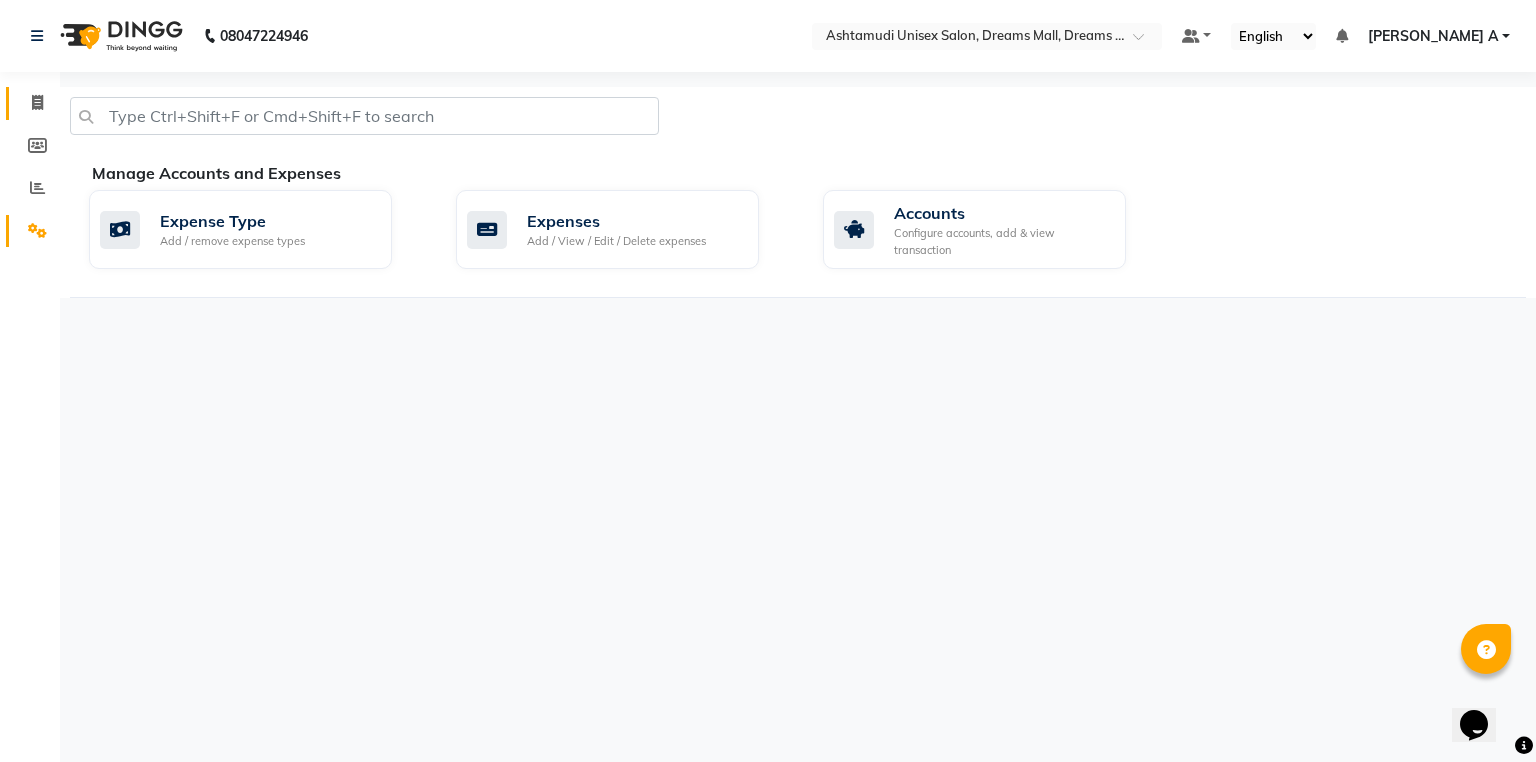 click 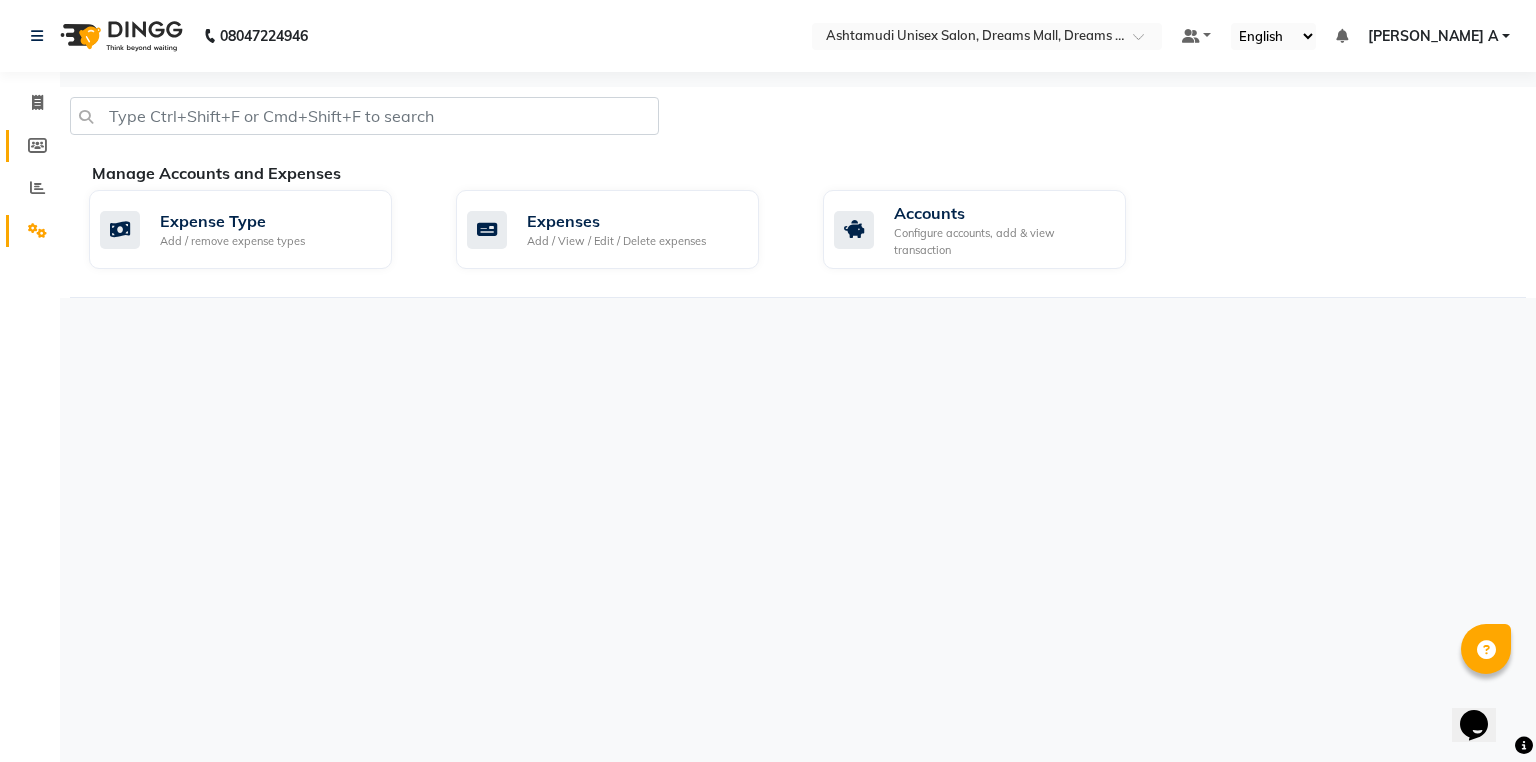 select on "service" 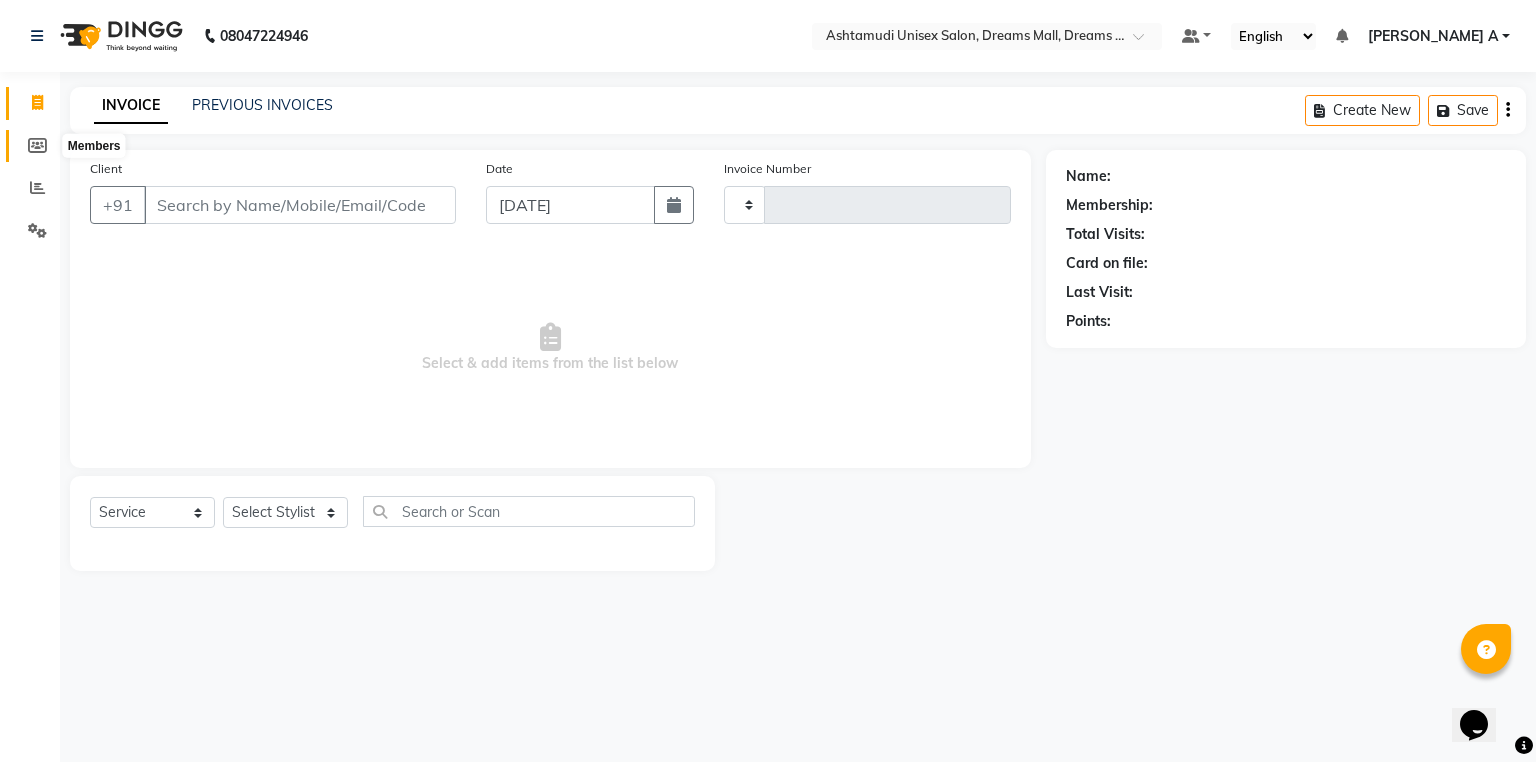 click 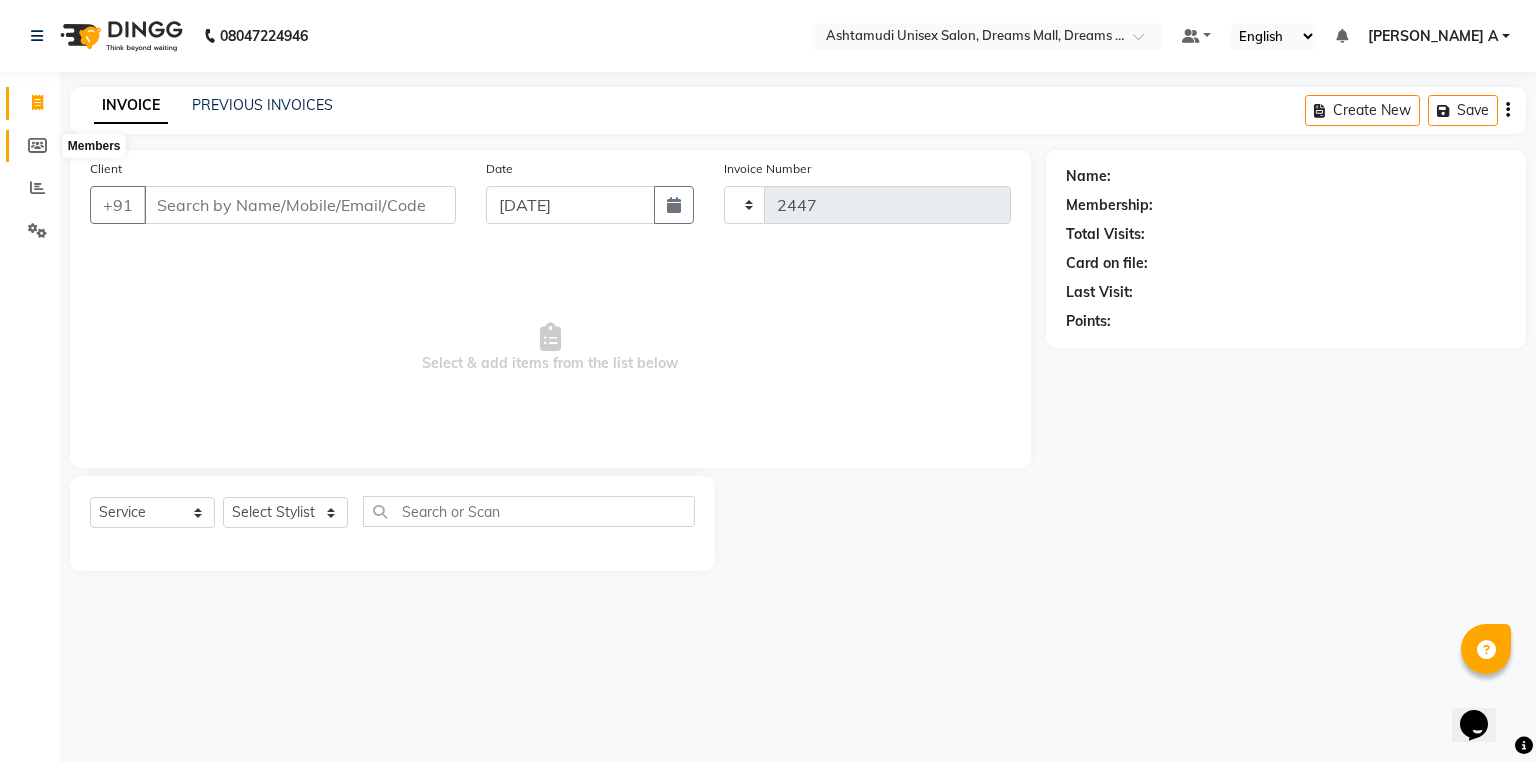 select 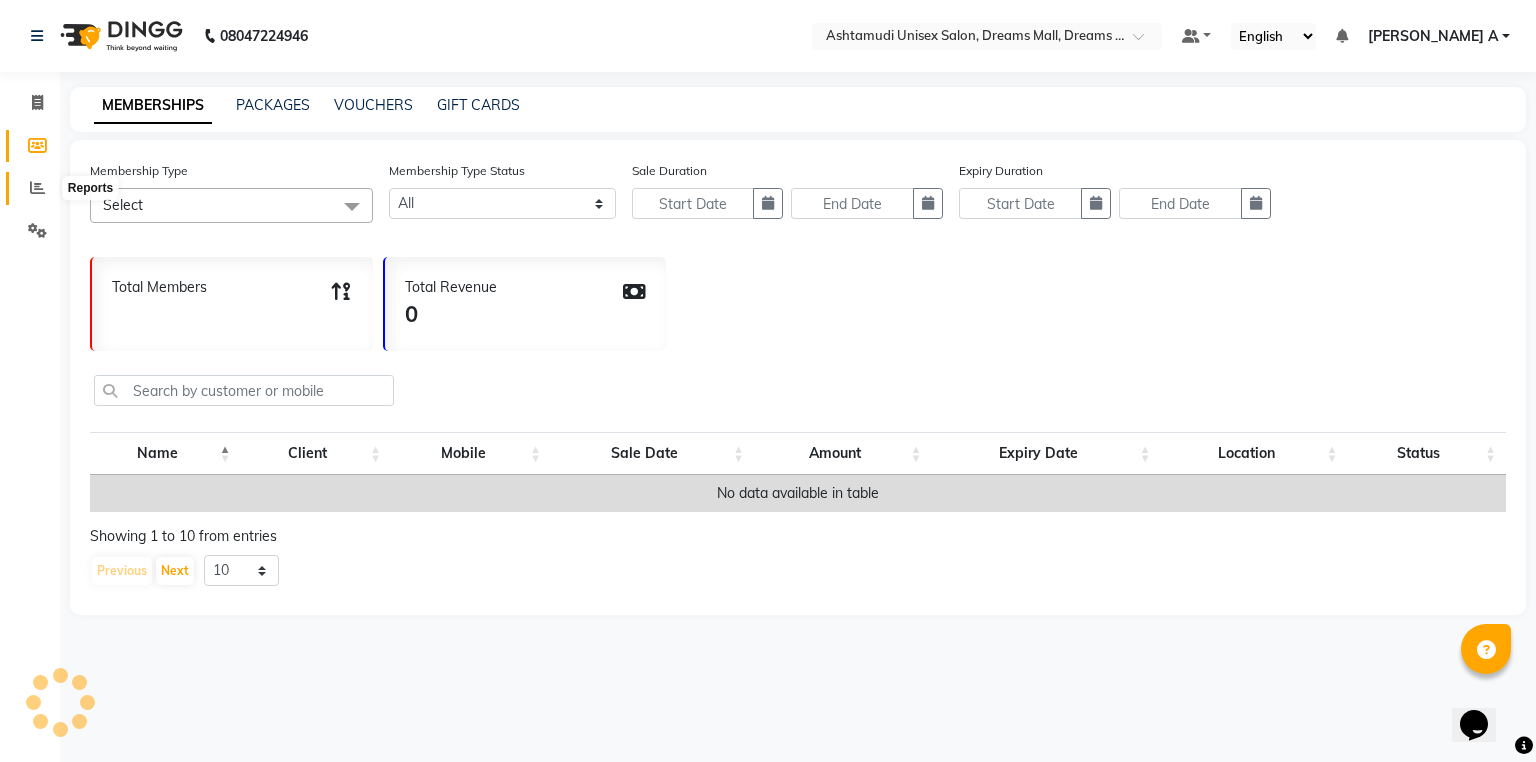 click 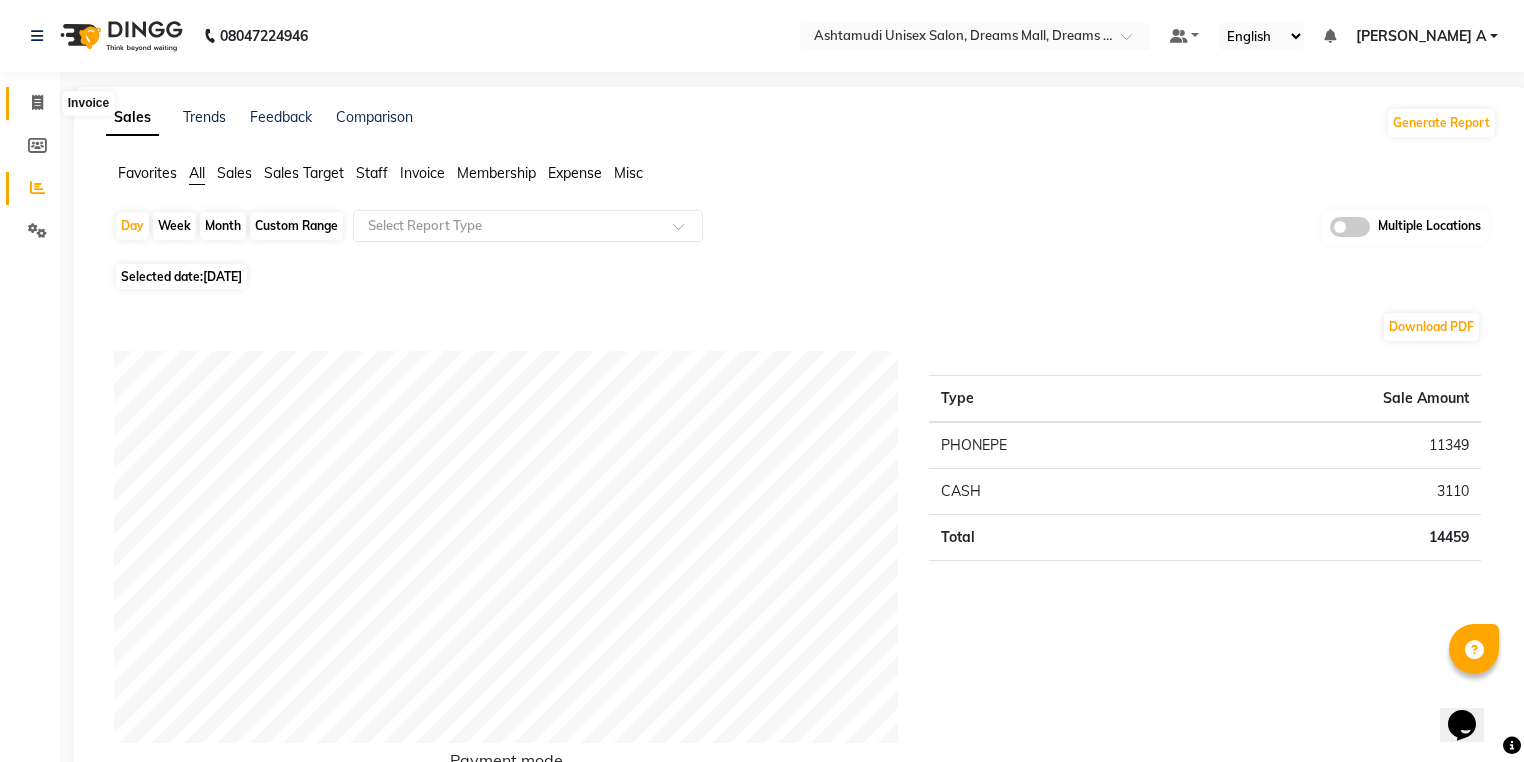click 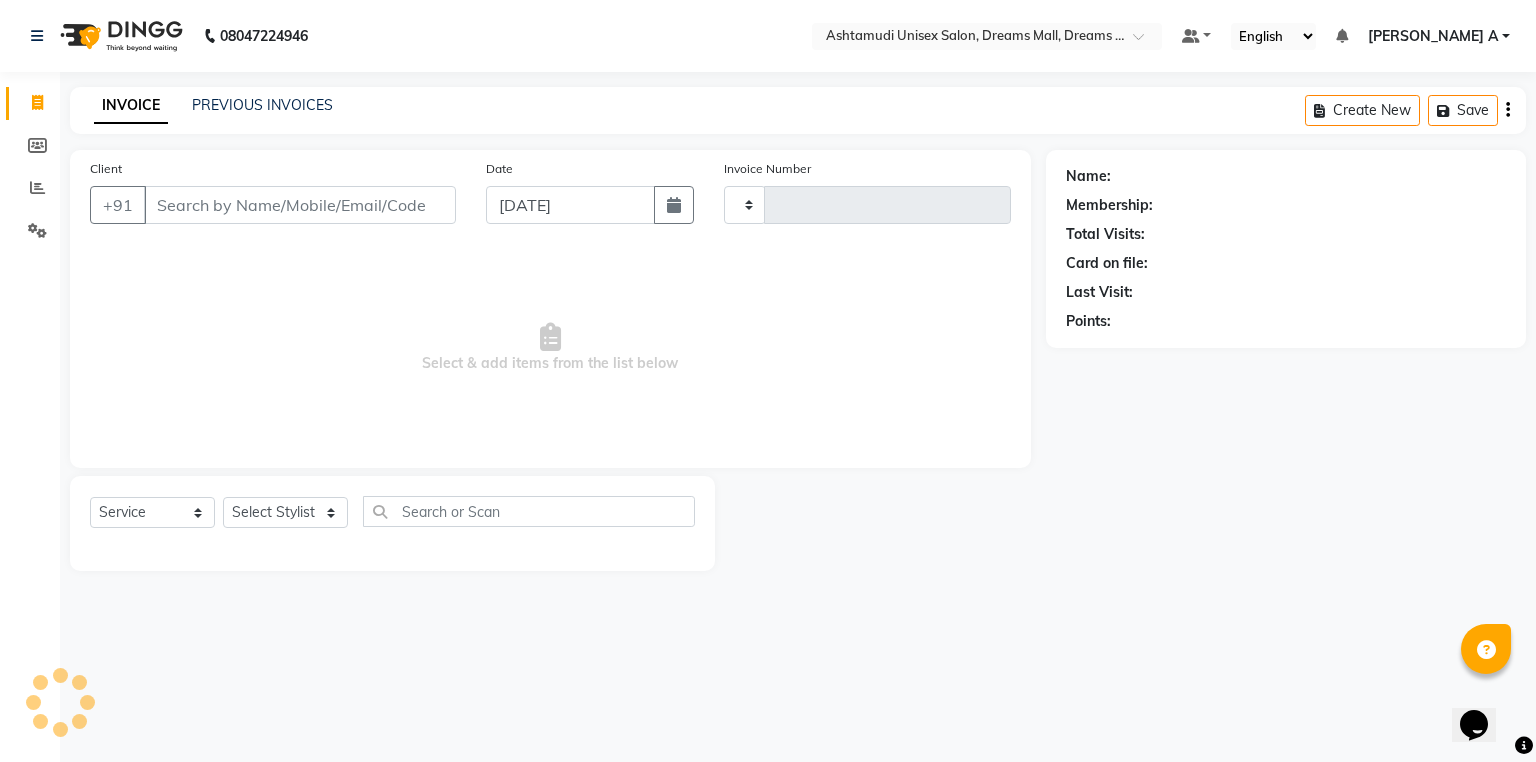 type on "2447" 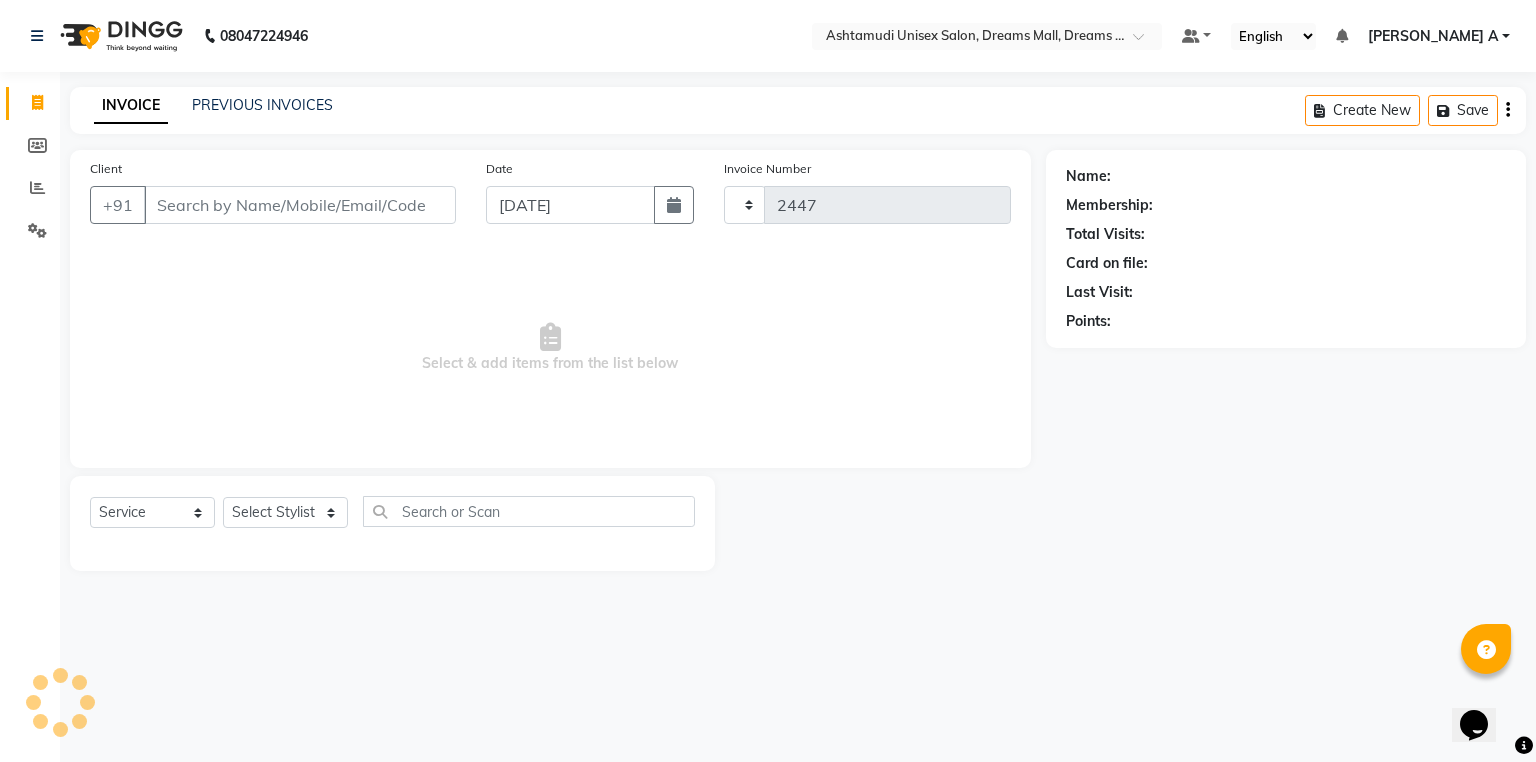 select on "7264" 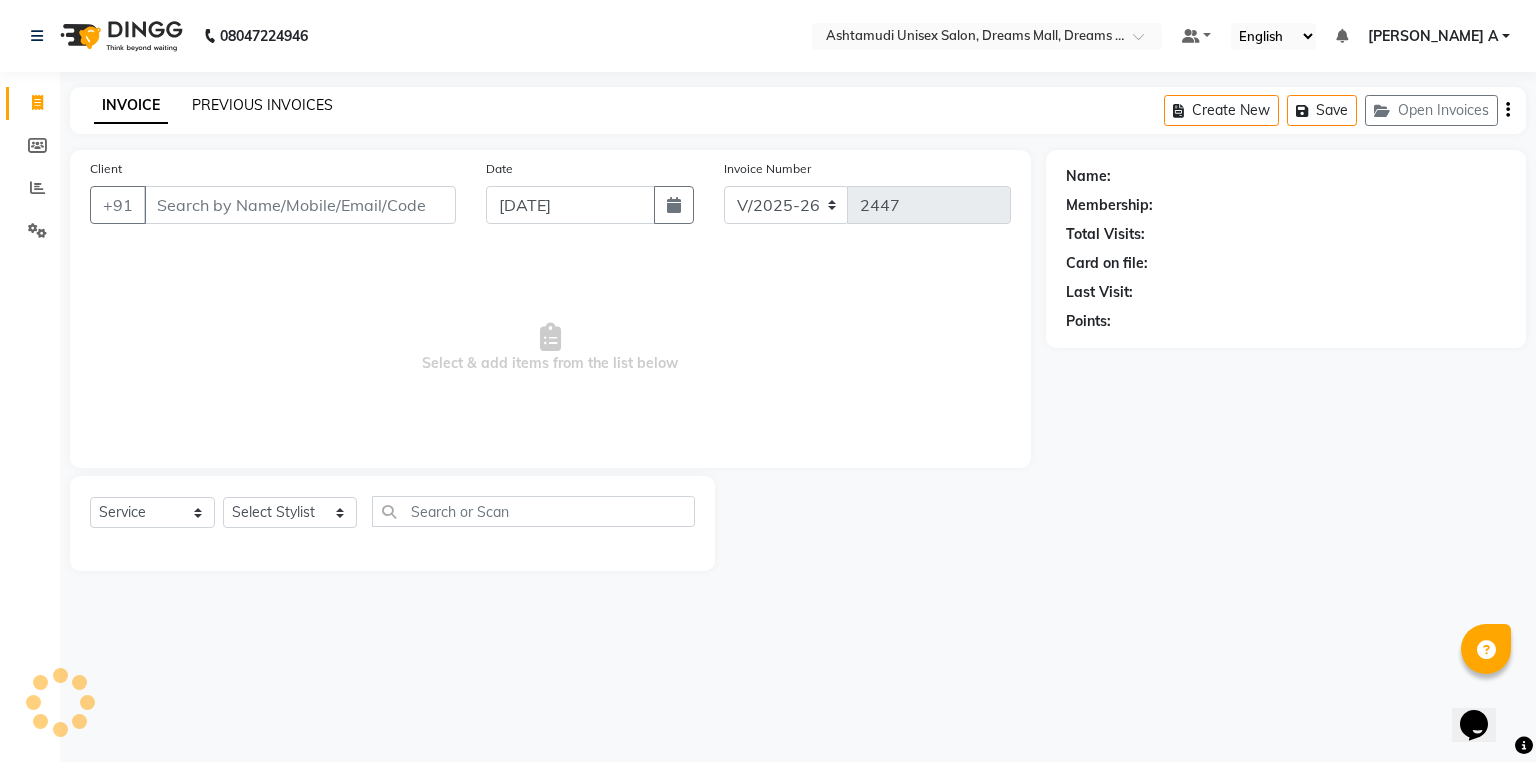 click on "PREVIOUS INVOICES" 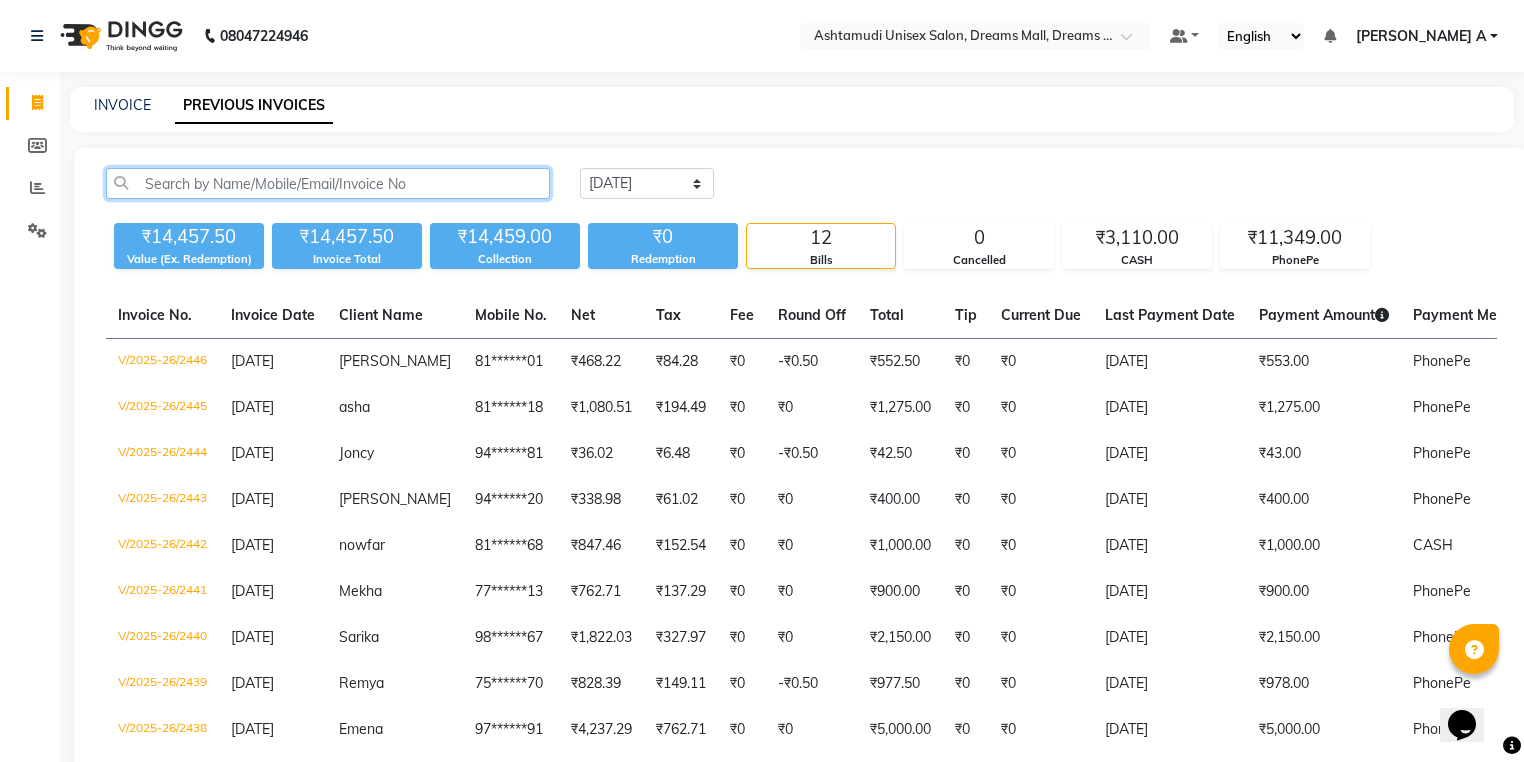 click 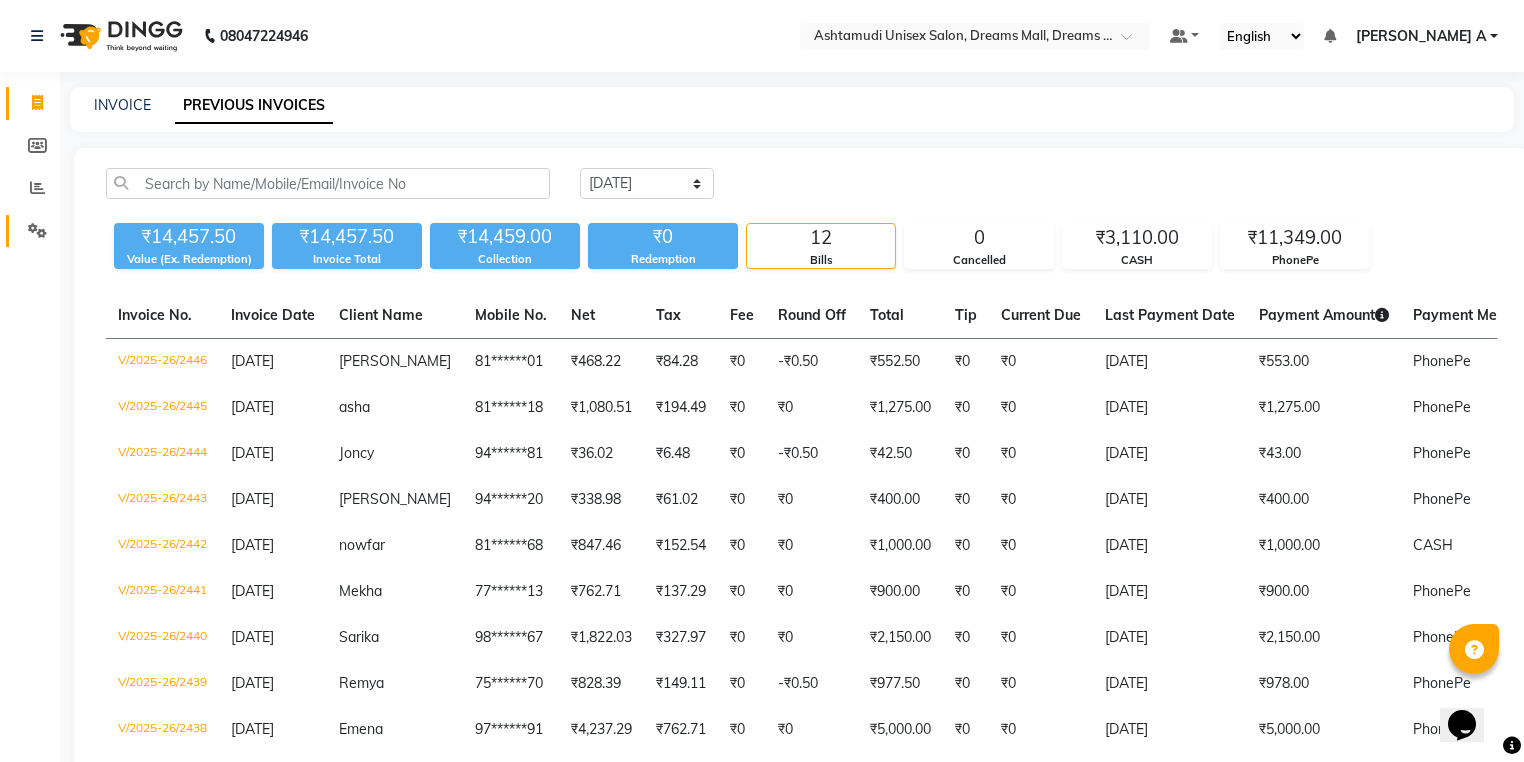 click on "Settings" 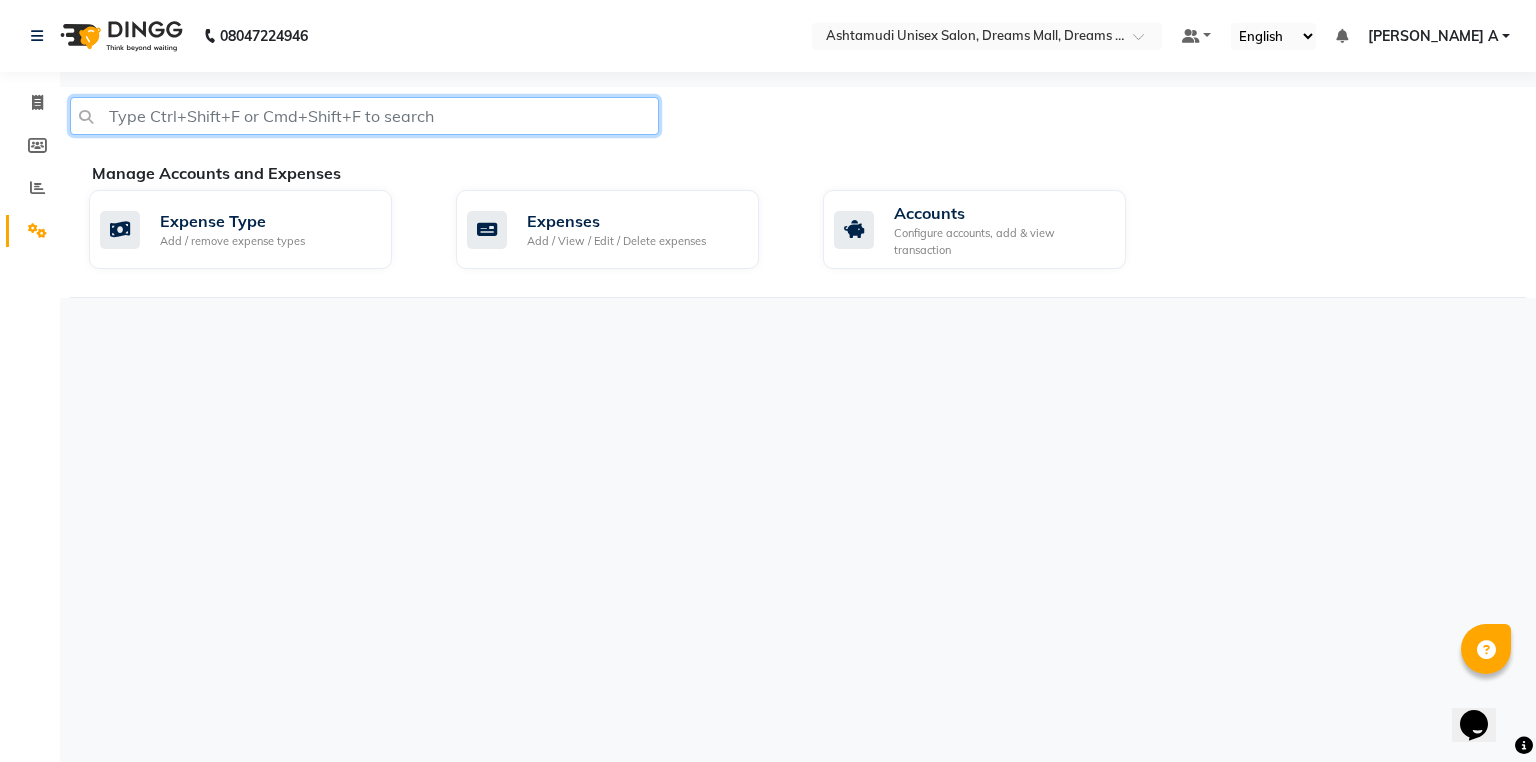 click 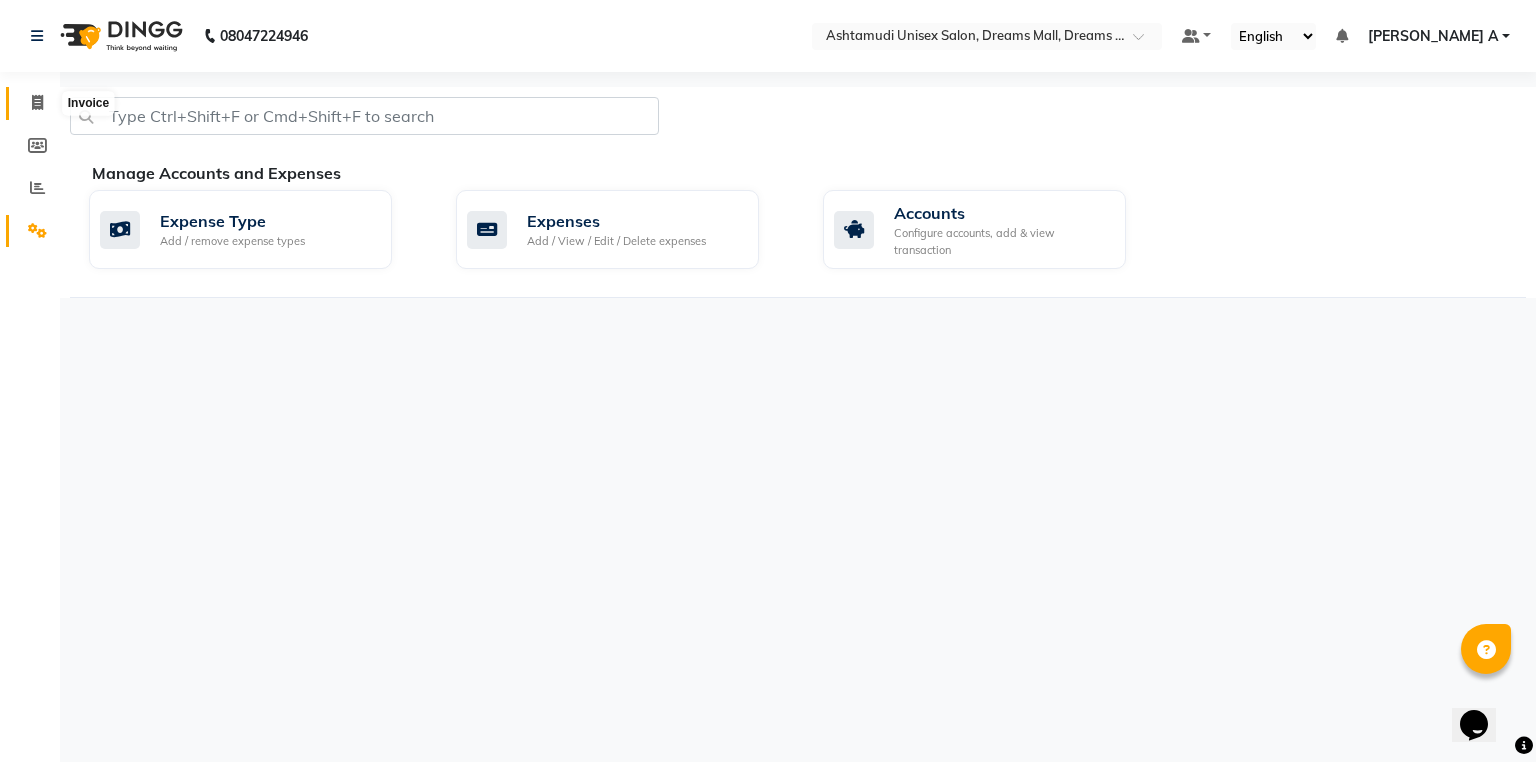 click 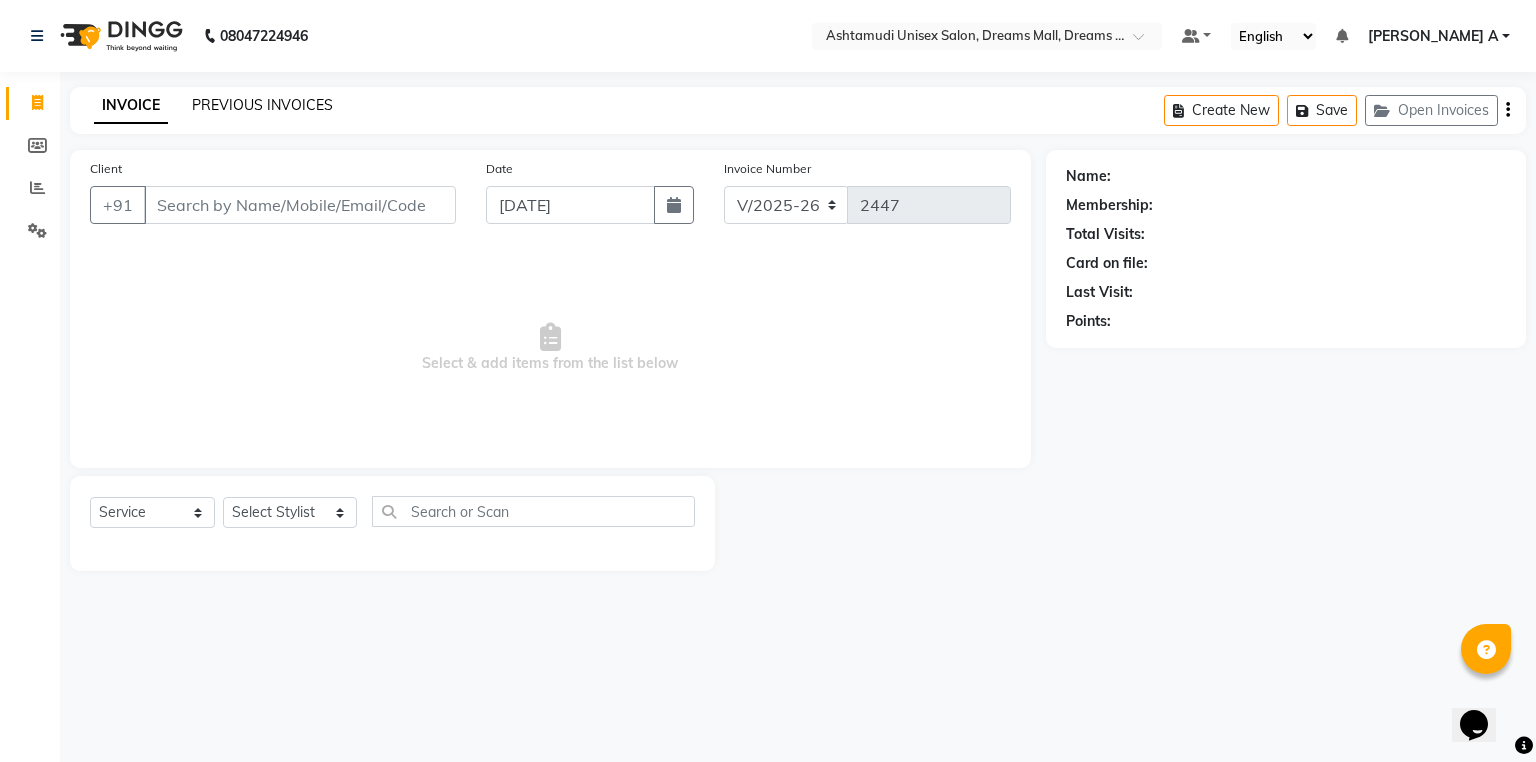 click on "PREVIOUS INVOICES" 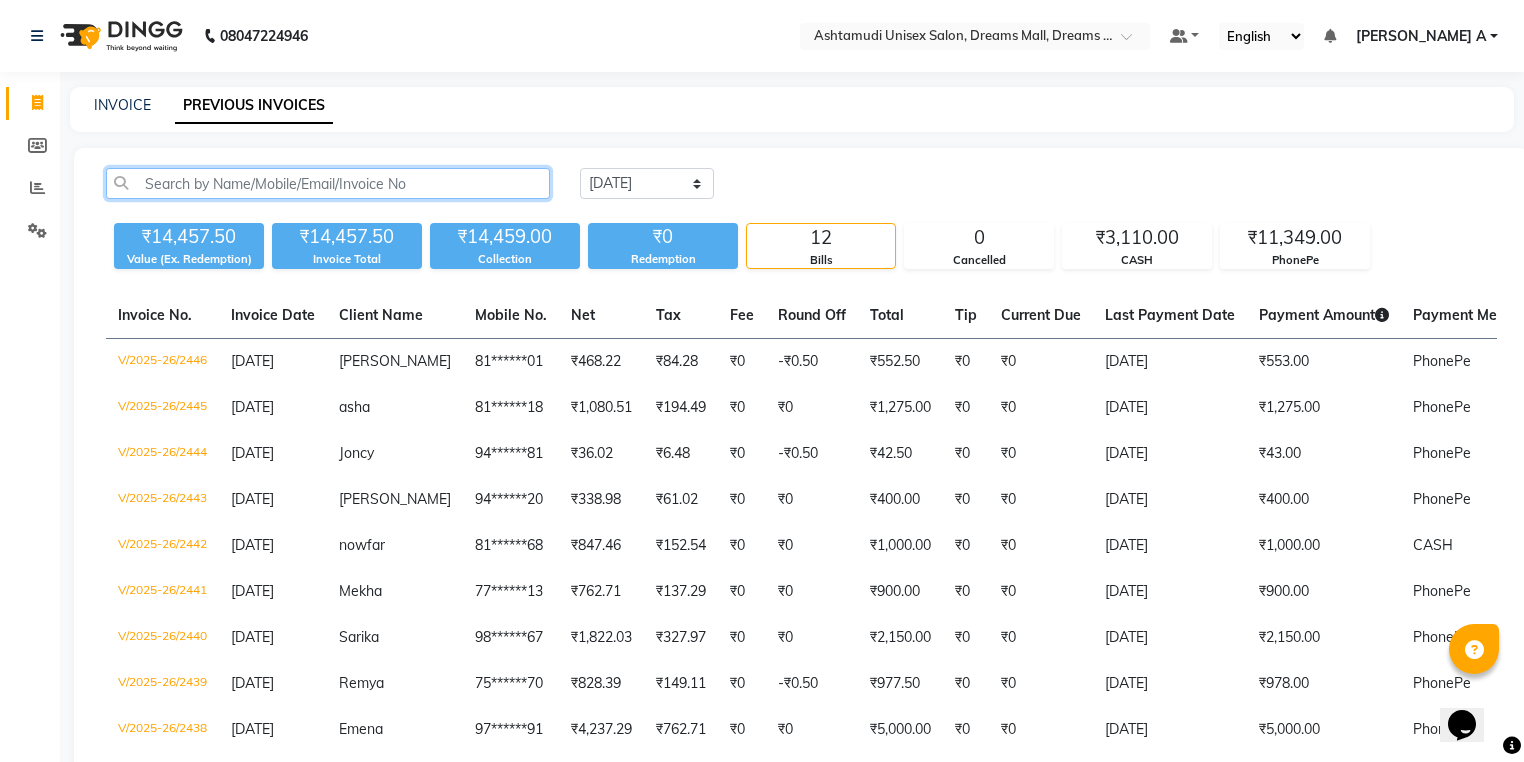 click 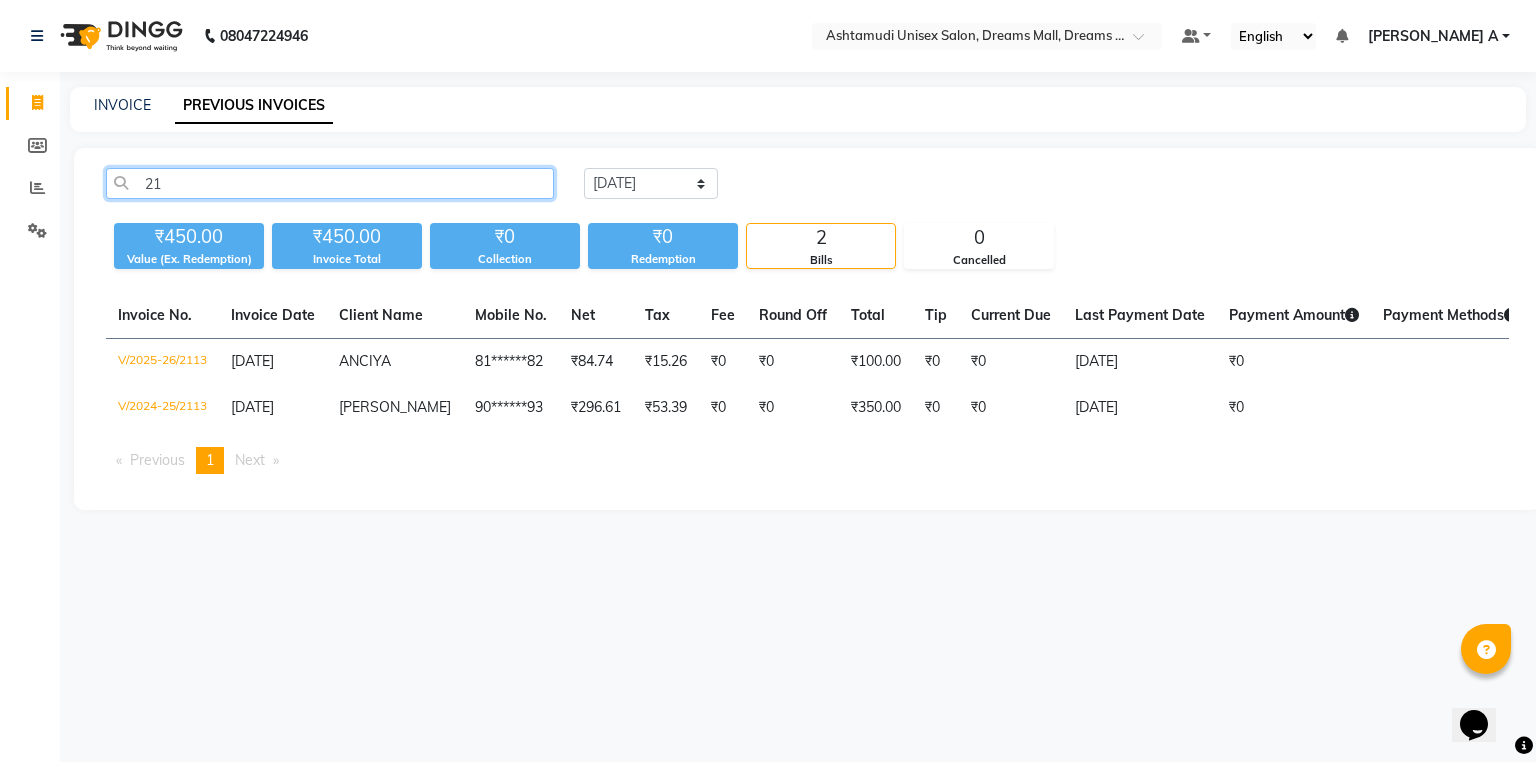 type on "2" 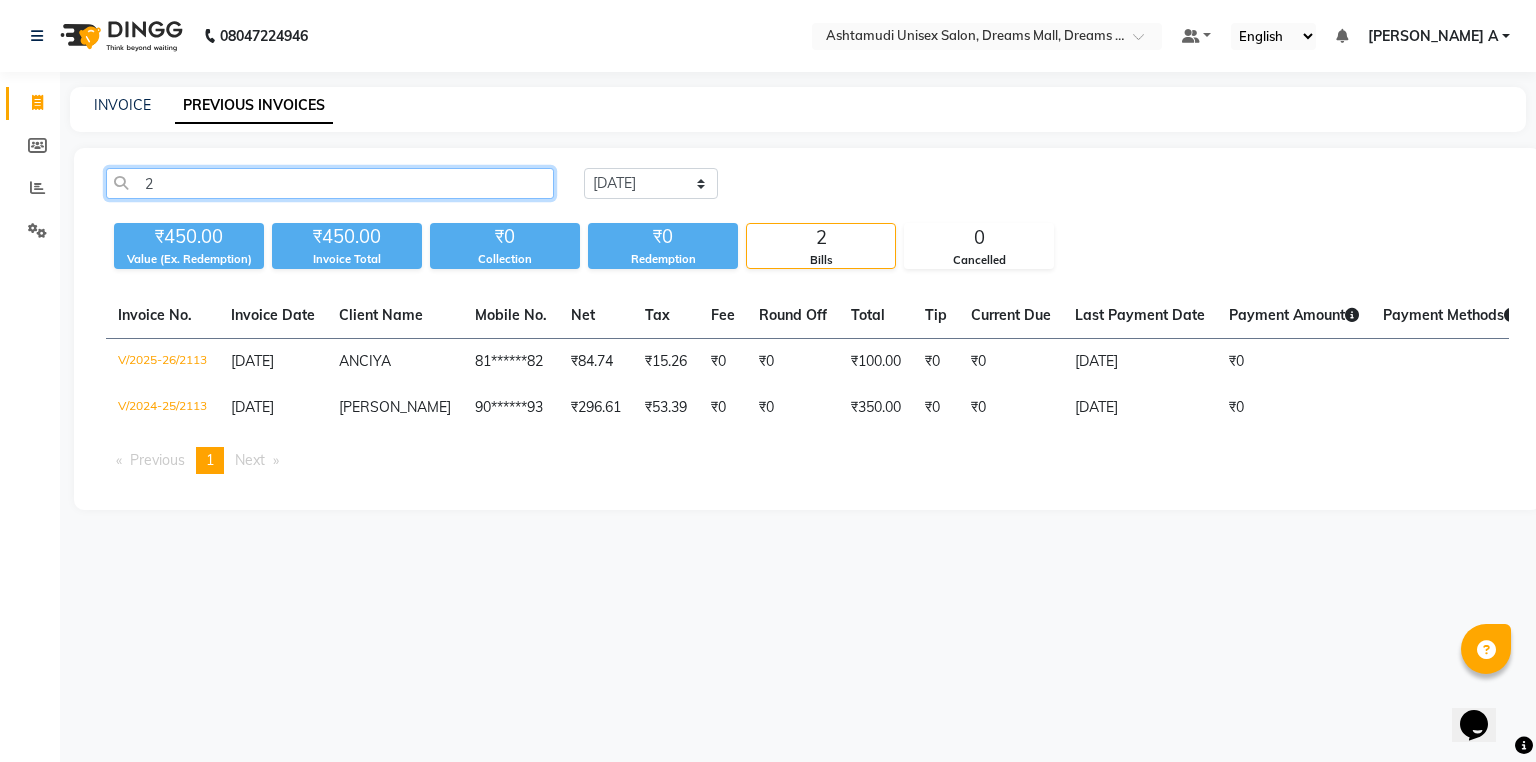 type 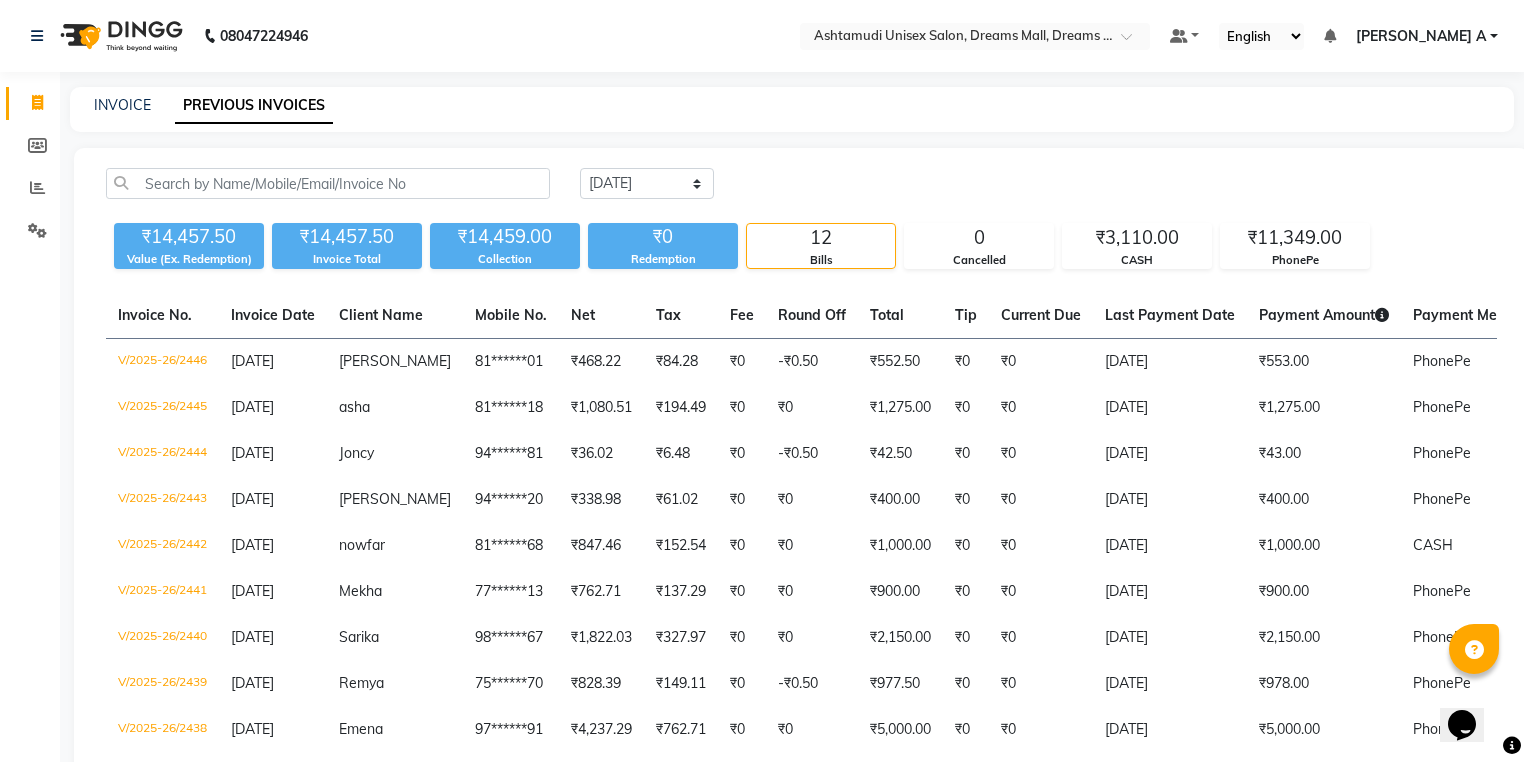 click on "[PERSON_NAME] A" at bounding box center [1427, 36] 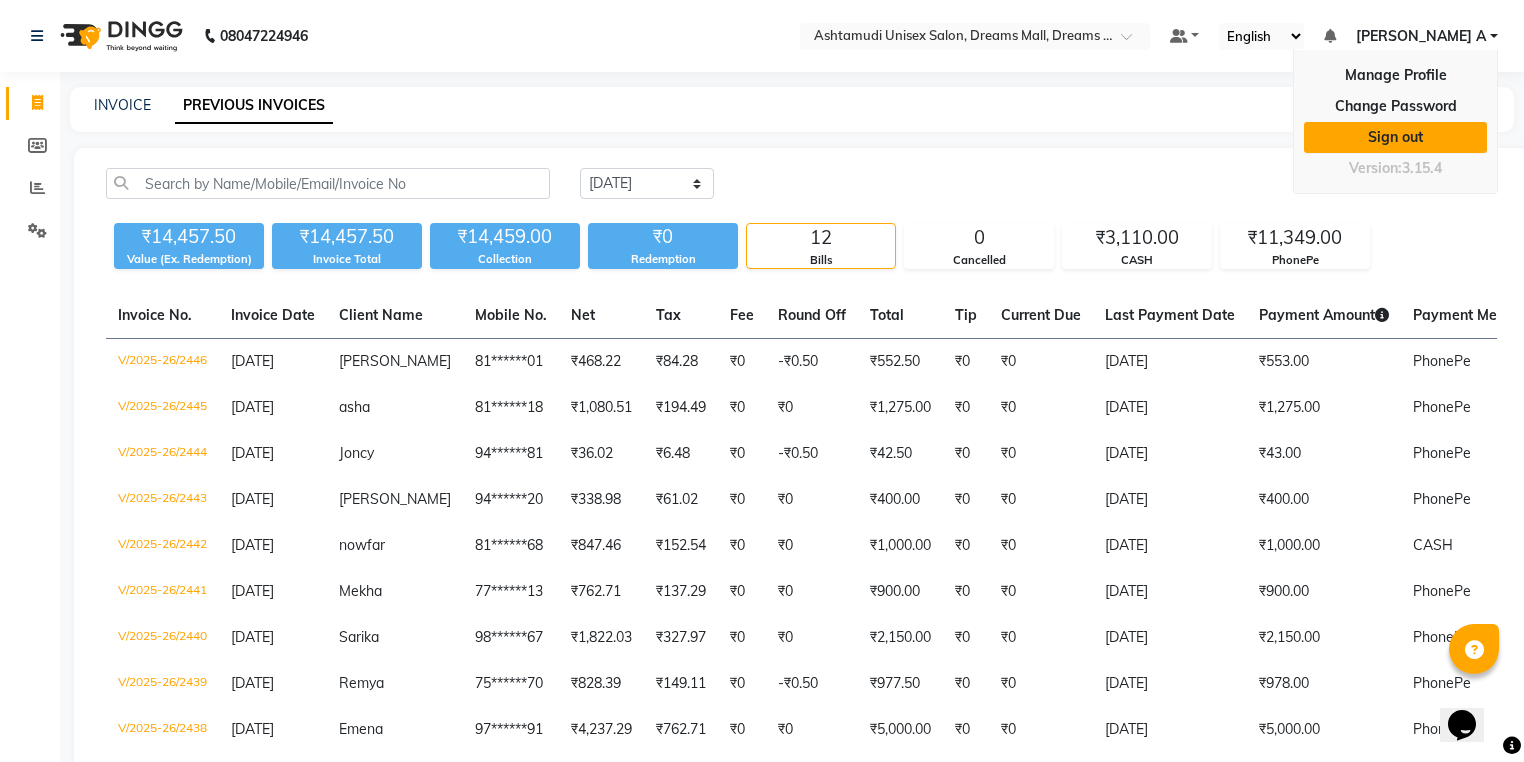 click on "Sign out" at bounding box center [1395, 137] 